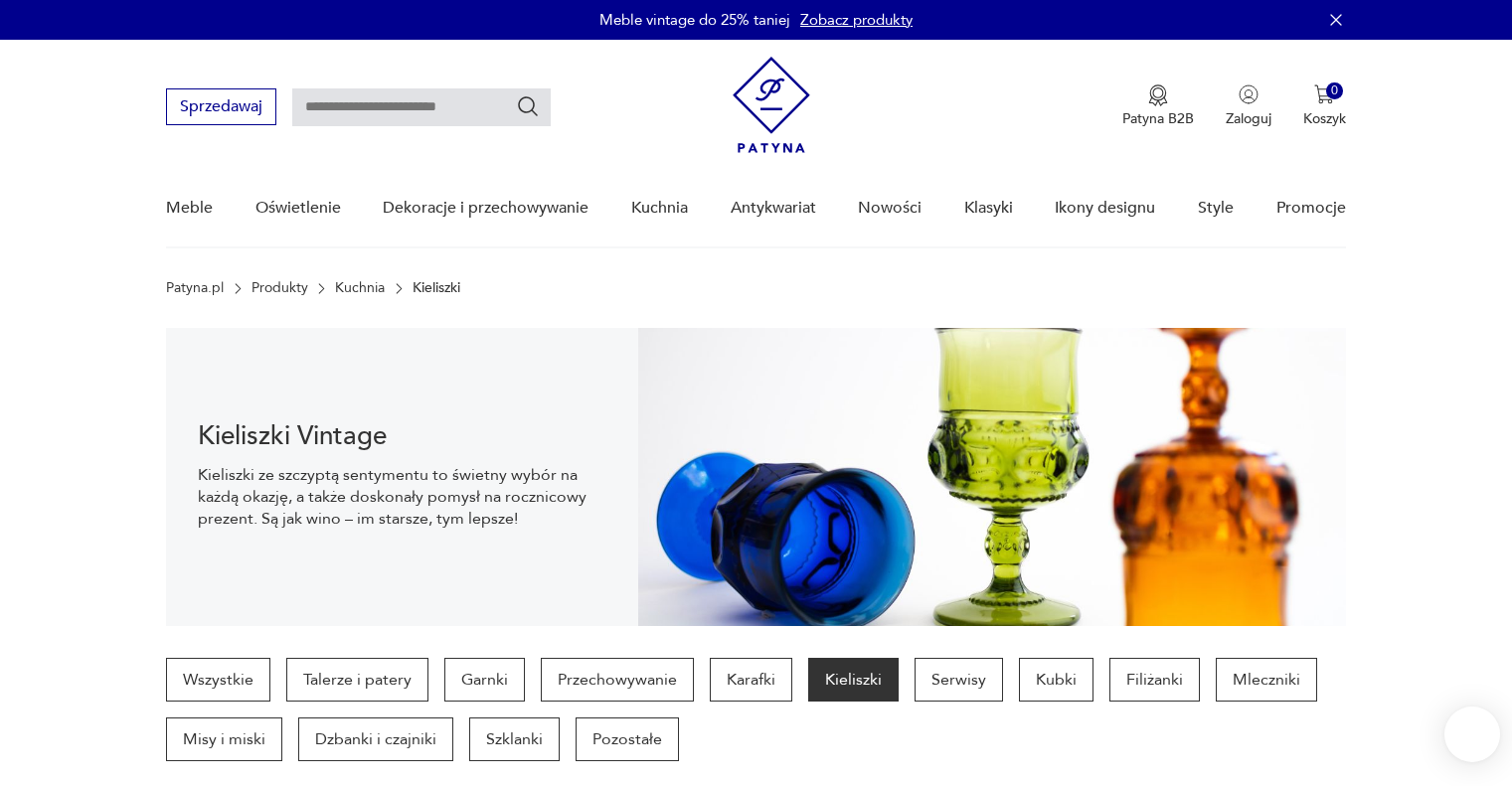 scroll, scrollTop: 29, scrollLeft: 0, axis: vertical 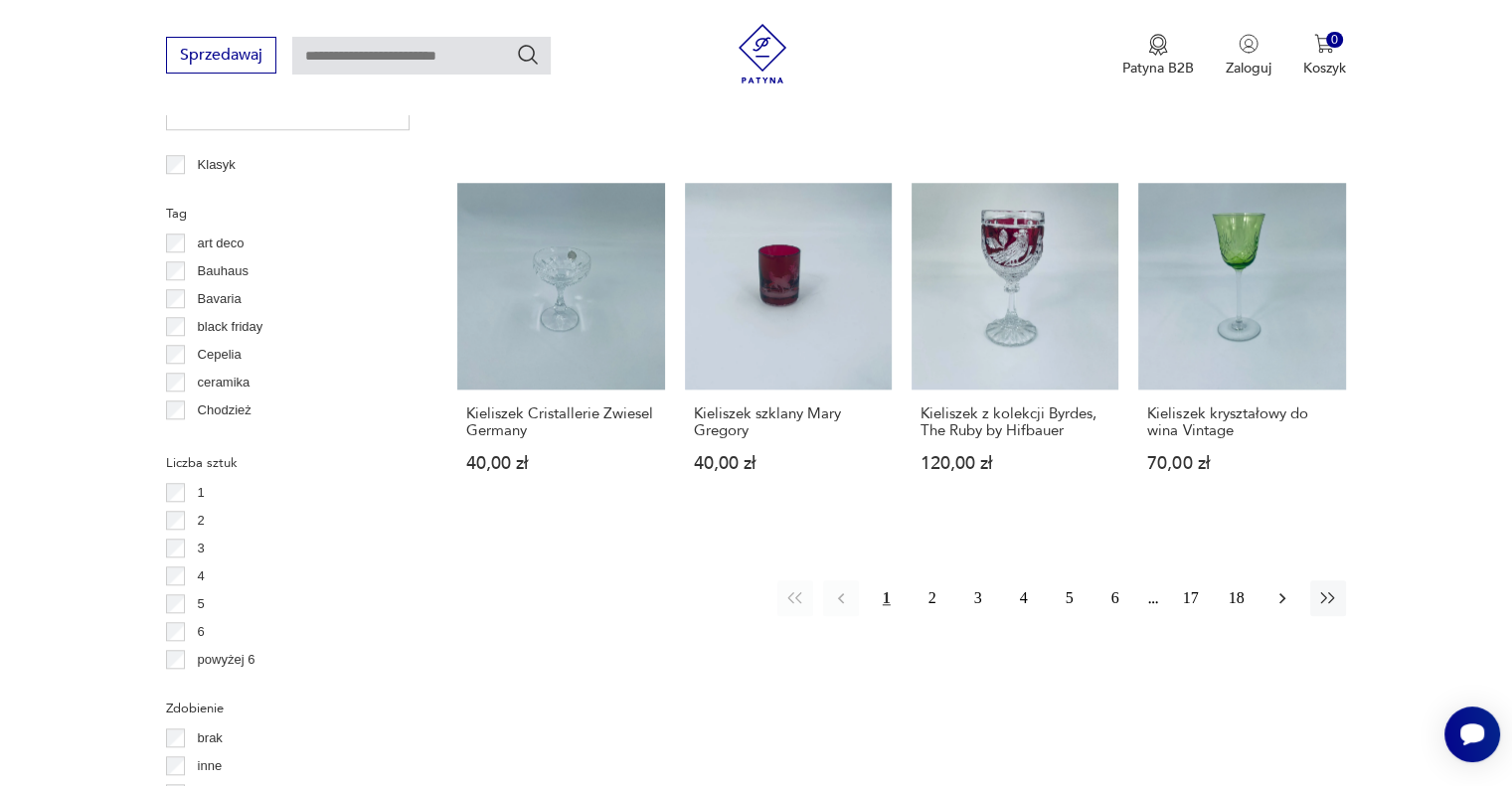 click at bounding box center [1282, 598] 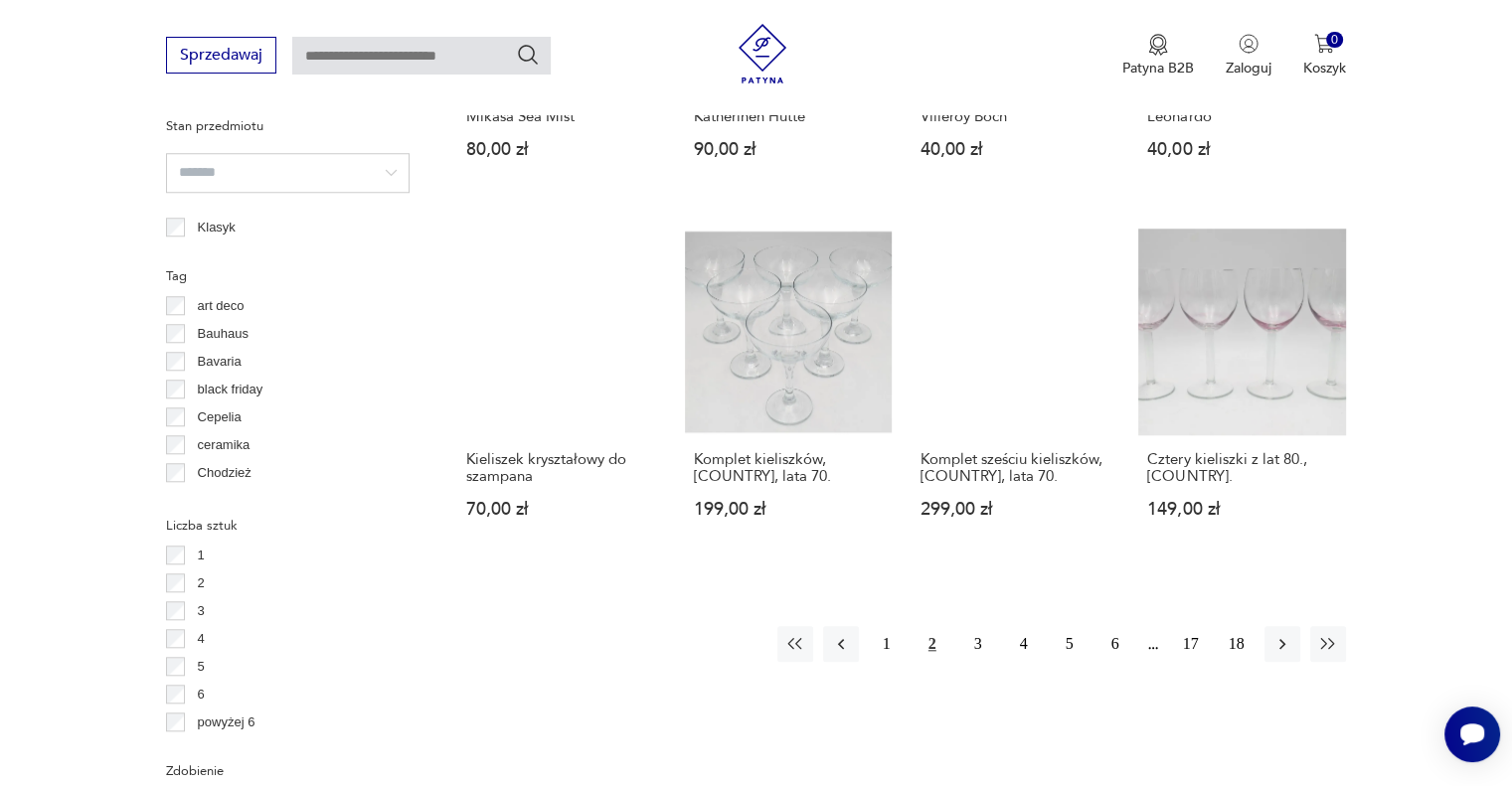 scroll, scrollTop: 1747, scrollLeft: 0, axis: vertical 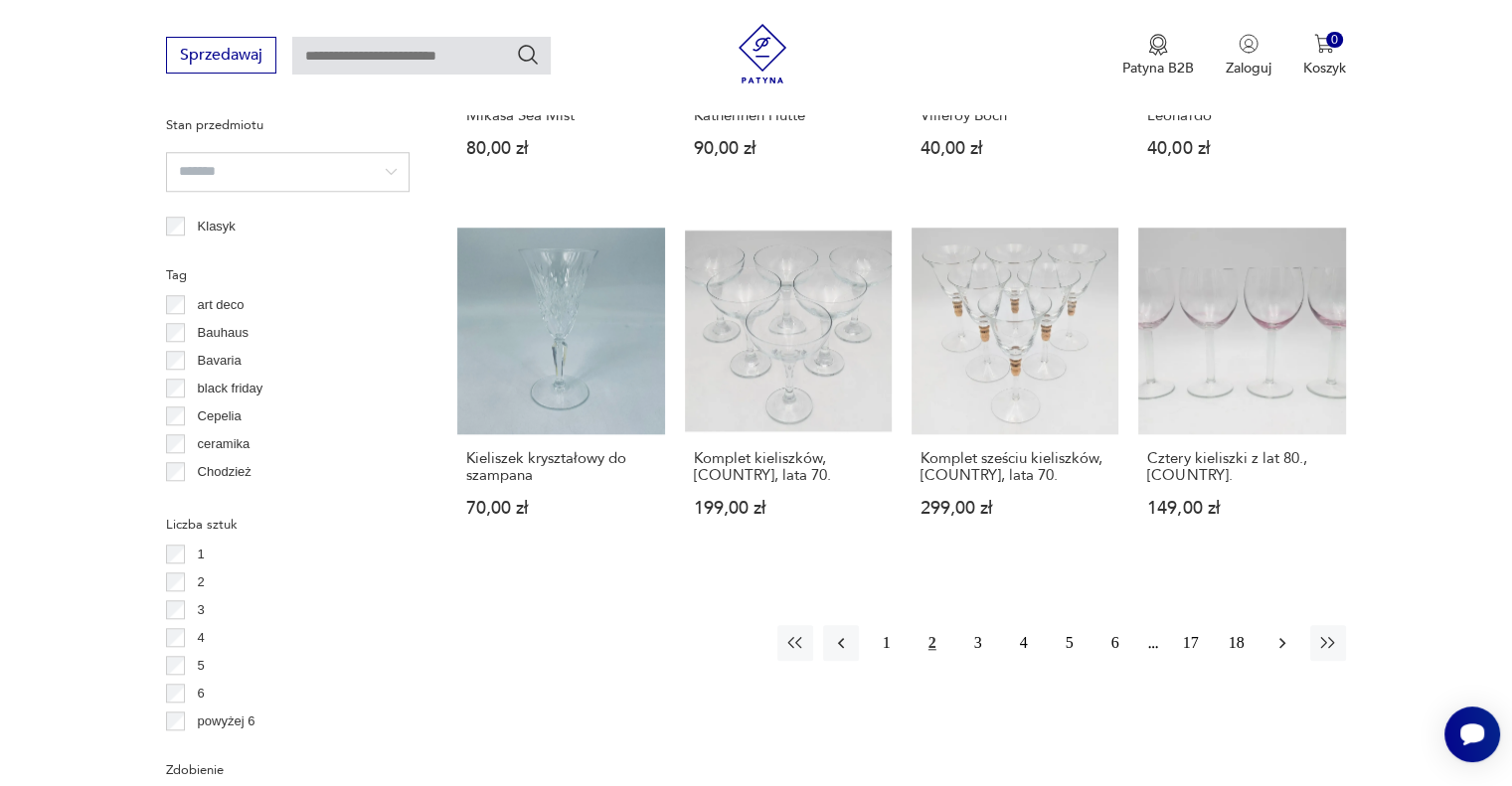 click 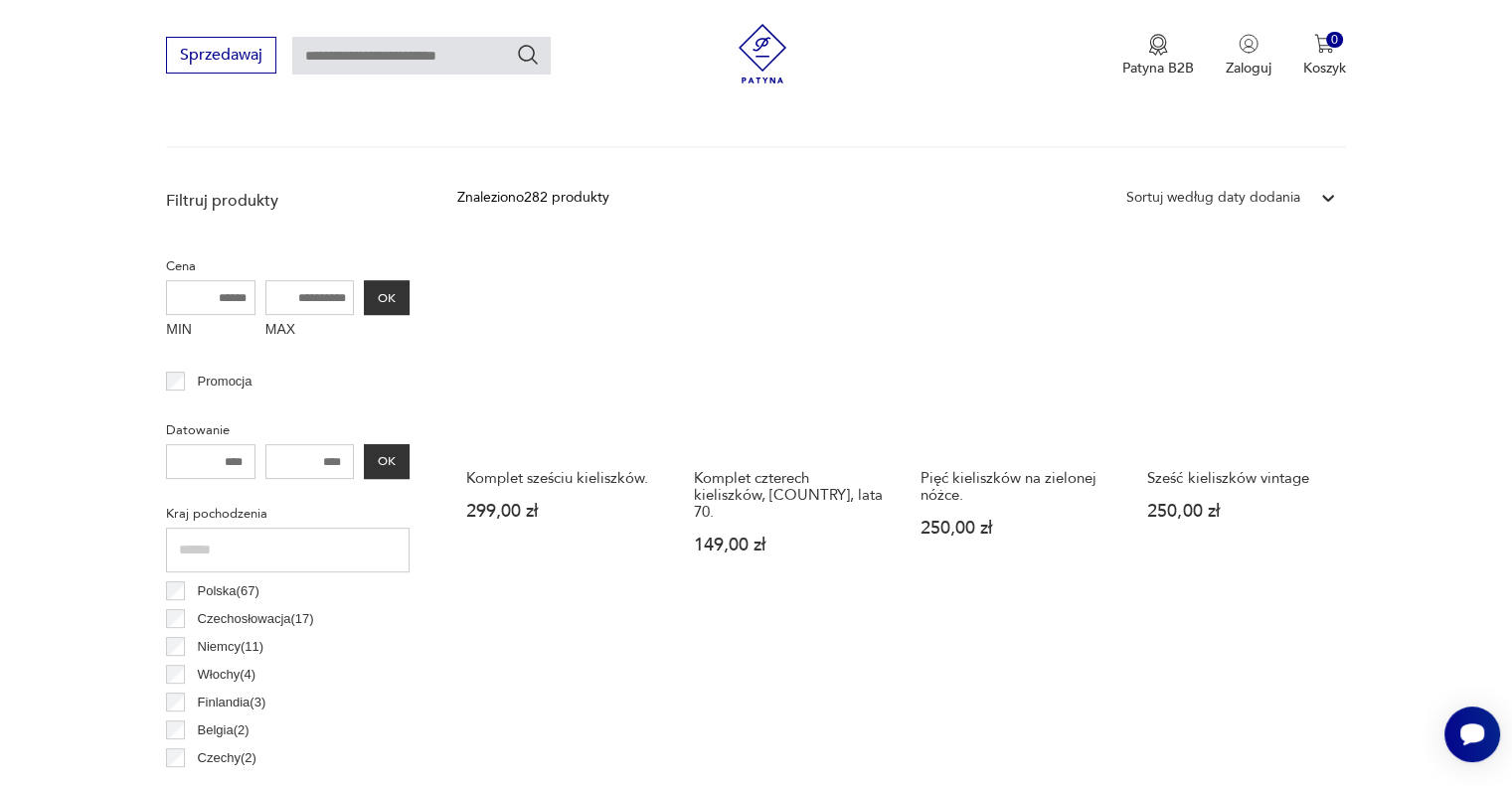 scroll, scrollTop: 654, scrollLeft: 0, axis: vertical 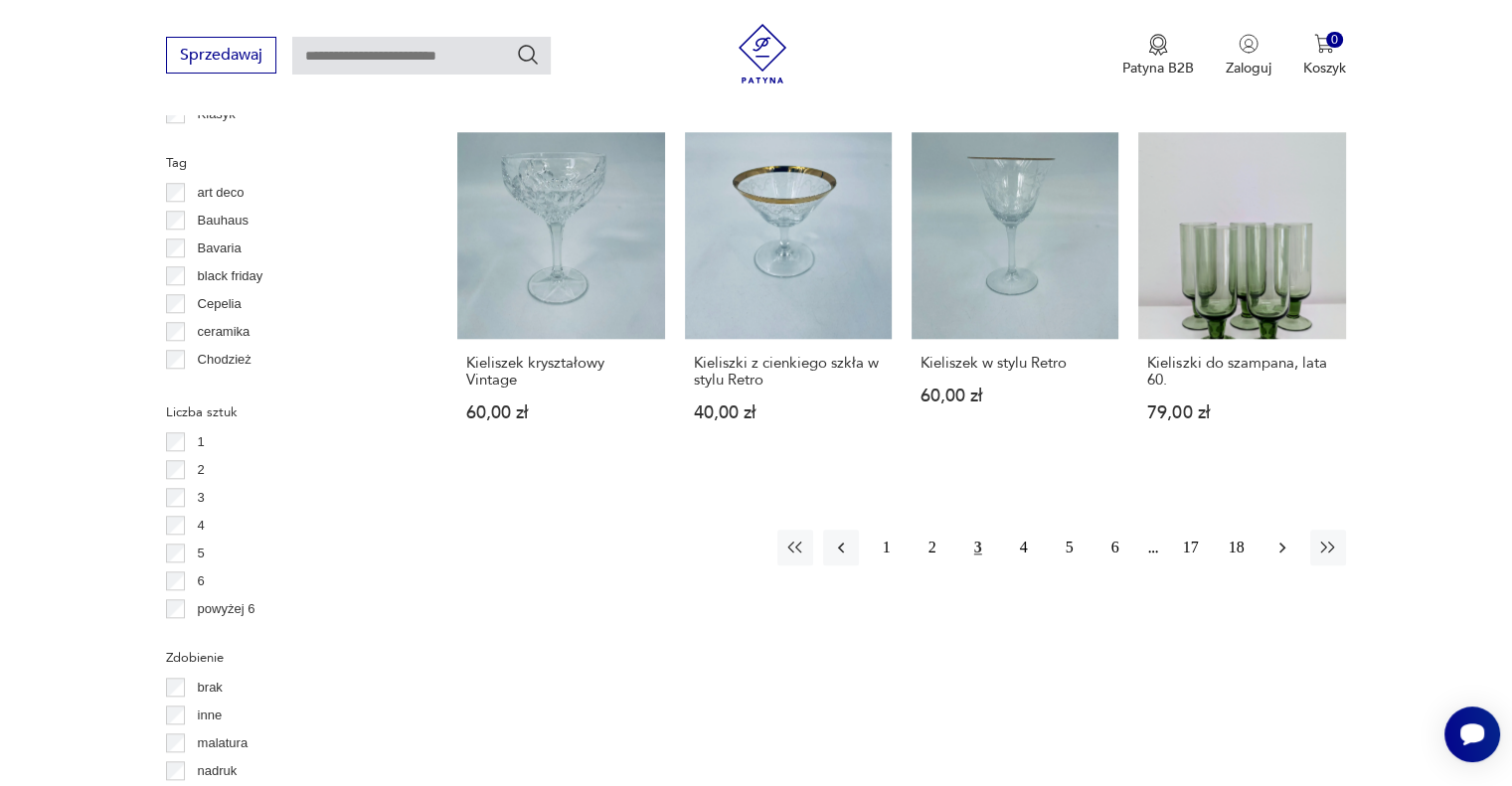 click 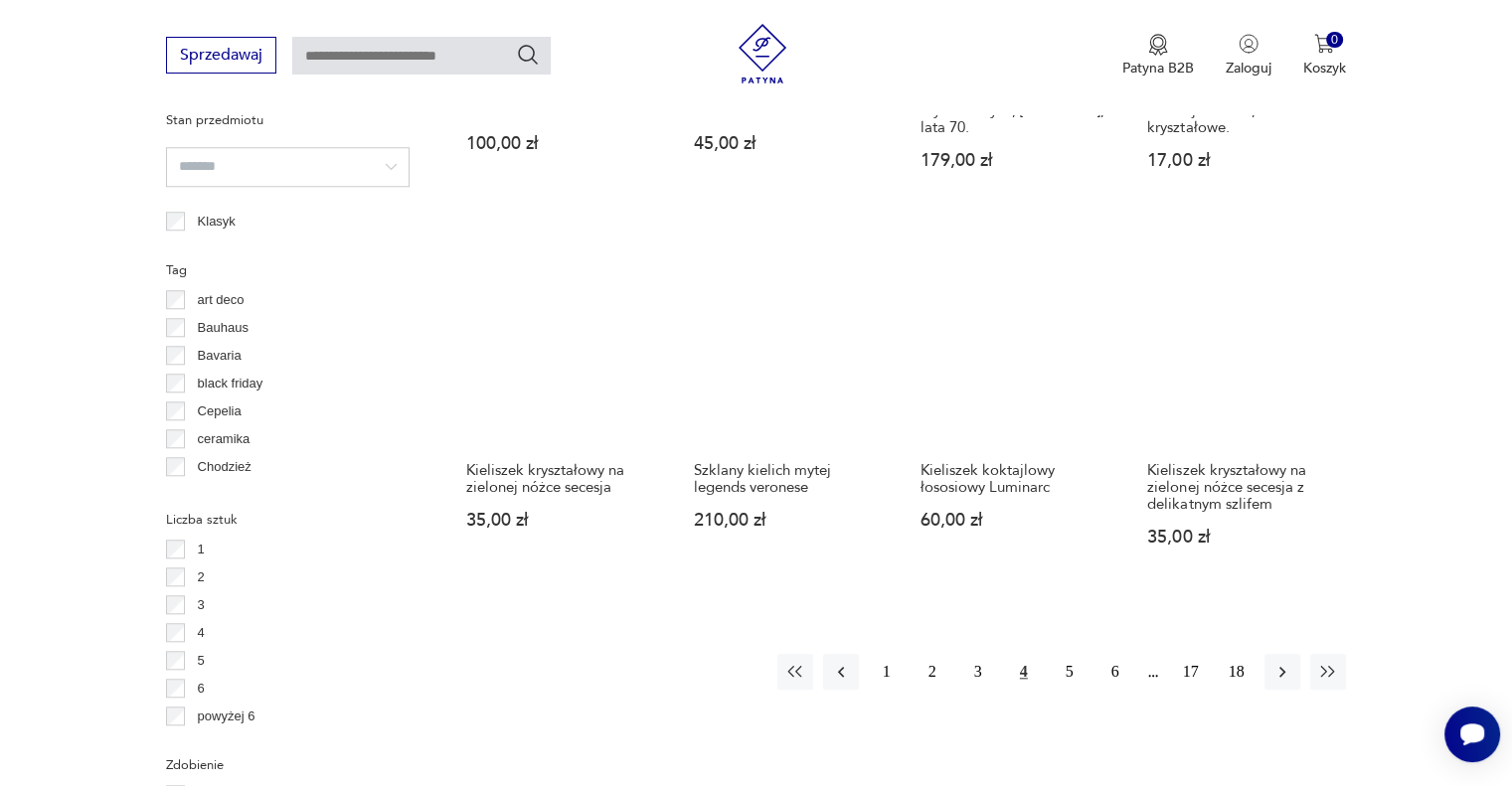 scroll, scrollTop: 1757, scrollLeft: 0, axis: vertical 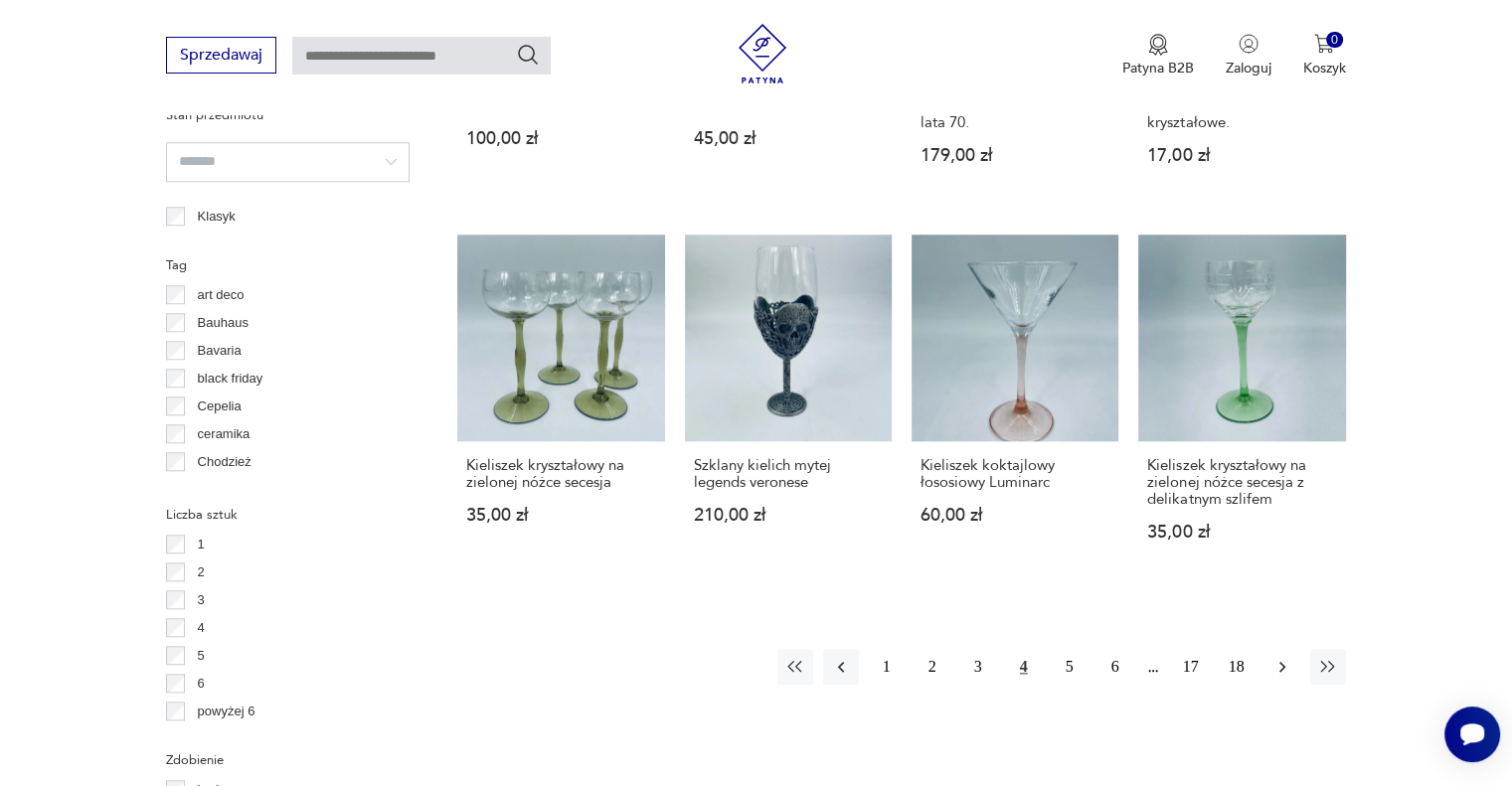 click at bounding box center [1282, 667] 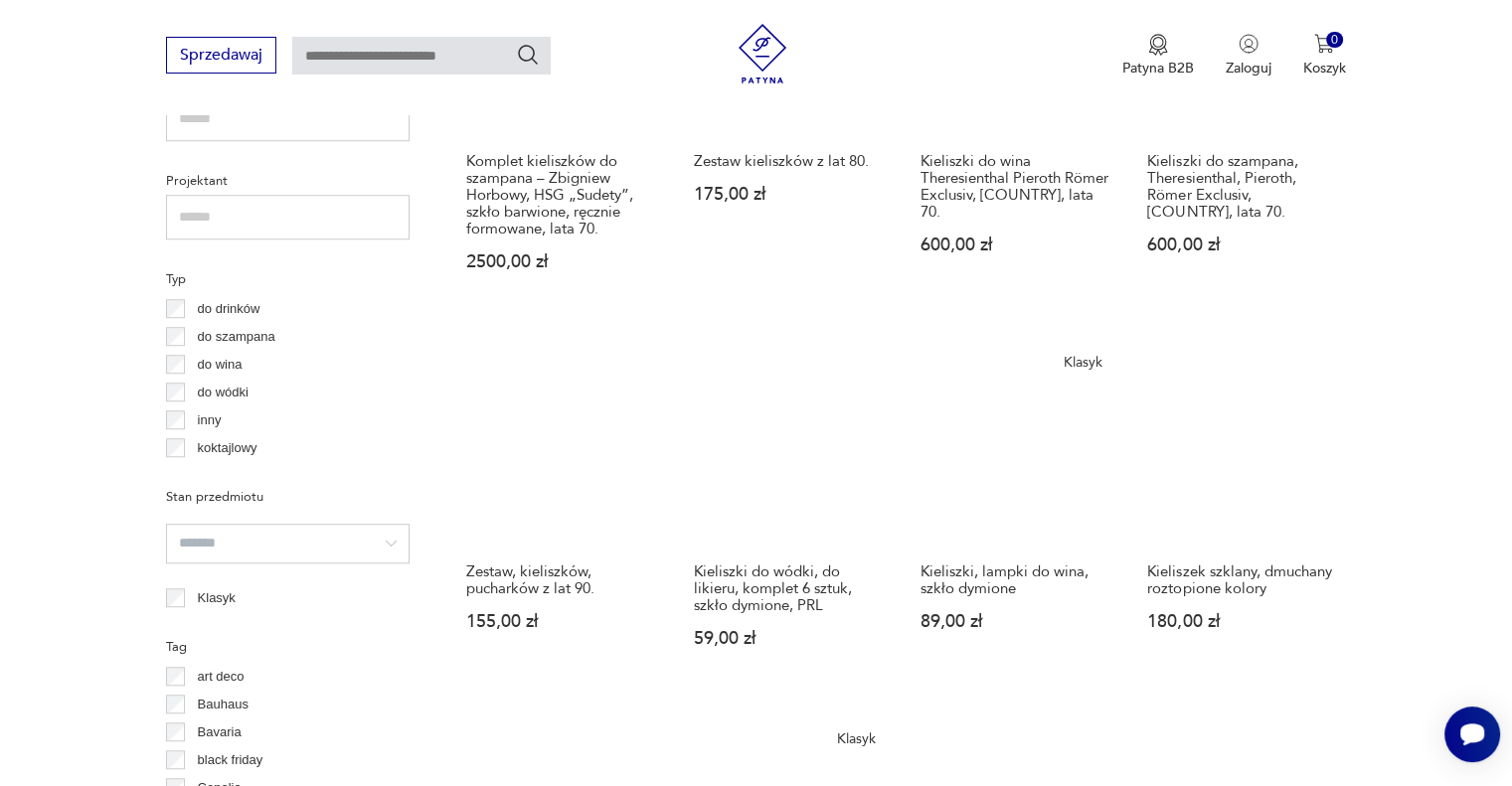 scroll, scrollTop: 1374, scrollLeft: 0, axis: vertical 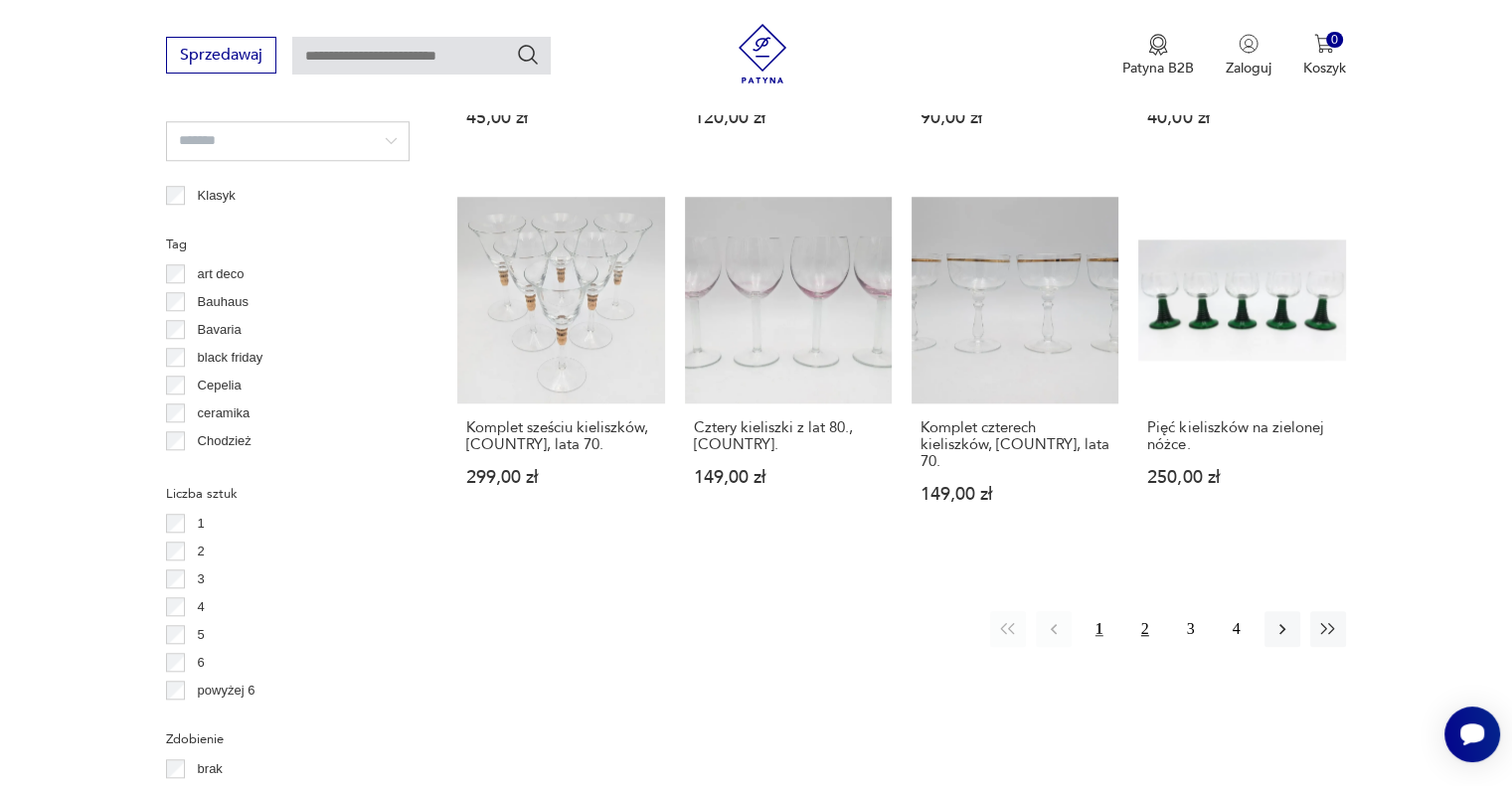click on "2" at bounding box center (1145, 629) 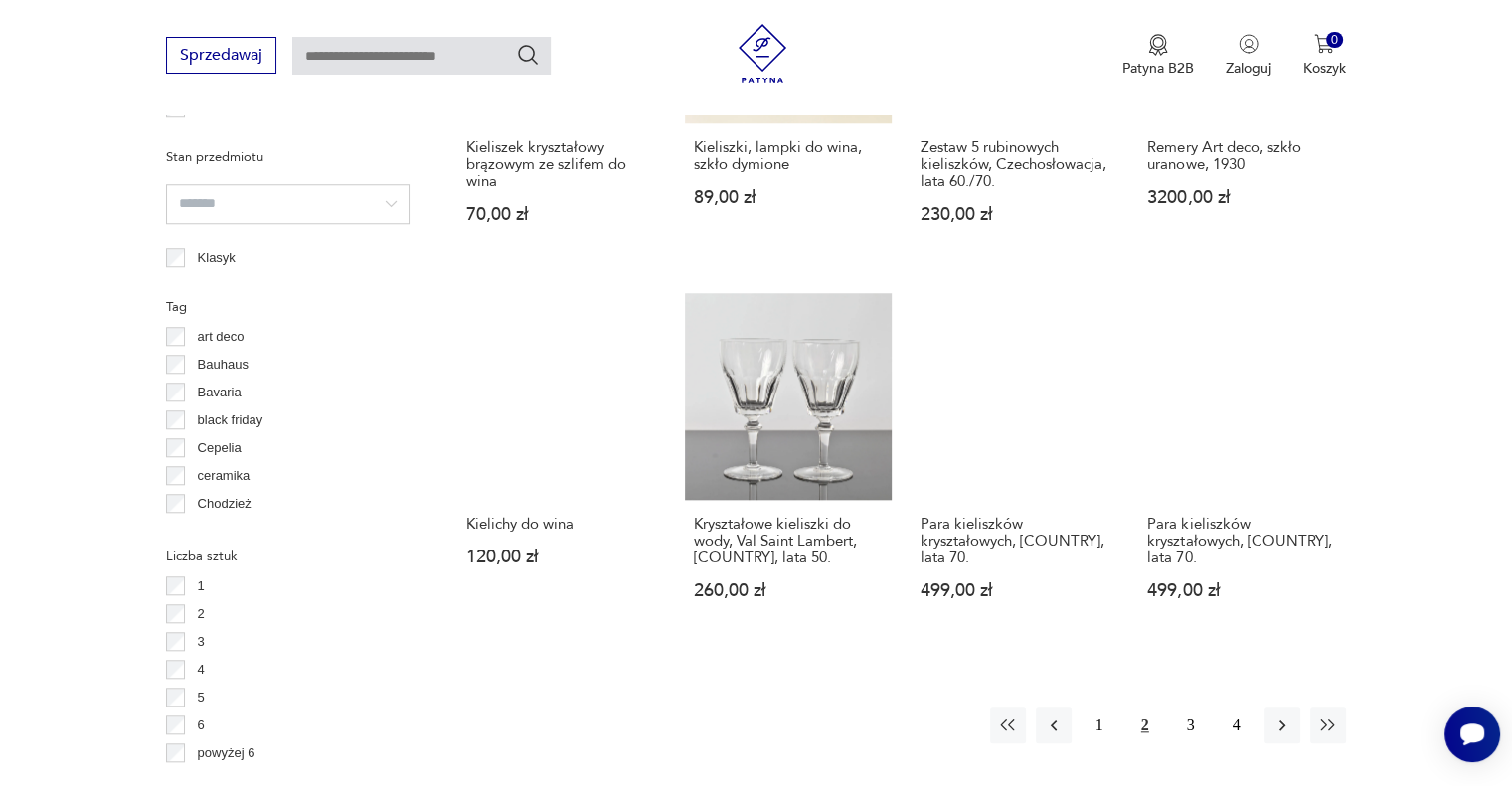 scroll, scrollTop: 1745, scrollLeft: 0, axis: vertical 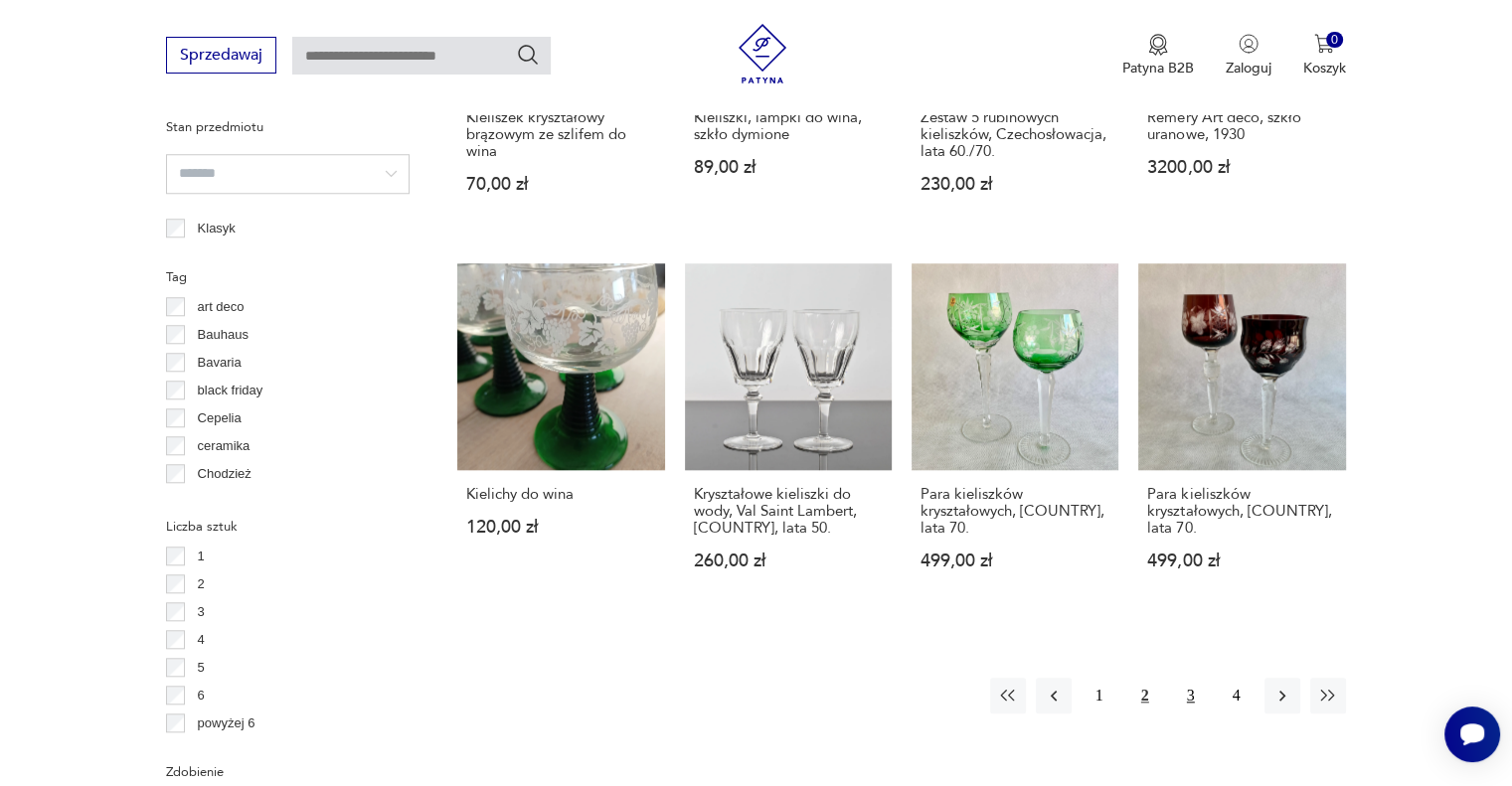 click on "3" at bounding box center (1191, 696) 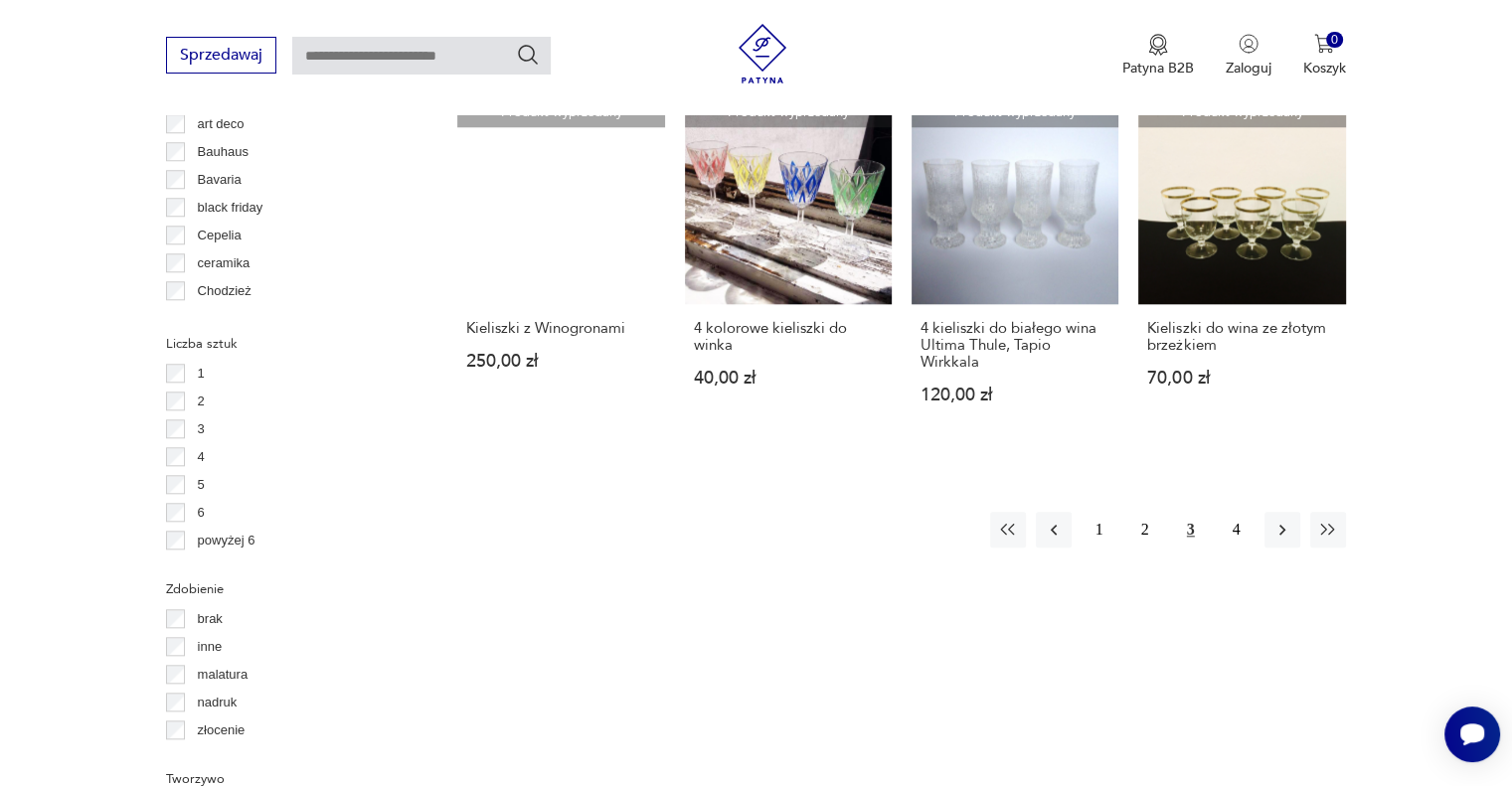 scroll, scrollTop: 1885, scrollLeft: 0, axis: vertical 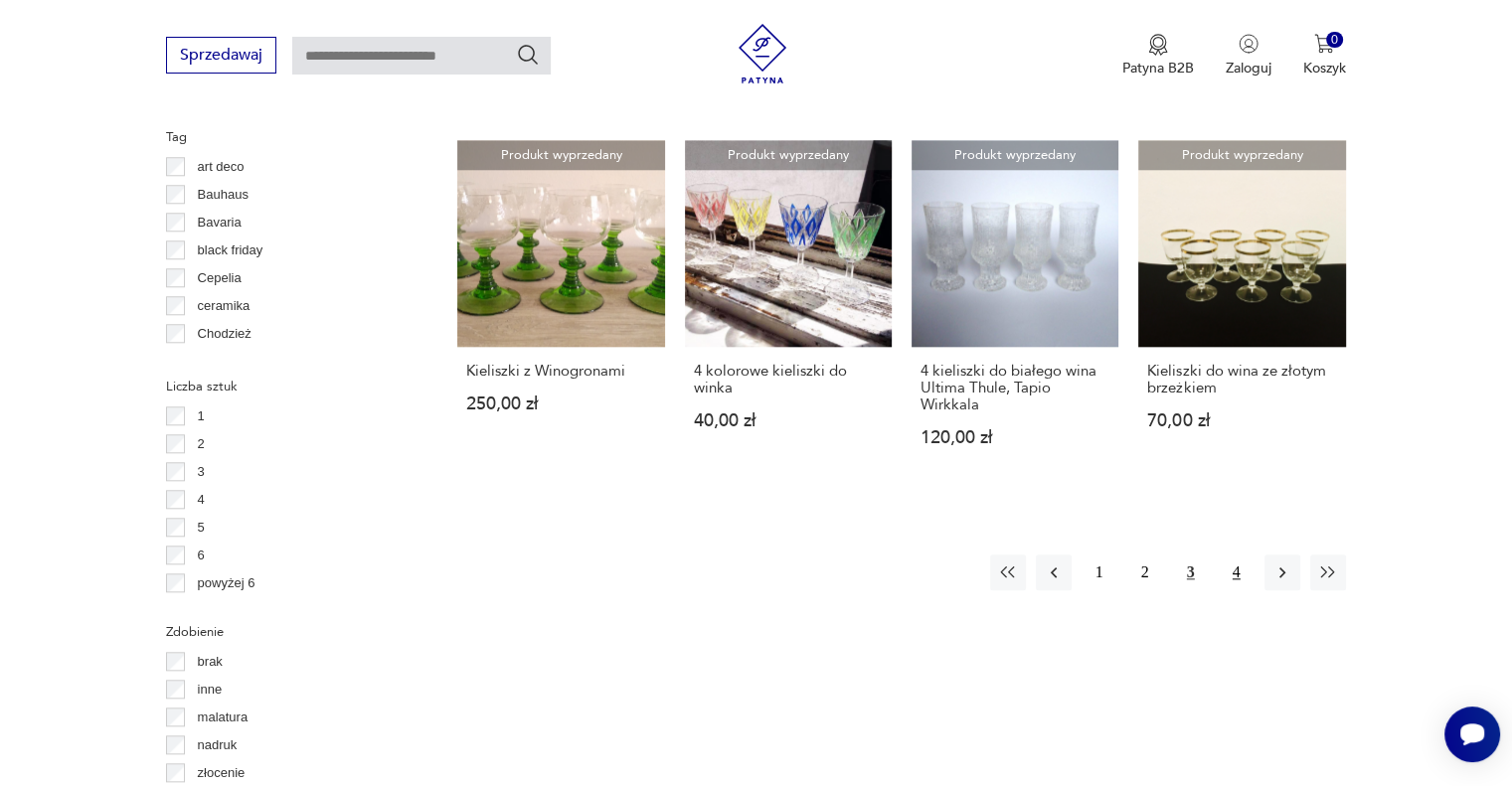 click on "4" at bounding box center [1237, 572] 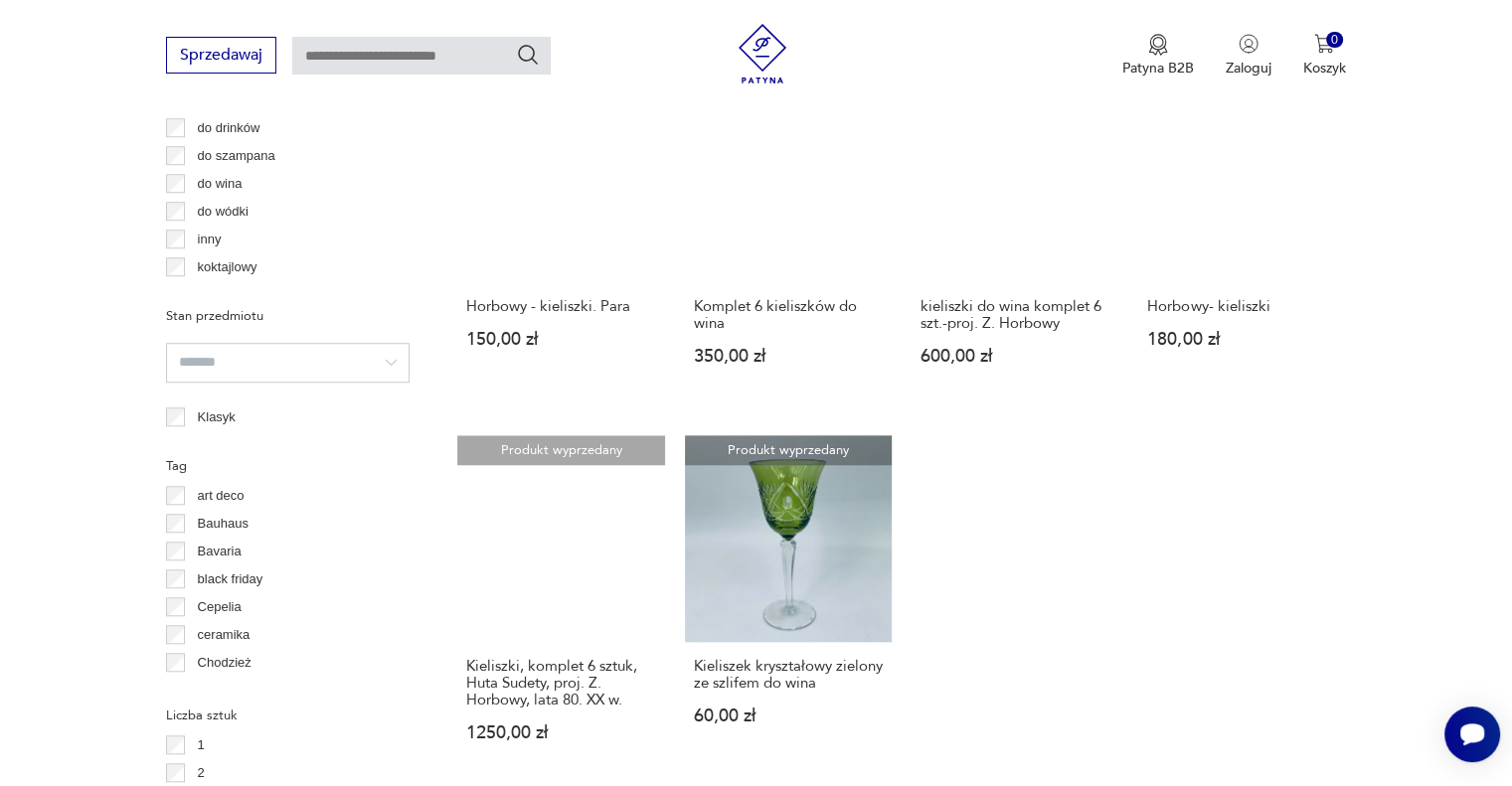 scroll, scrollTop: 1557, scrollLeft: 0, axis: vertical 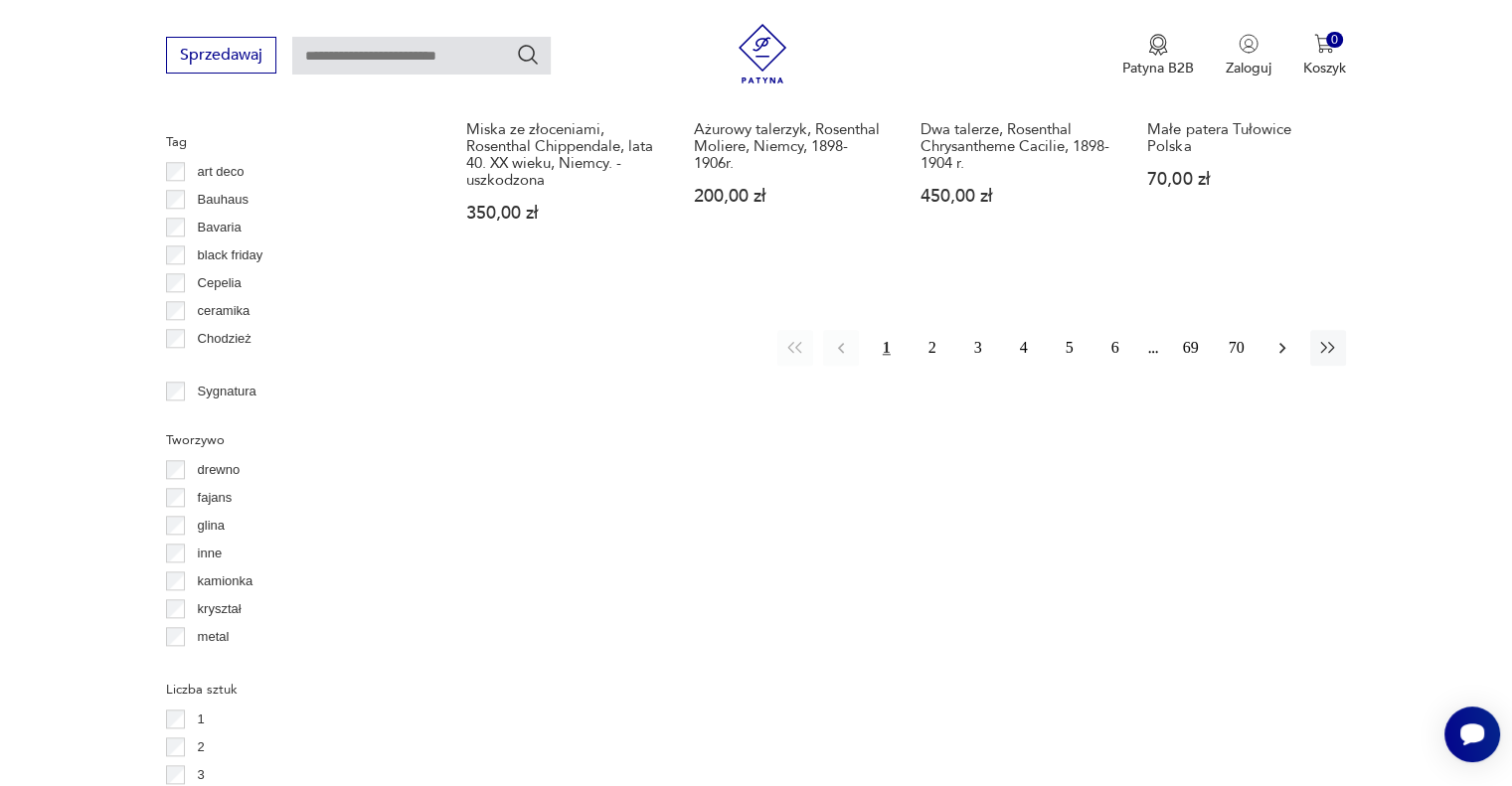 click 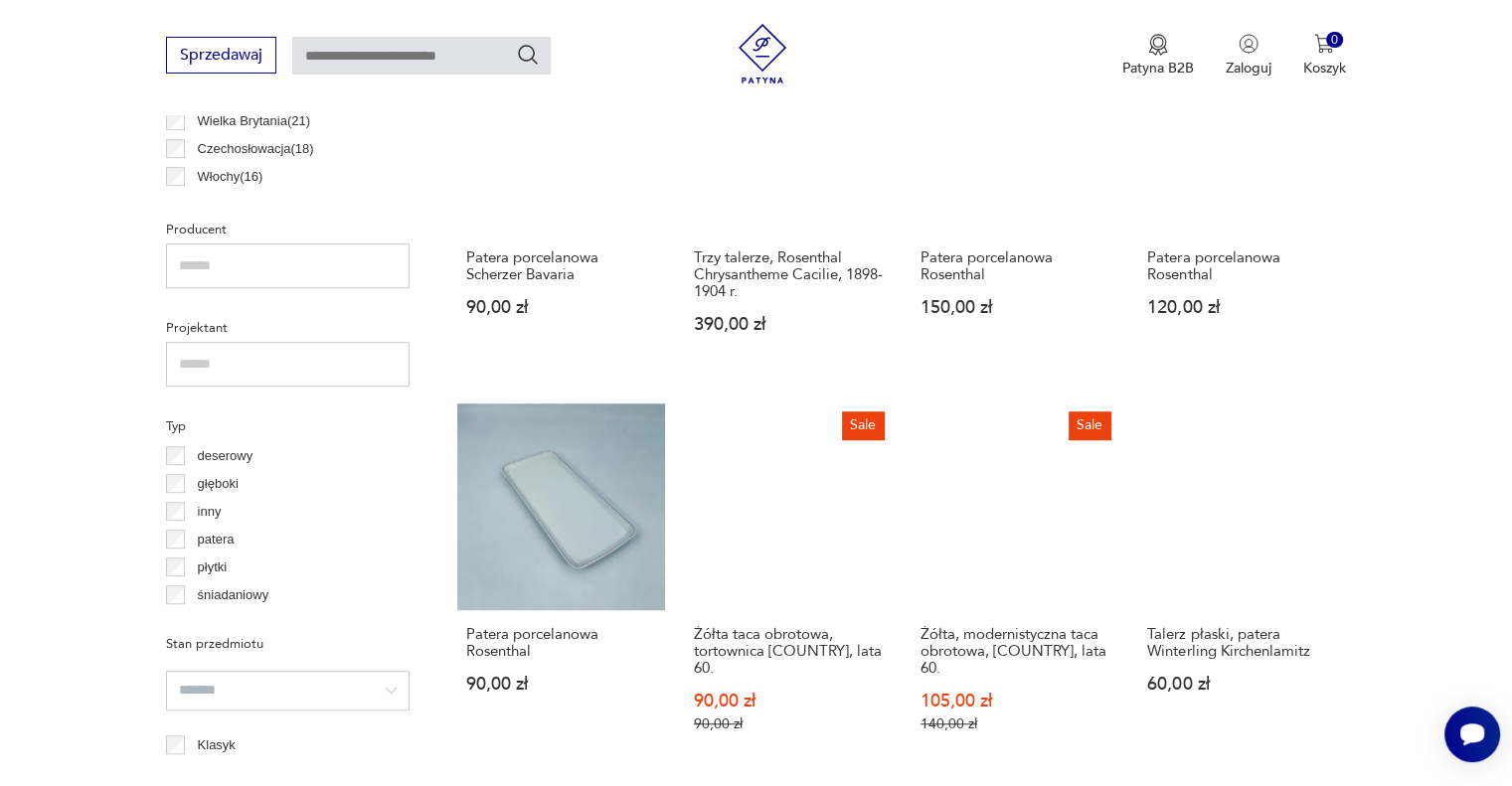 scroll, scrollTop: 1239, scrollLeft: 0, axis: vertical 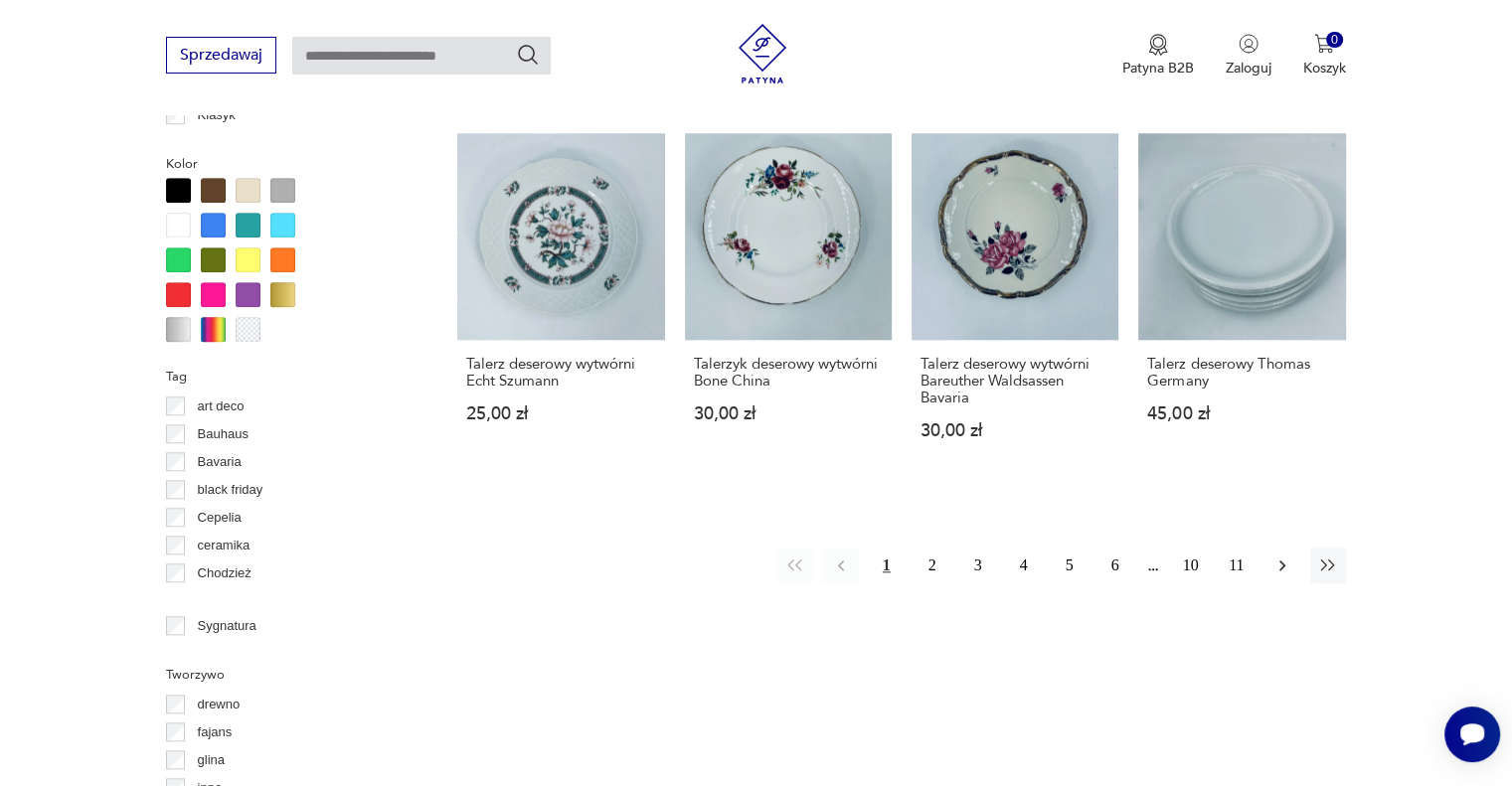 click 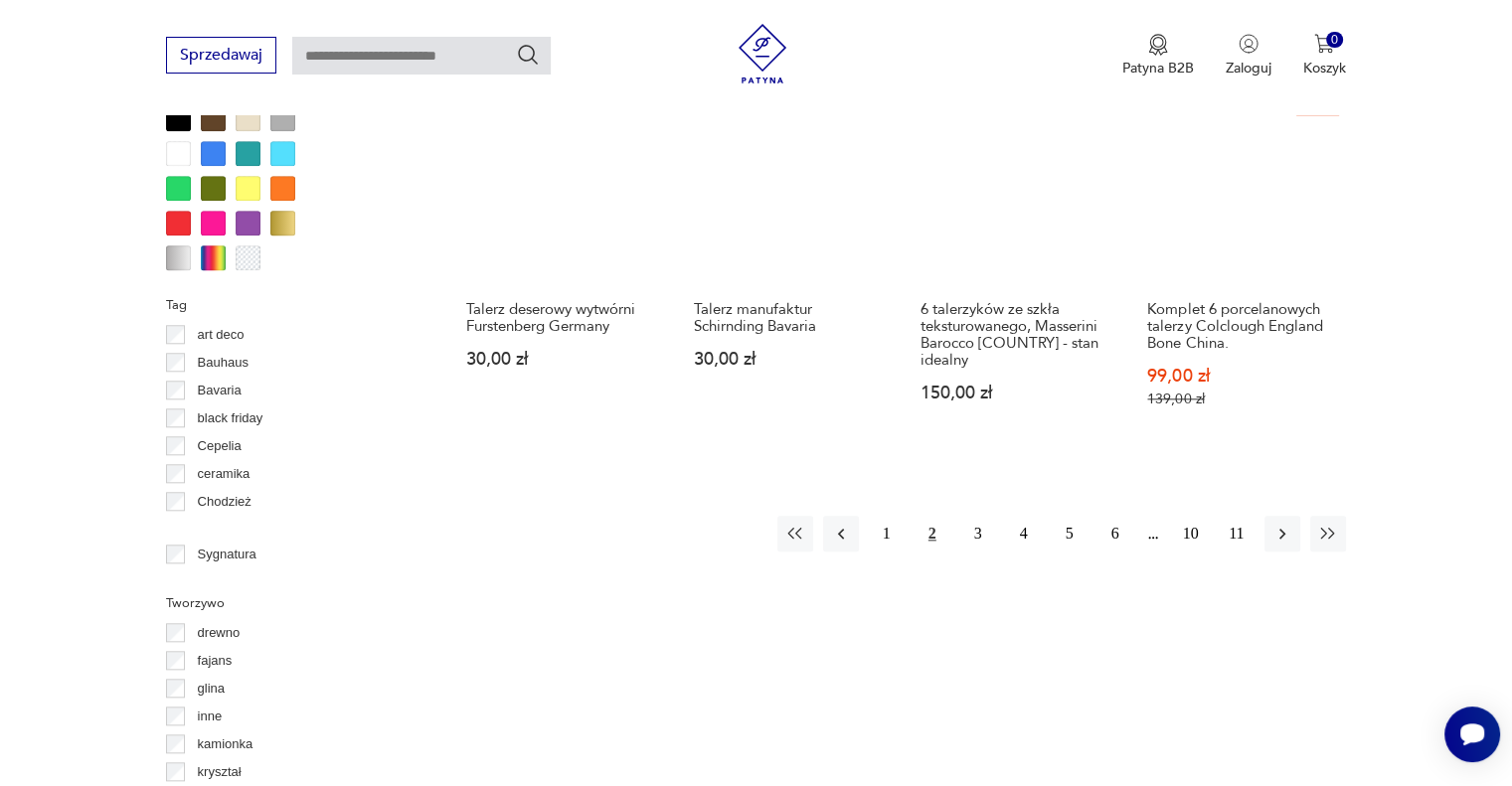 scroll, scrollTop: 1929, scrollLeft: 0, axis: vertical 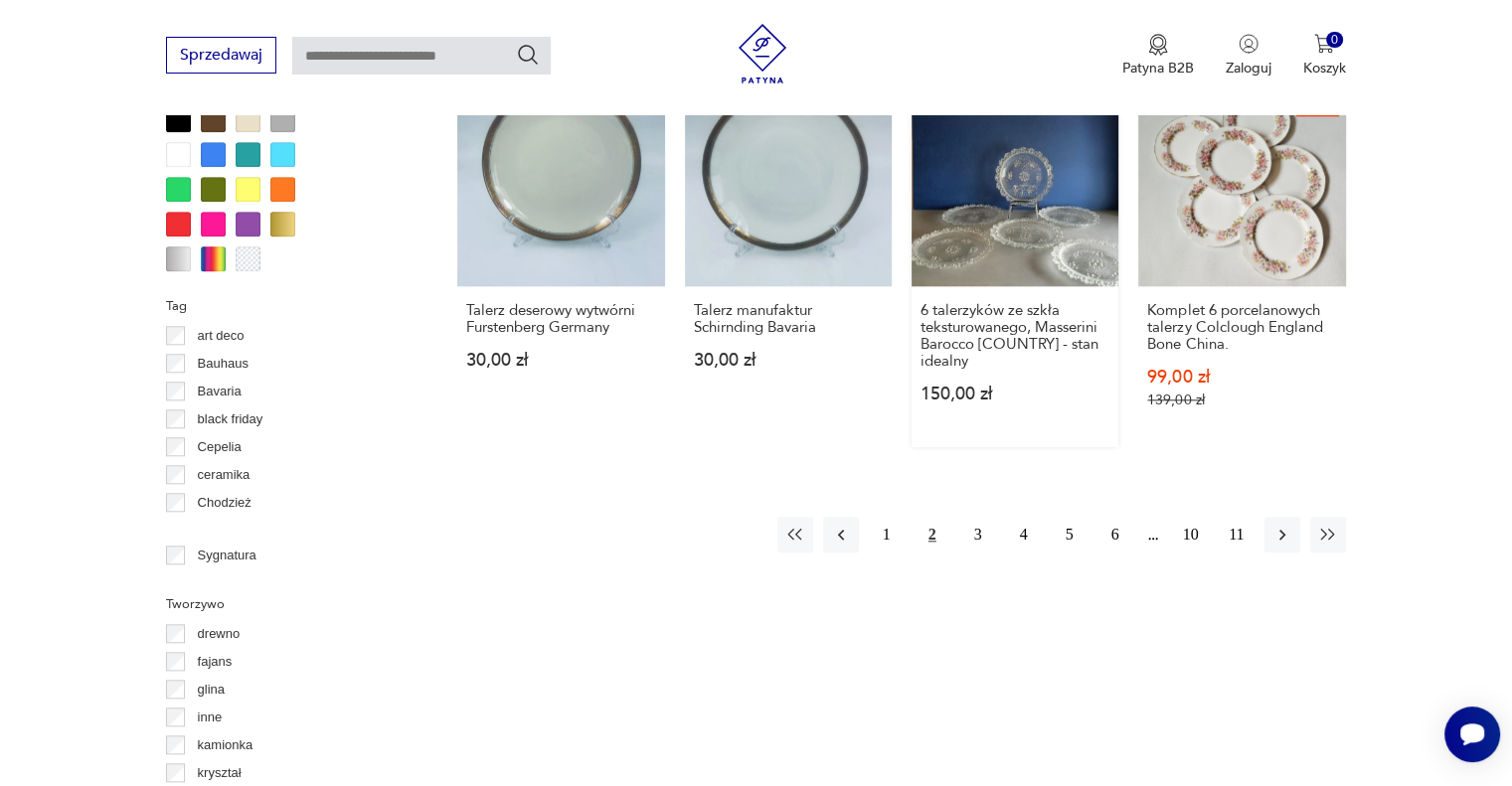 click on "6 talerzyków ze szkła teksturowanego, Masserini Barocco Italy - stan idealny 150,00 zł" at bounding box center [1015, 263] 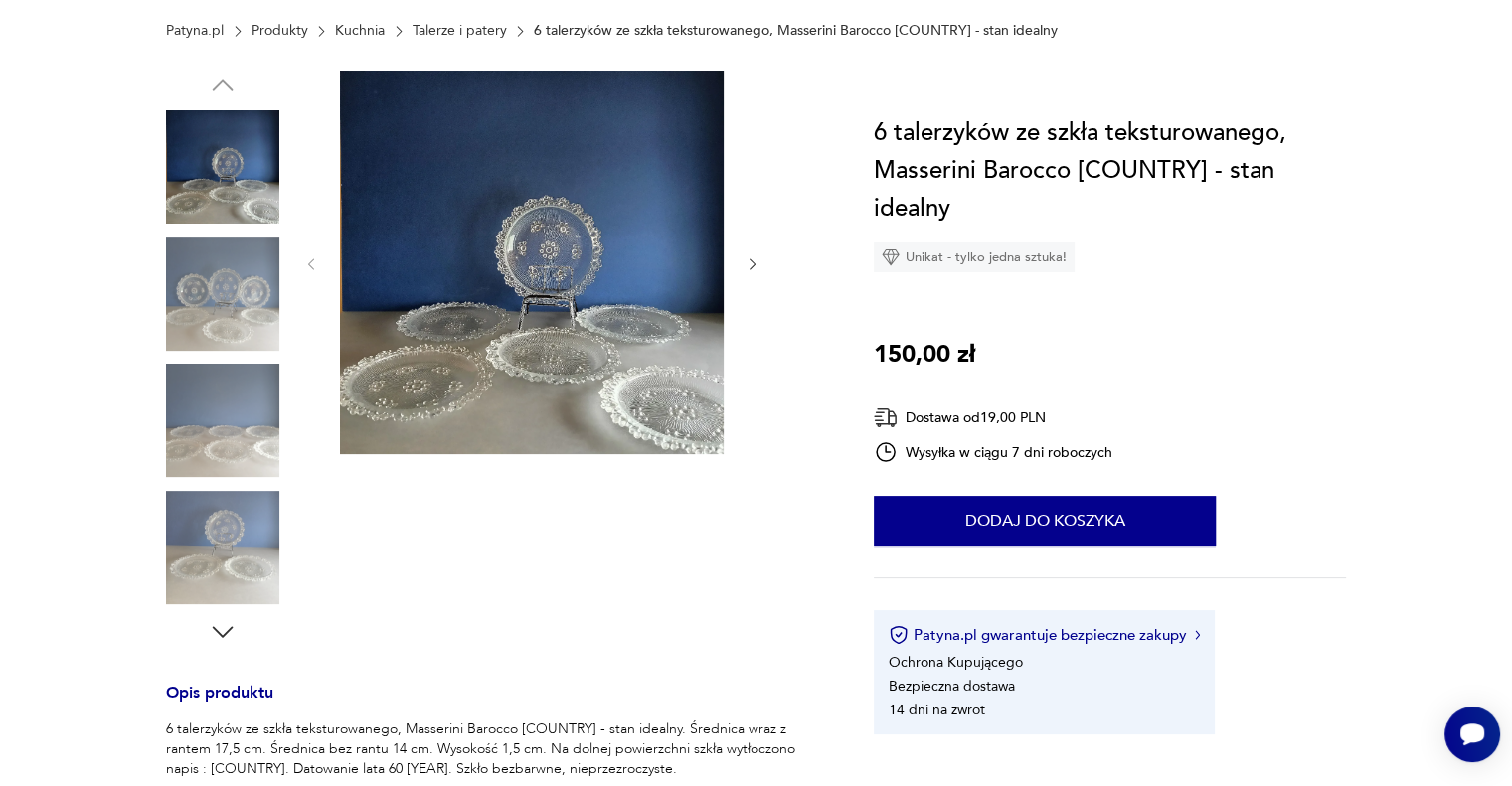 scroll, scrollTop: 0, scrollLeft: 0, axis: both 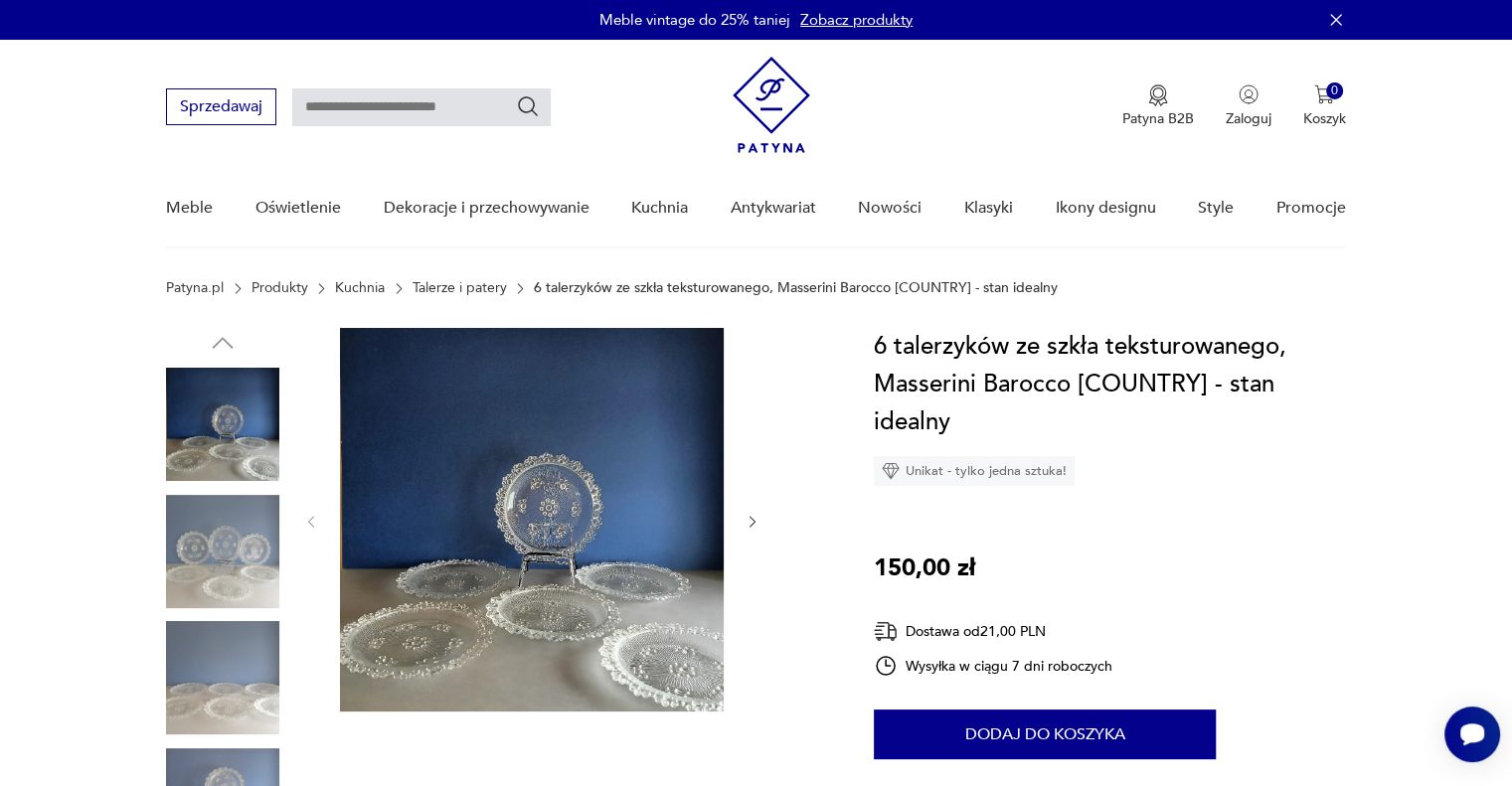 click at bounding box center [223, 551] 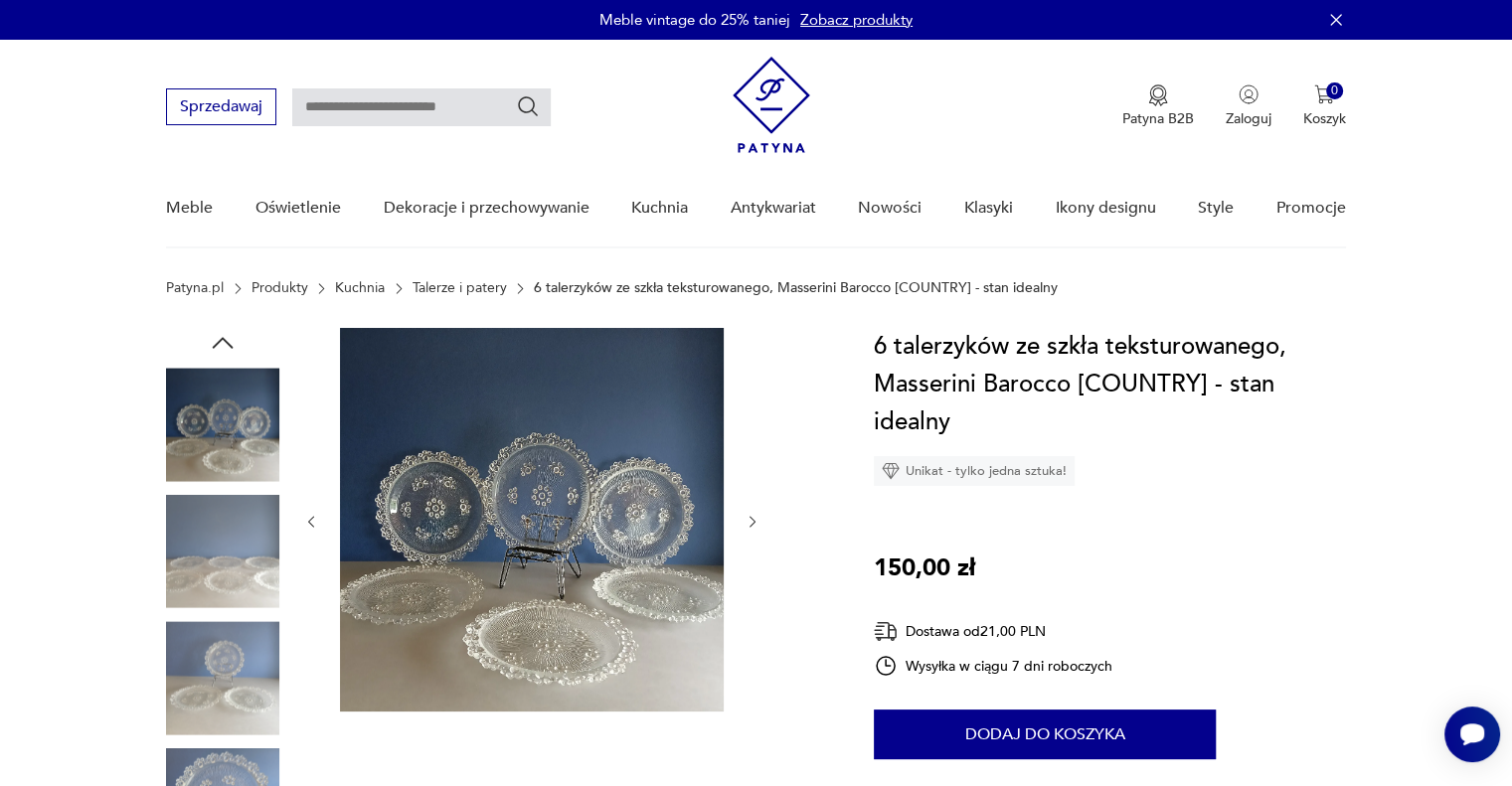 click 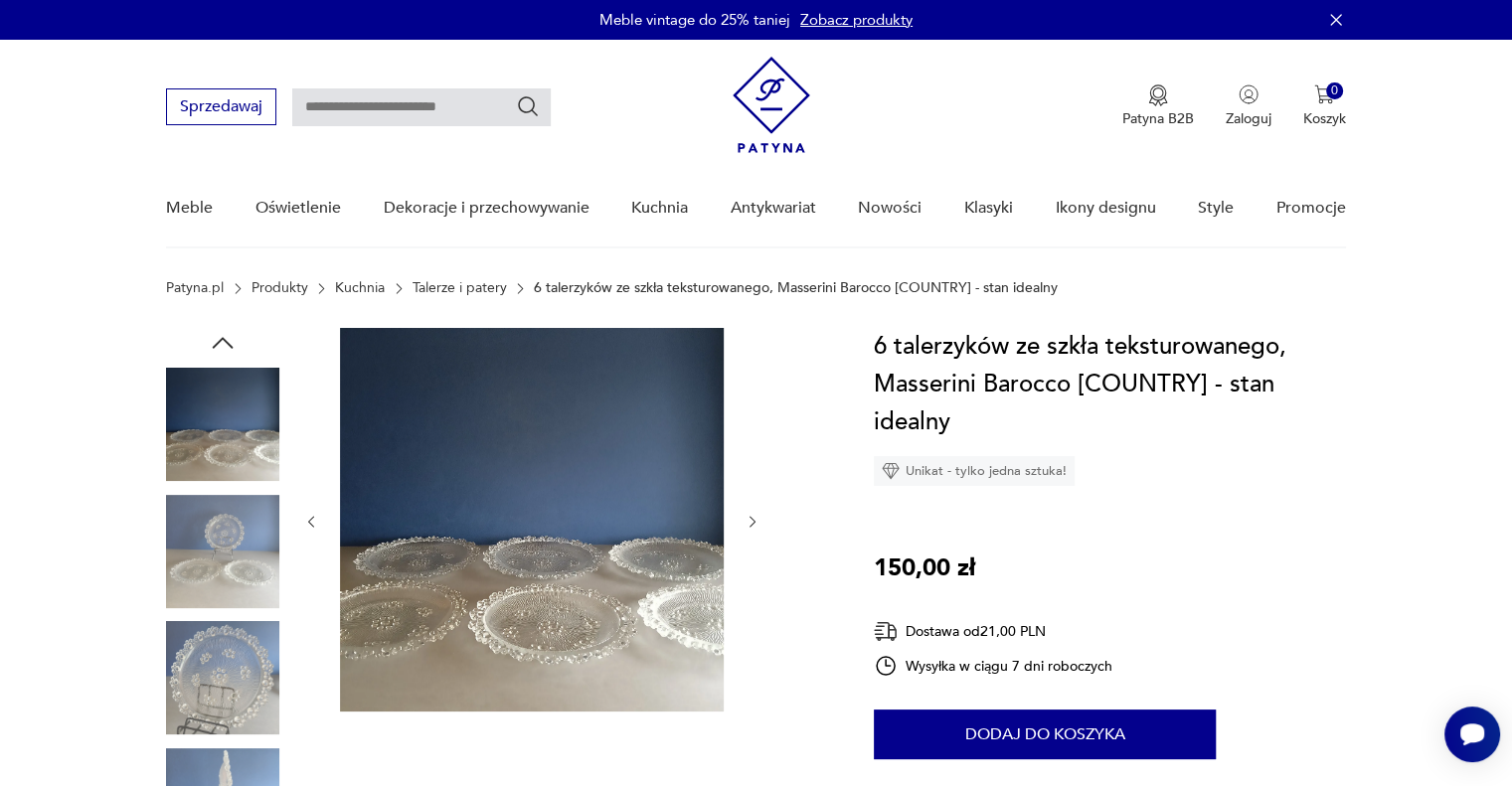 click 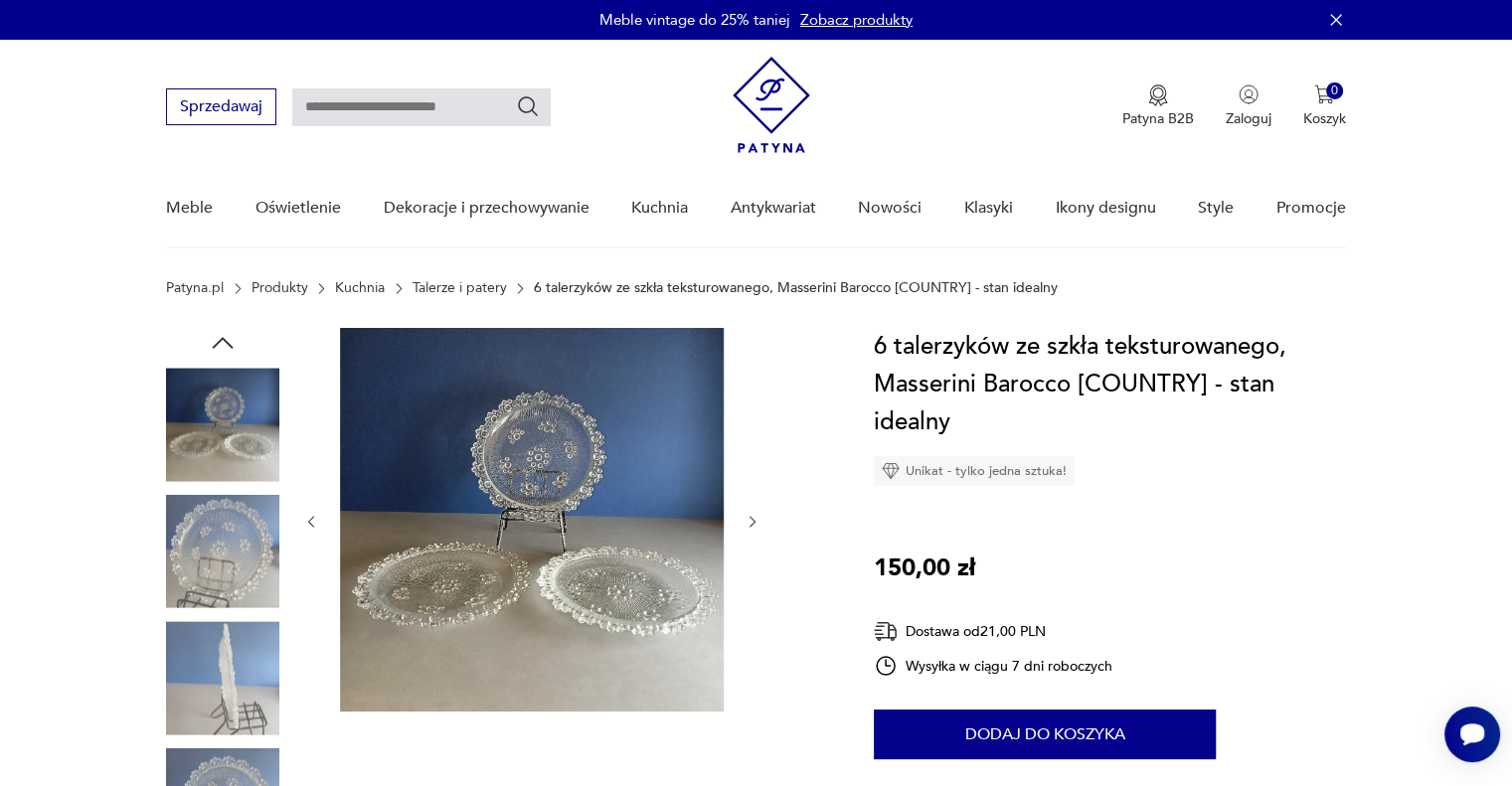 click 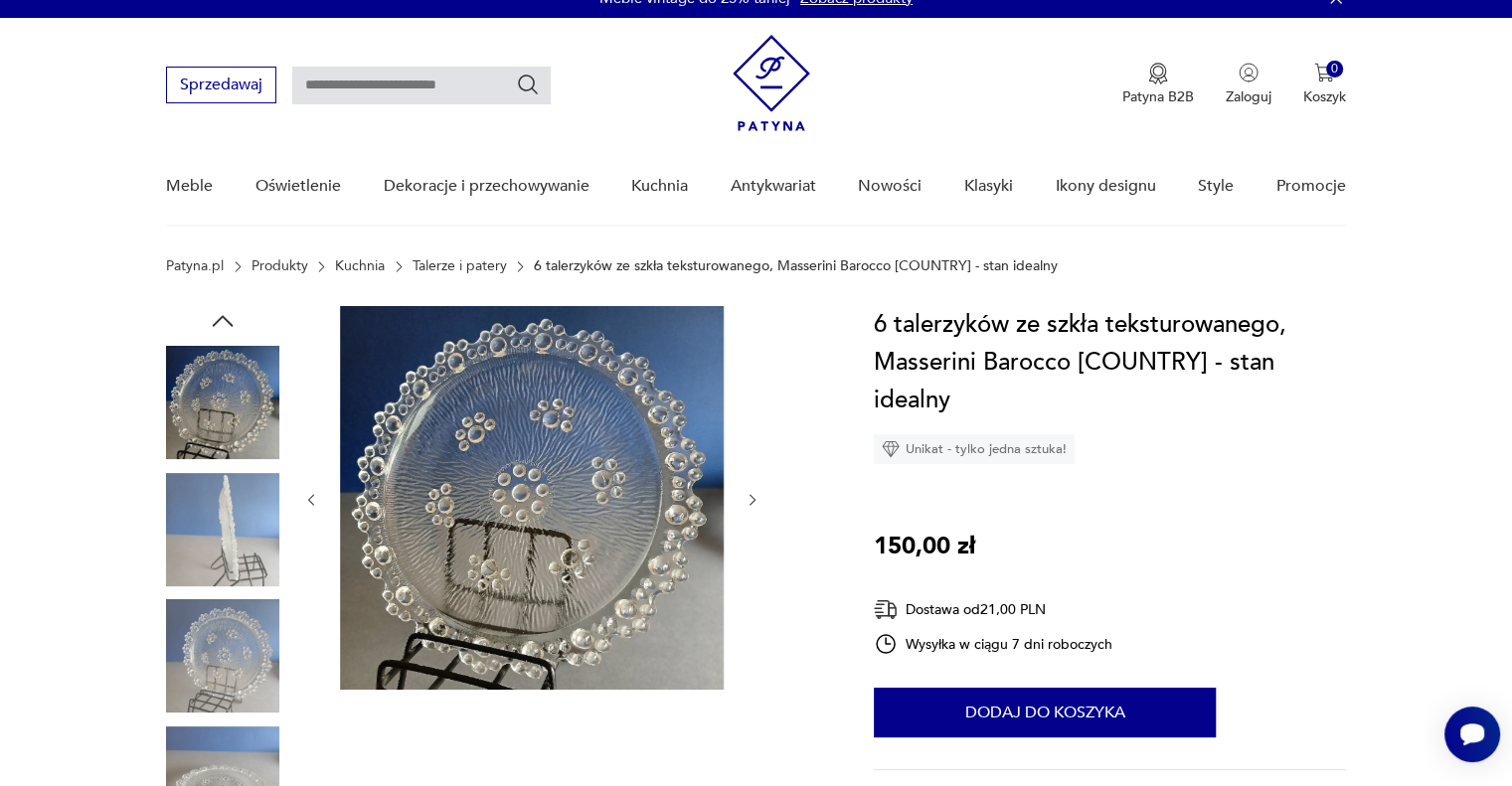 scroll, scrollTop: 54, scrollLeft: 0, axis: vertical 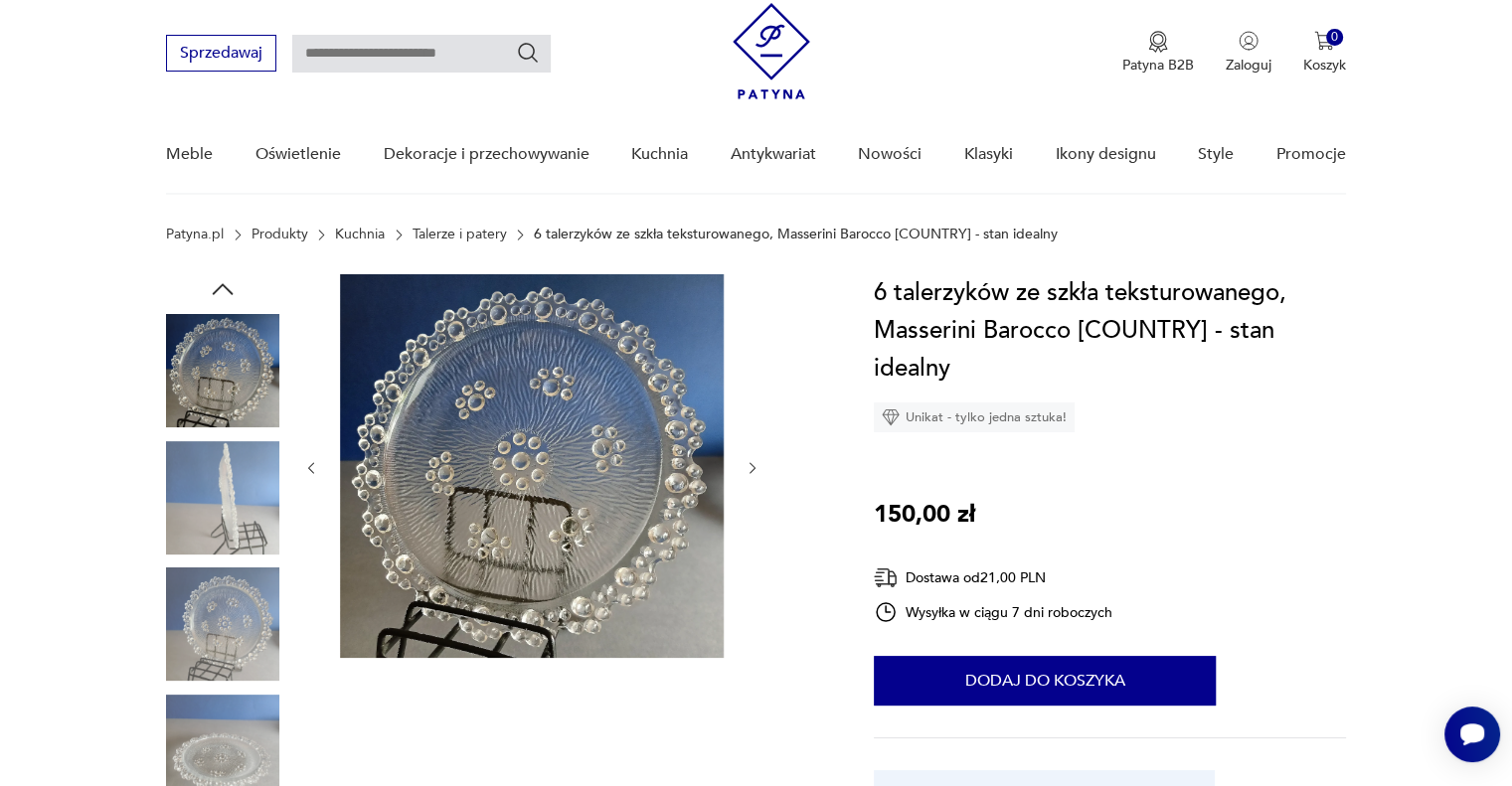 click 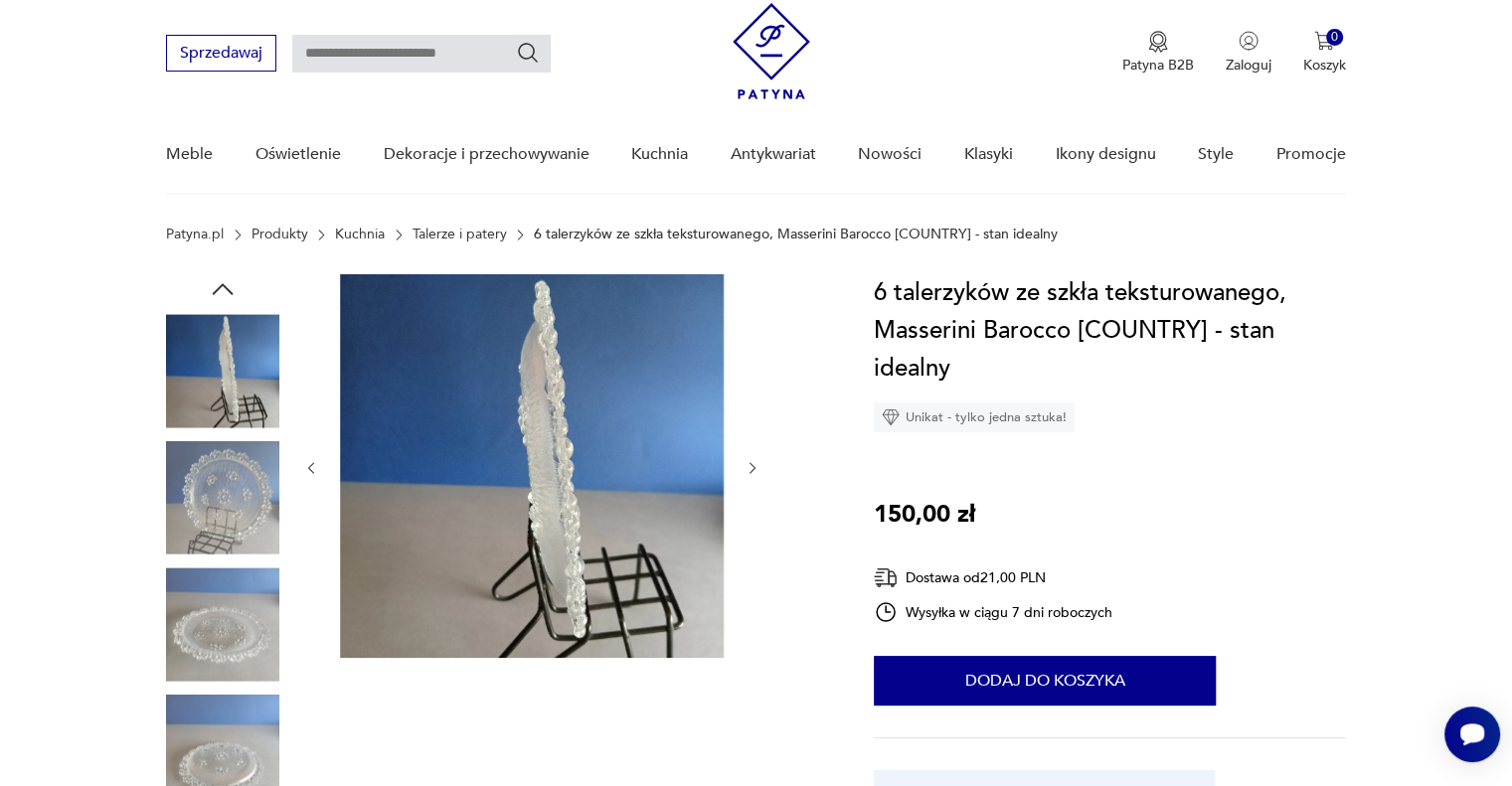 click 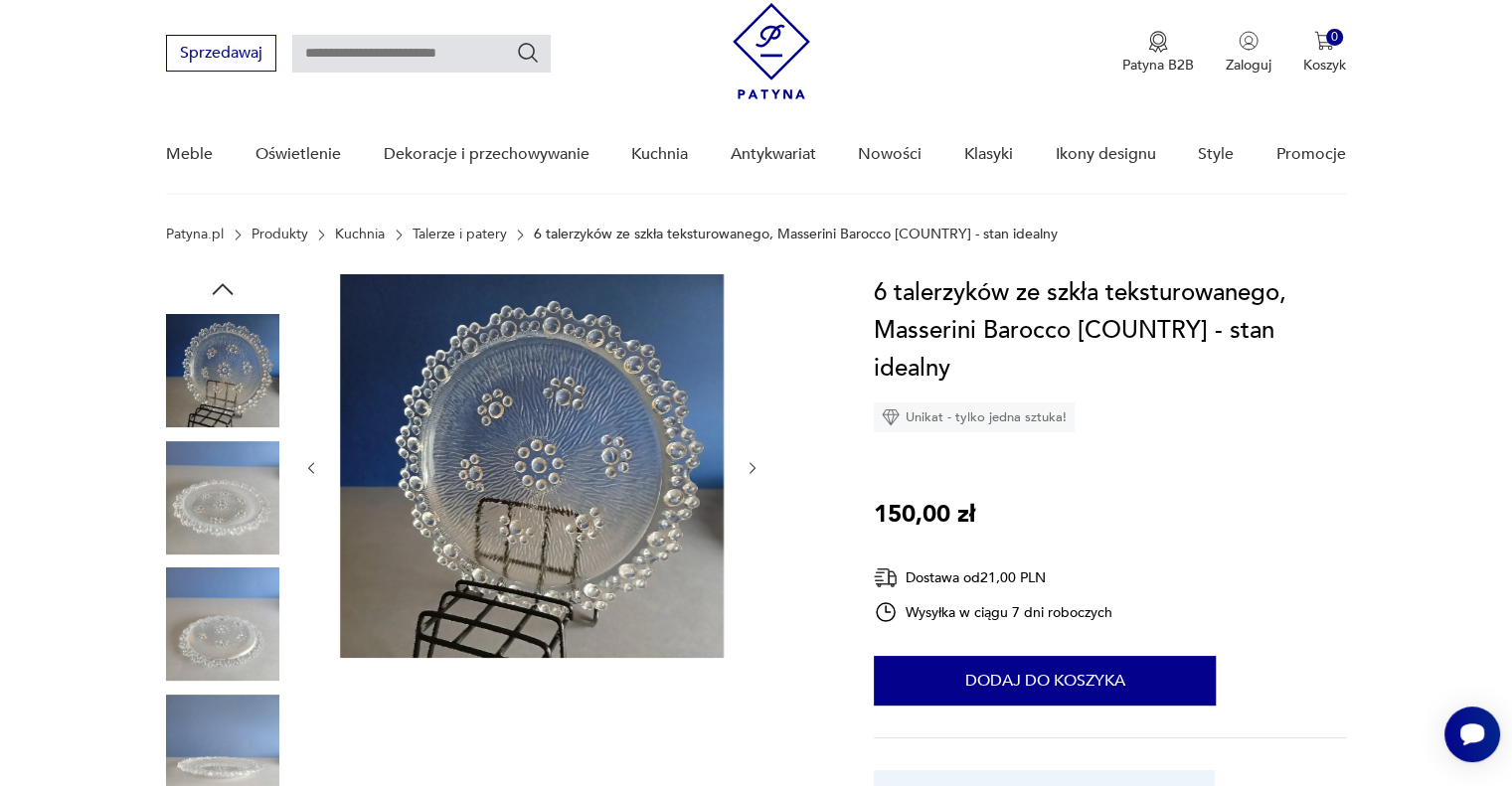 click 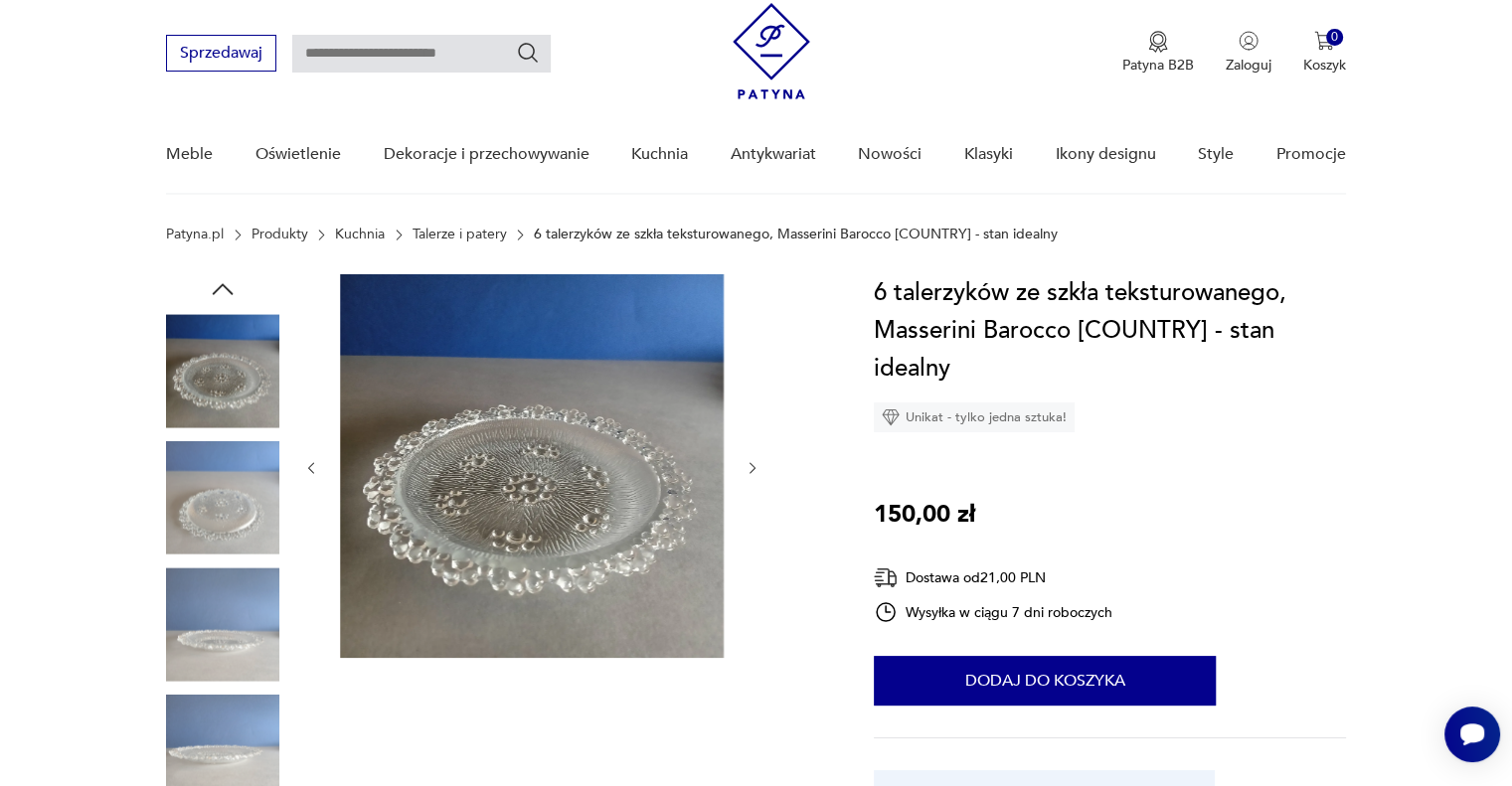 click 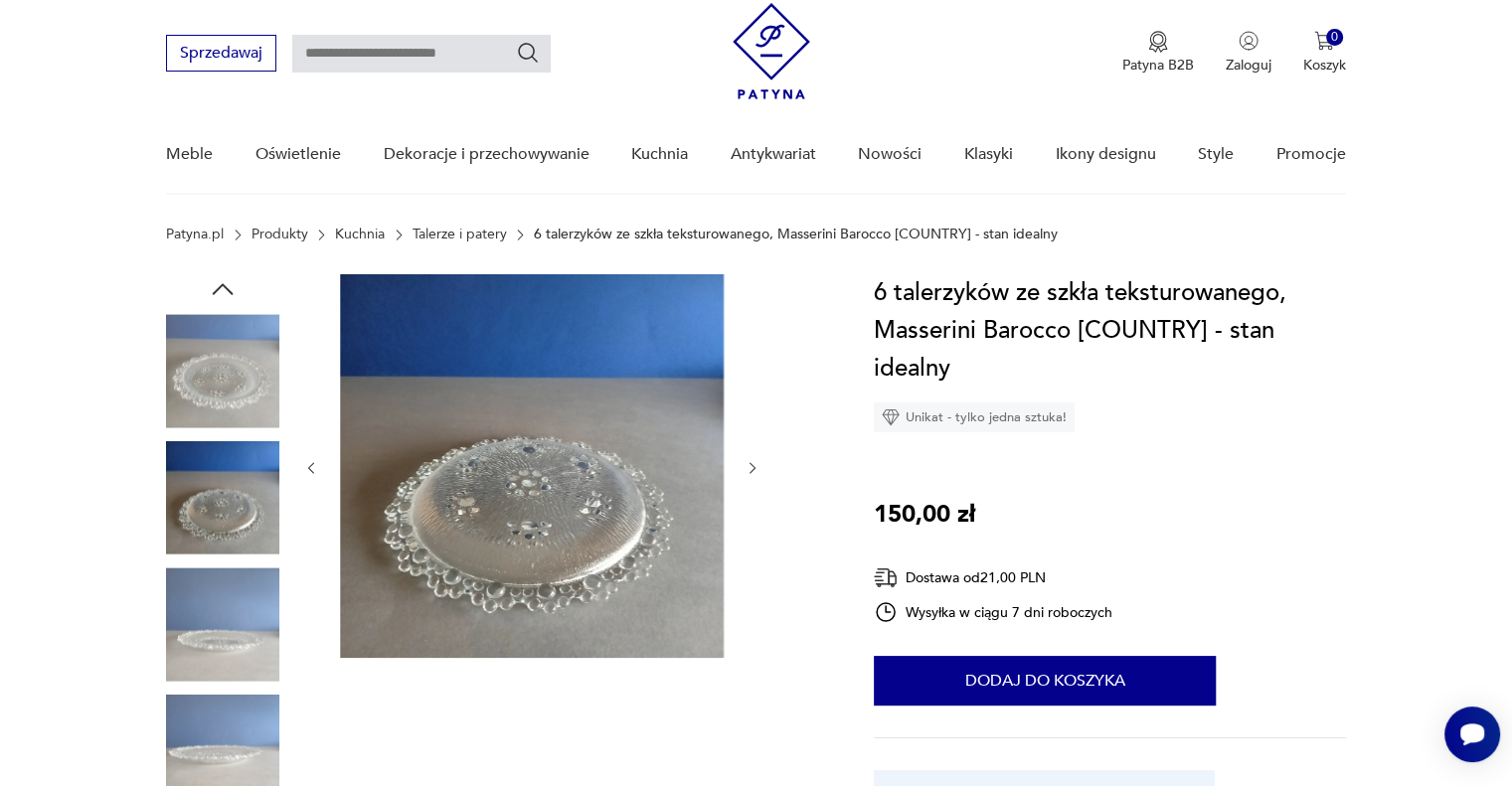 click at bounding box center [223, 371] 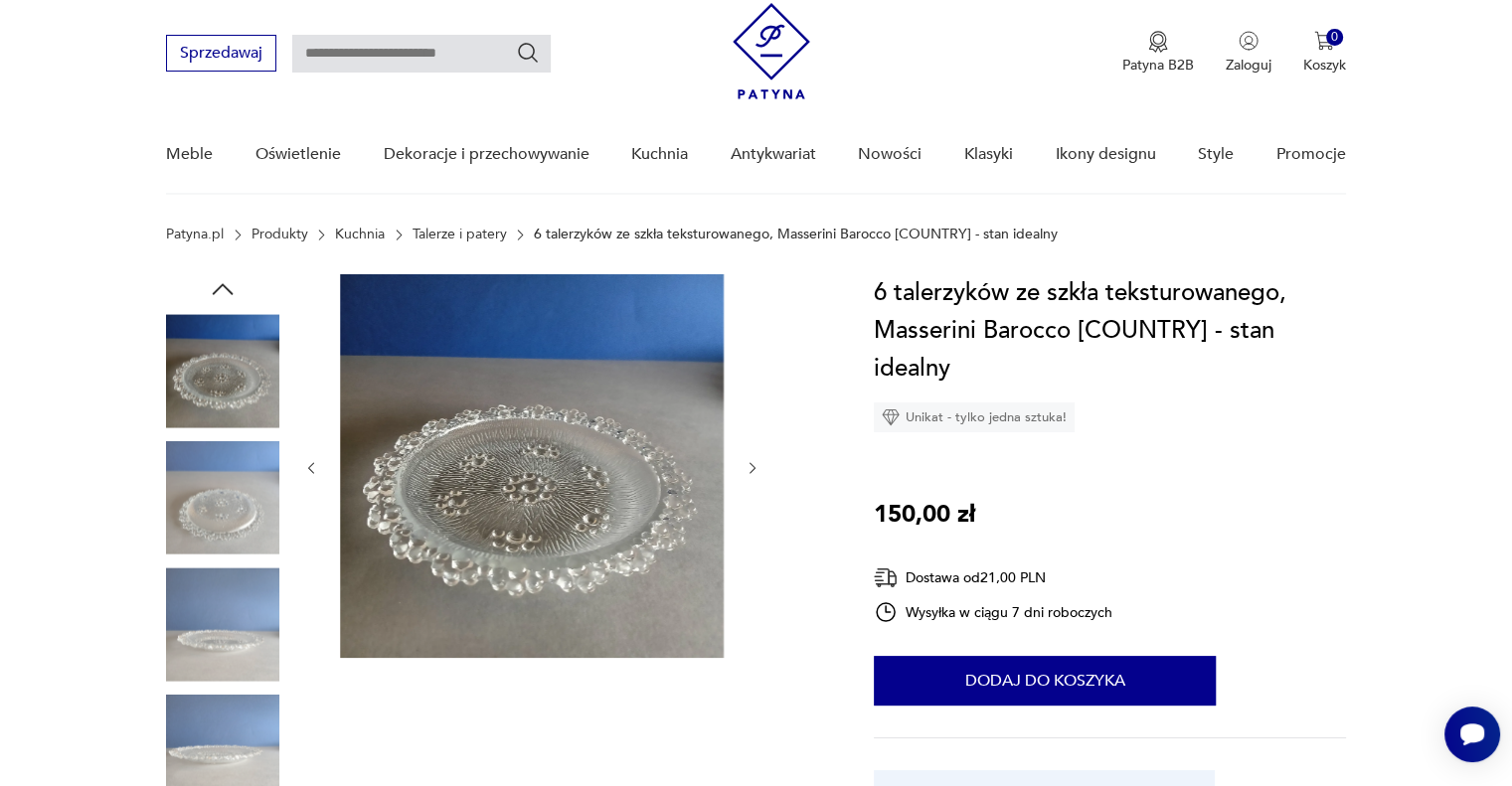 click 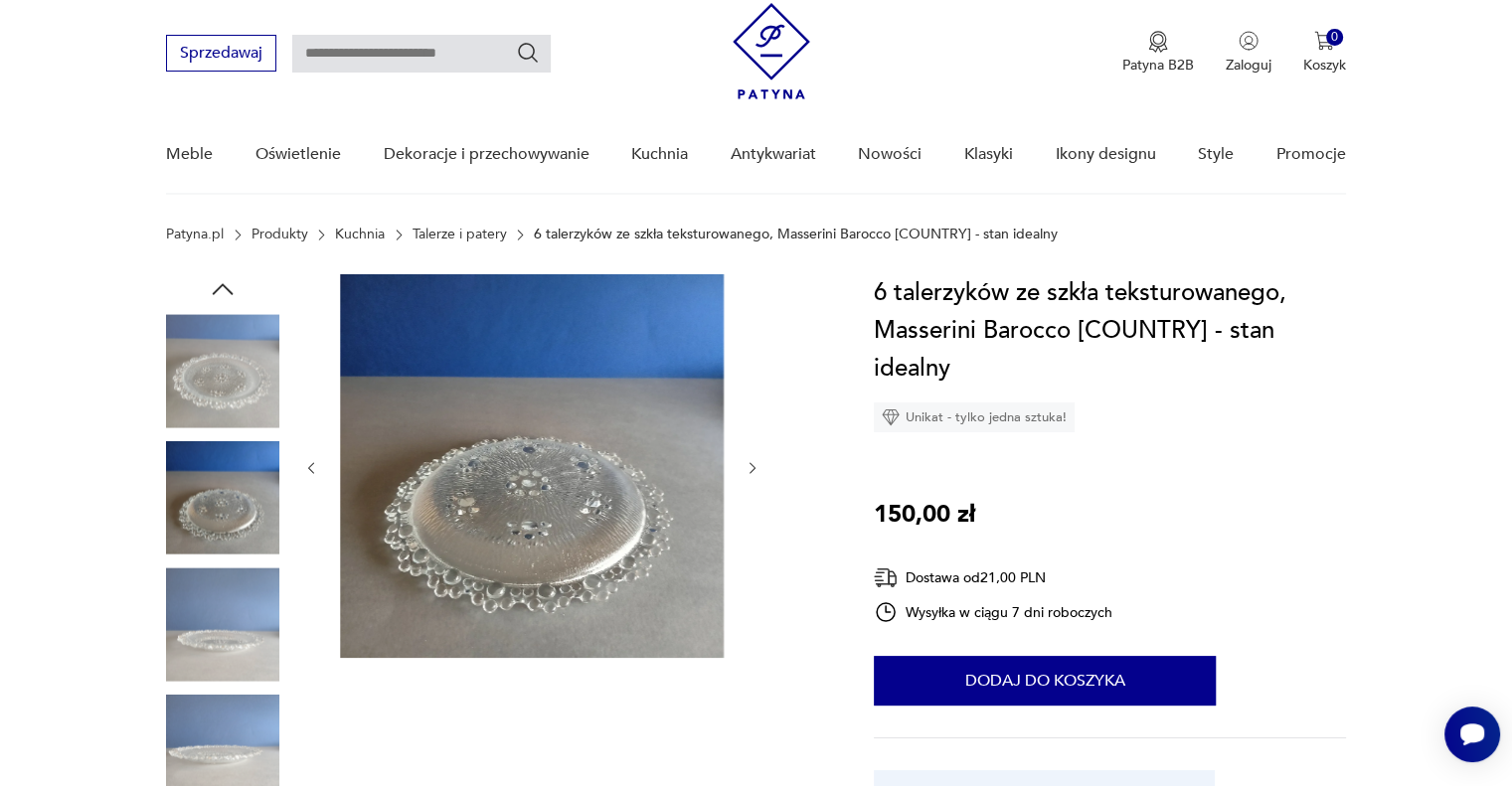 click 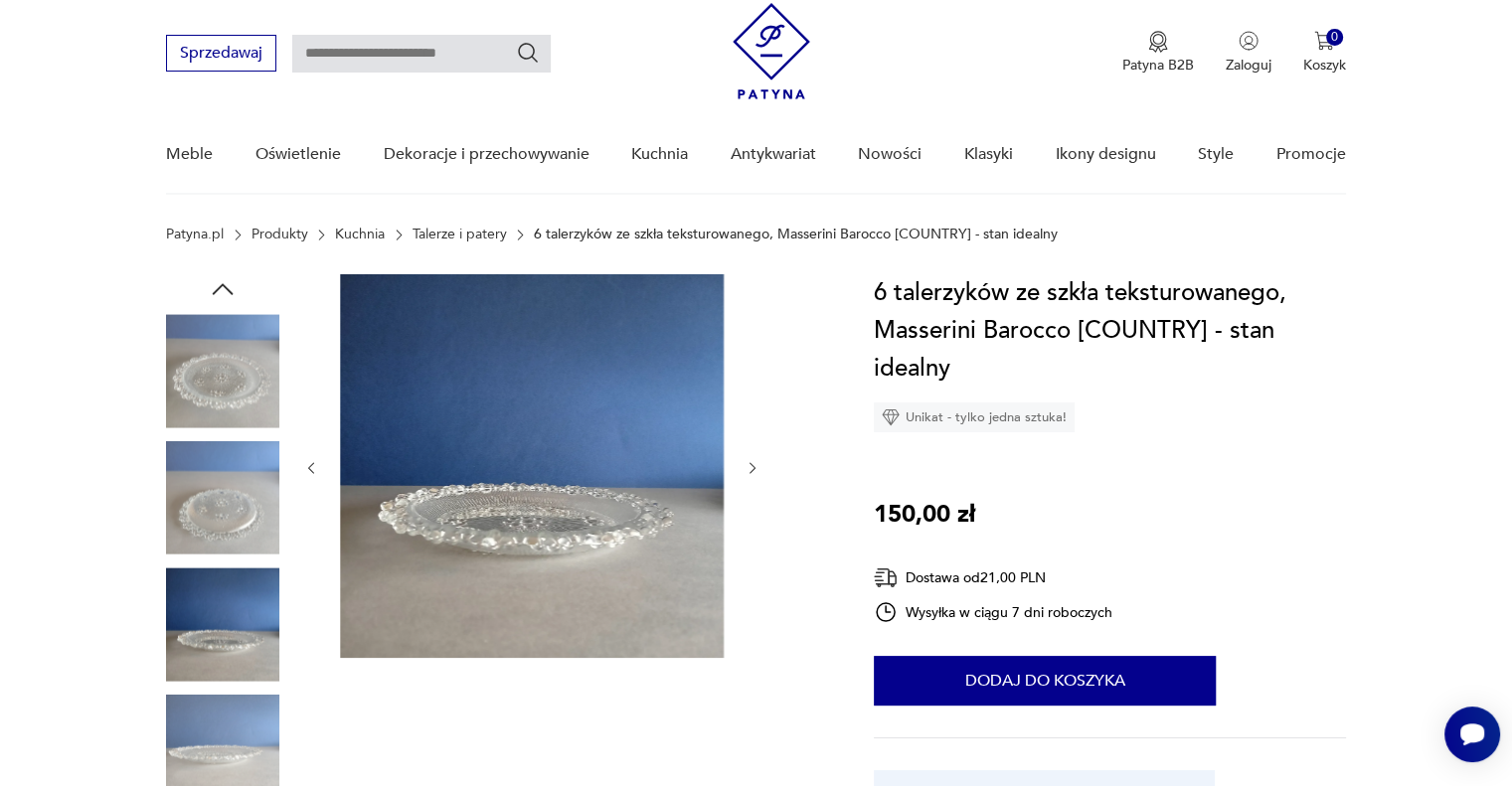 click 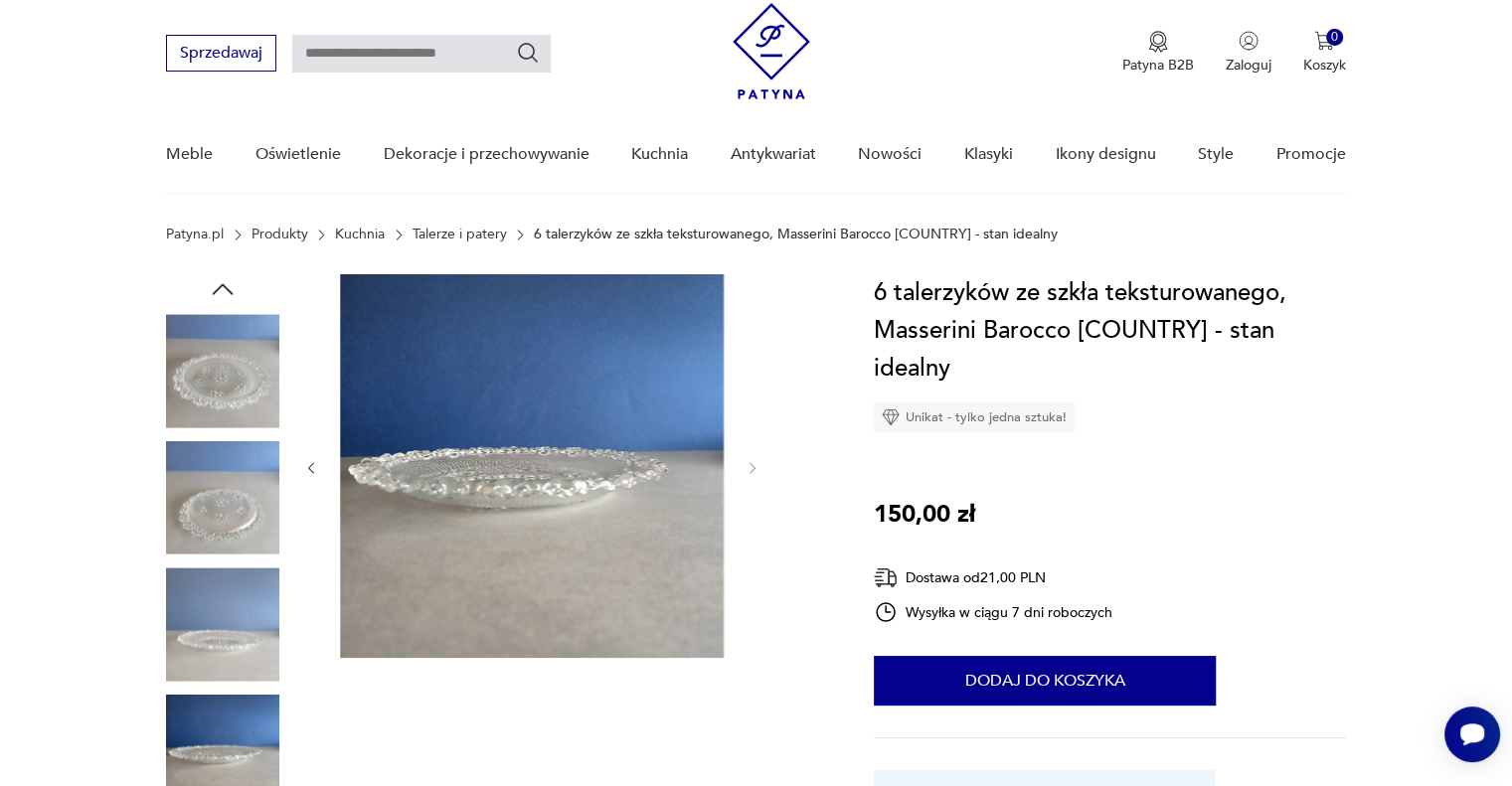 click 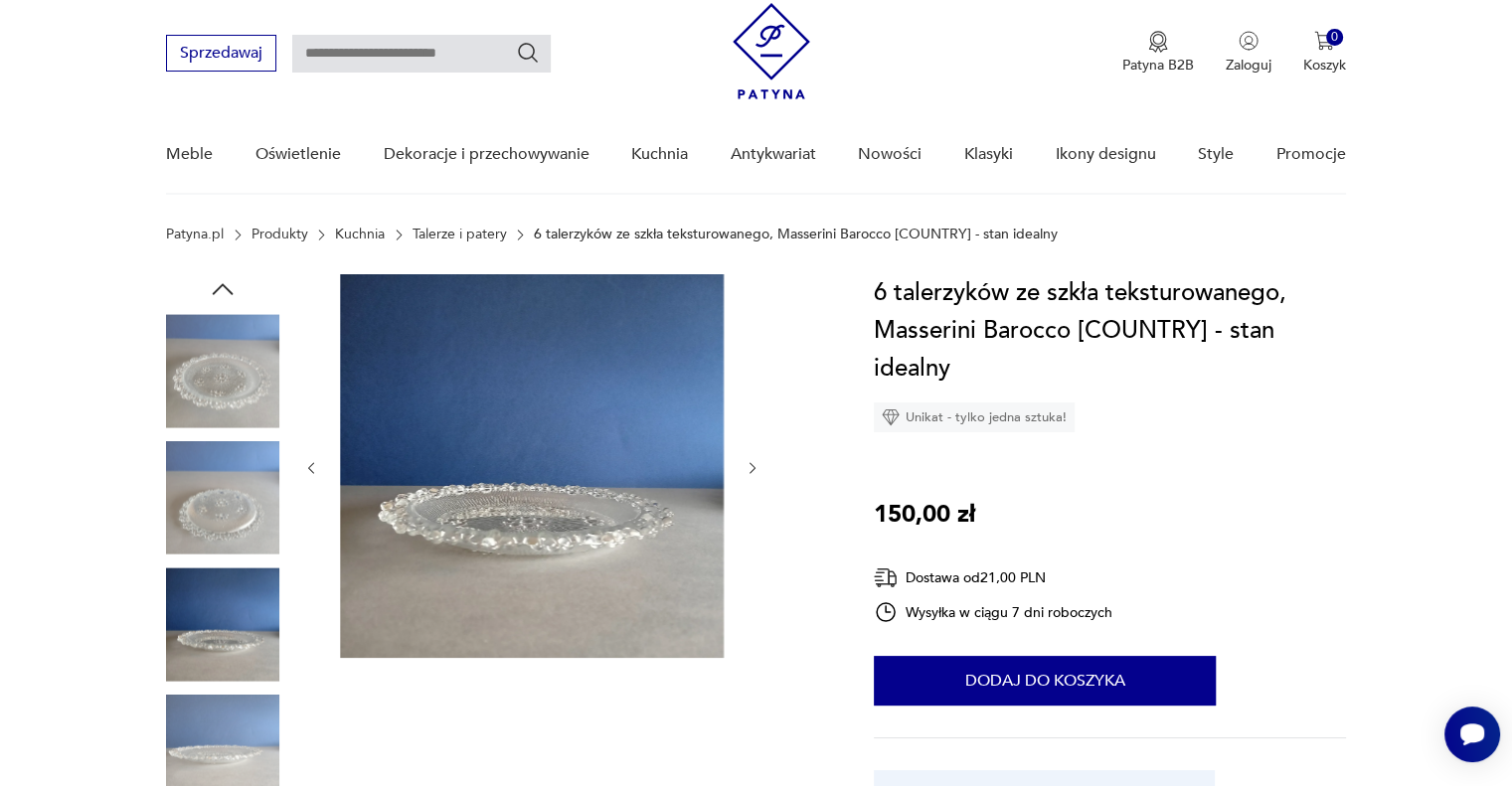 click 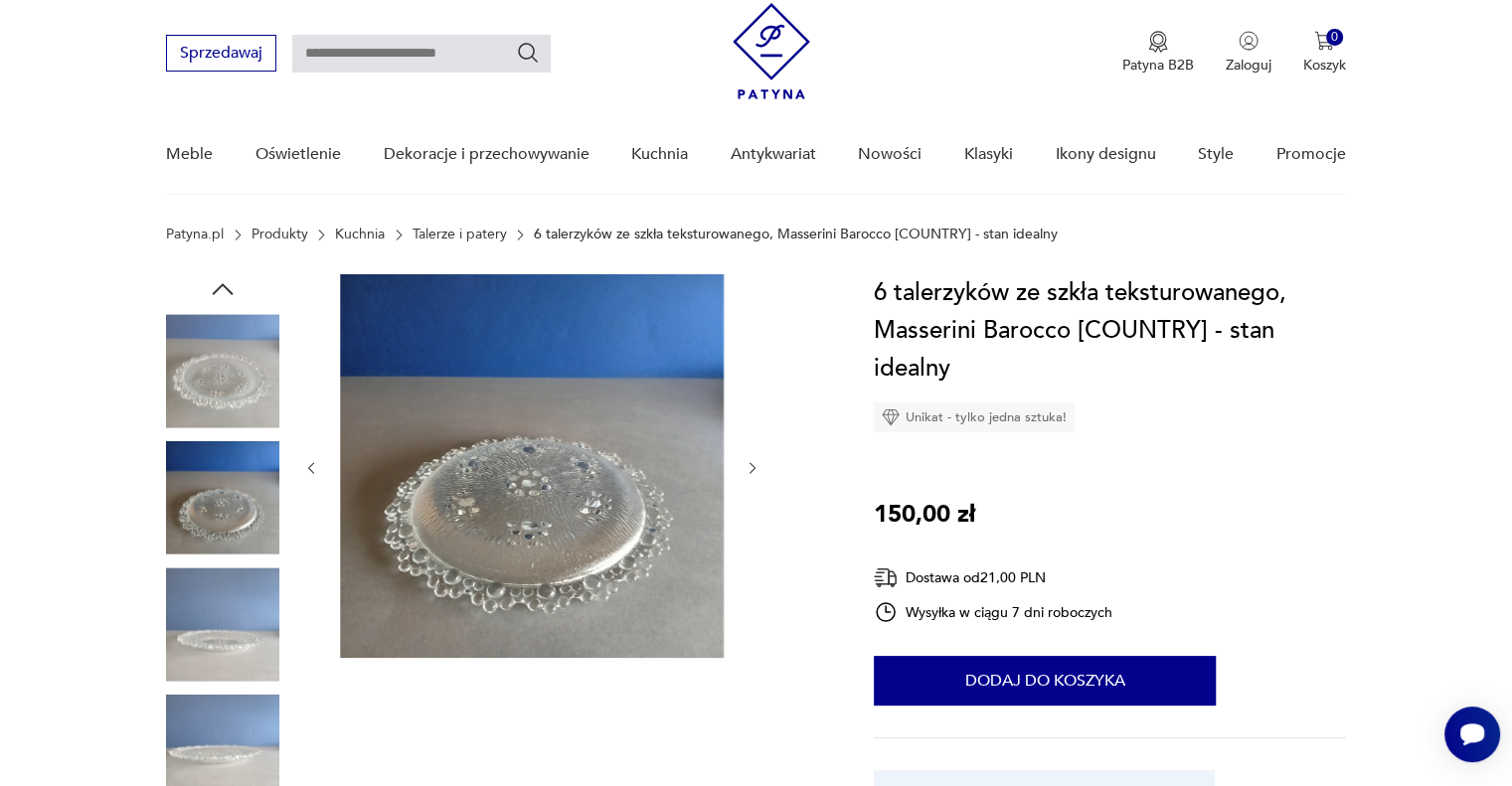 click 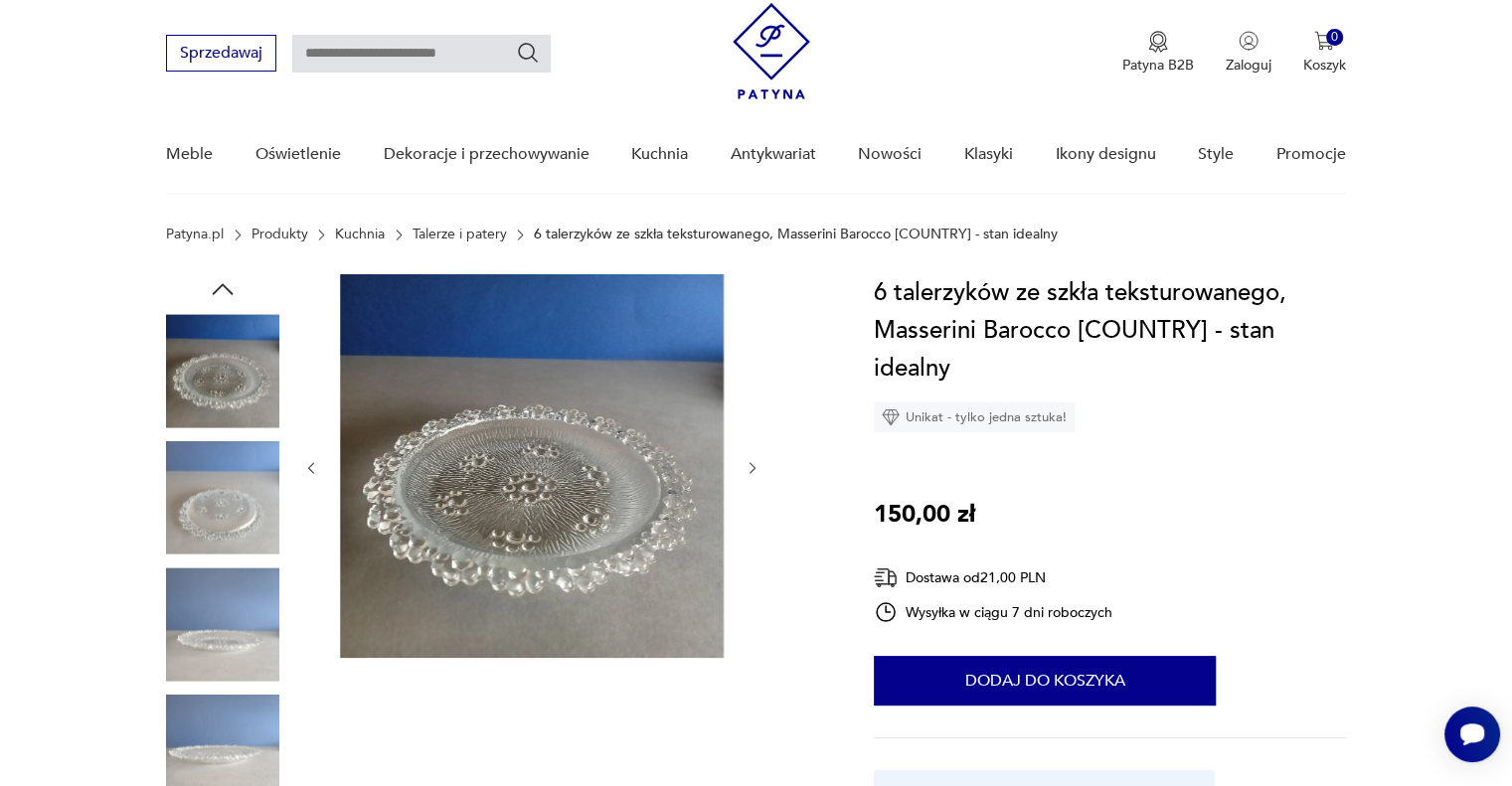 click 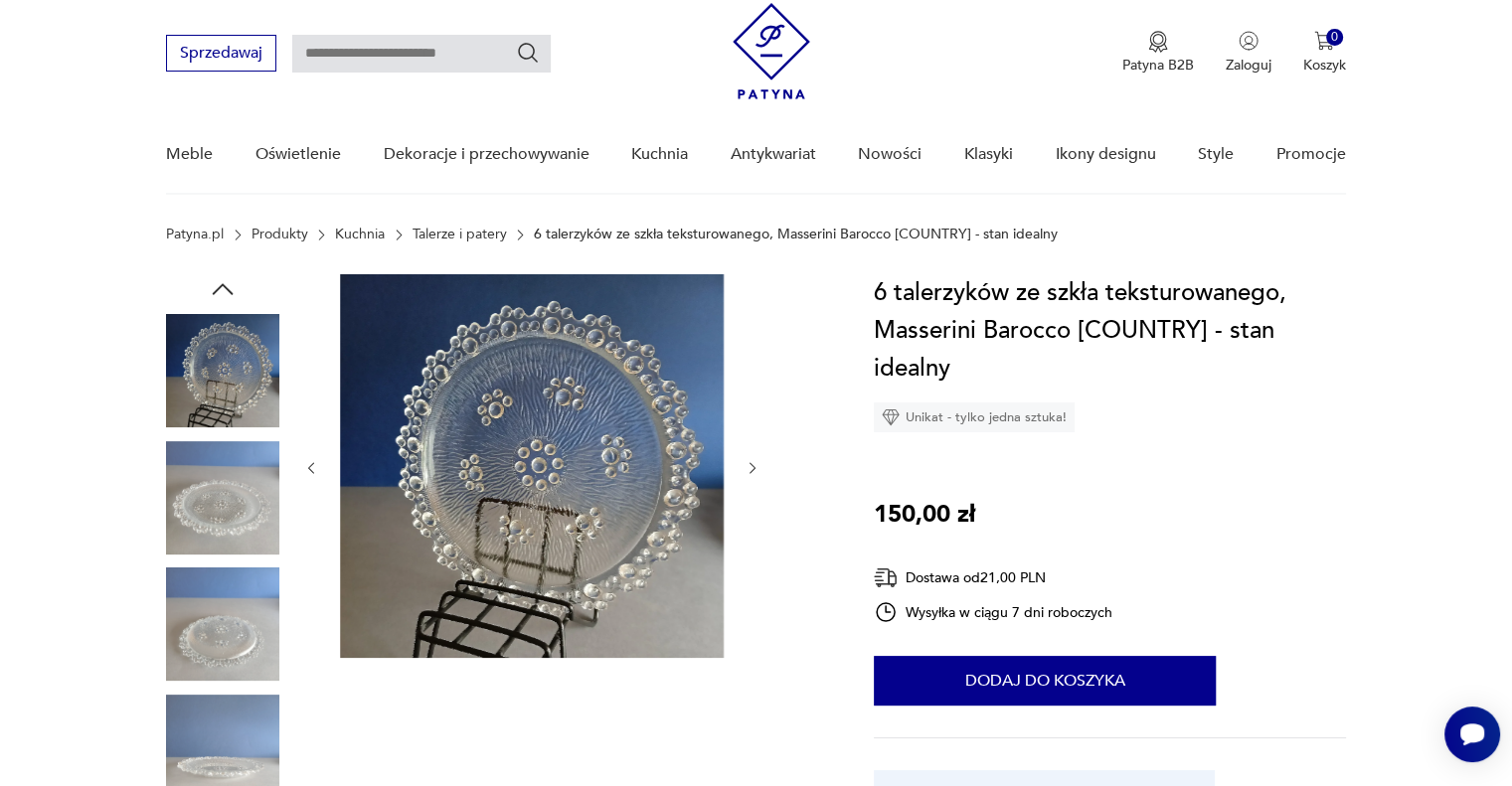 click 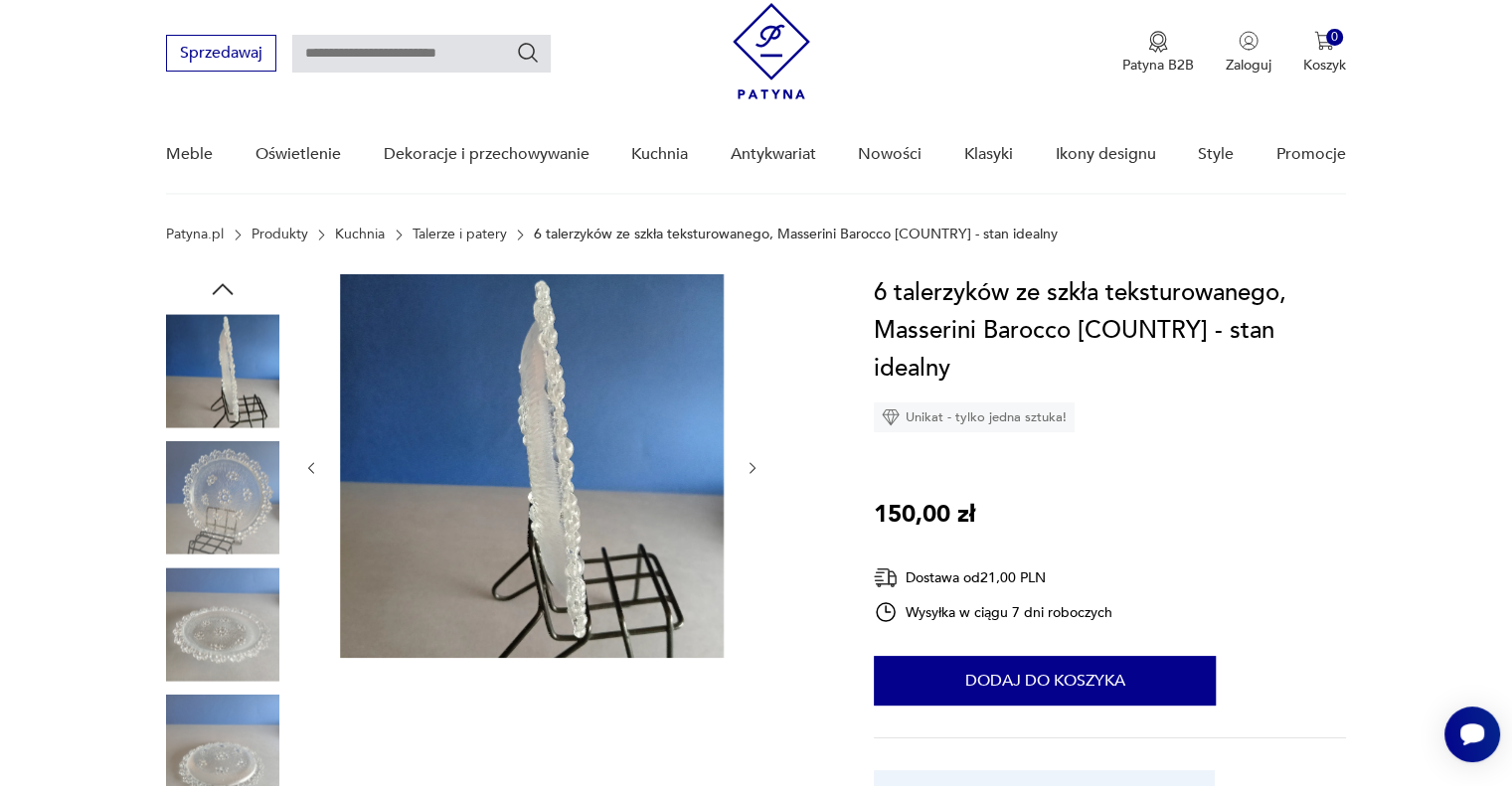 click 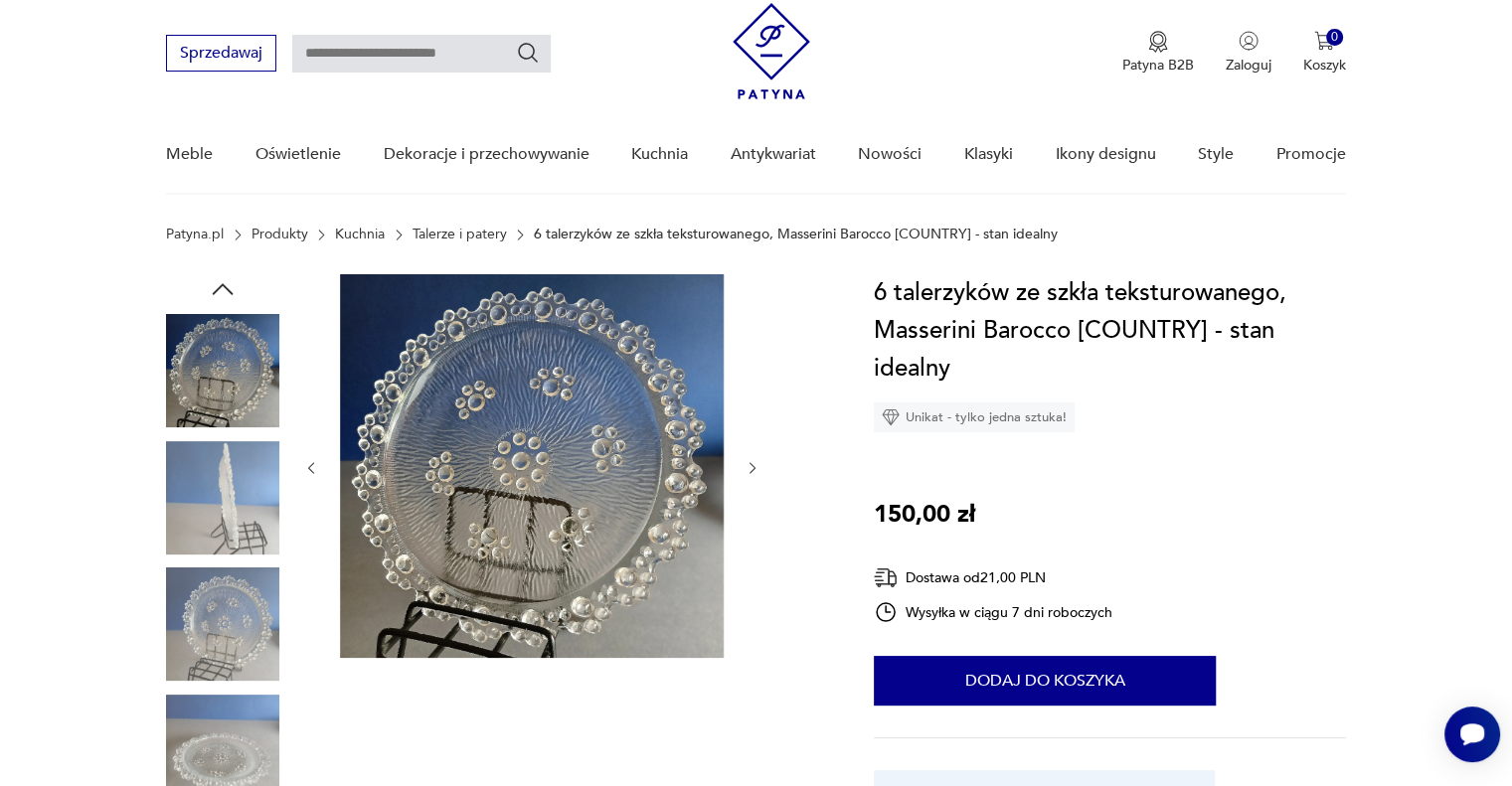 click 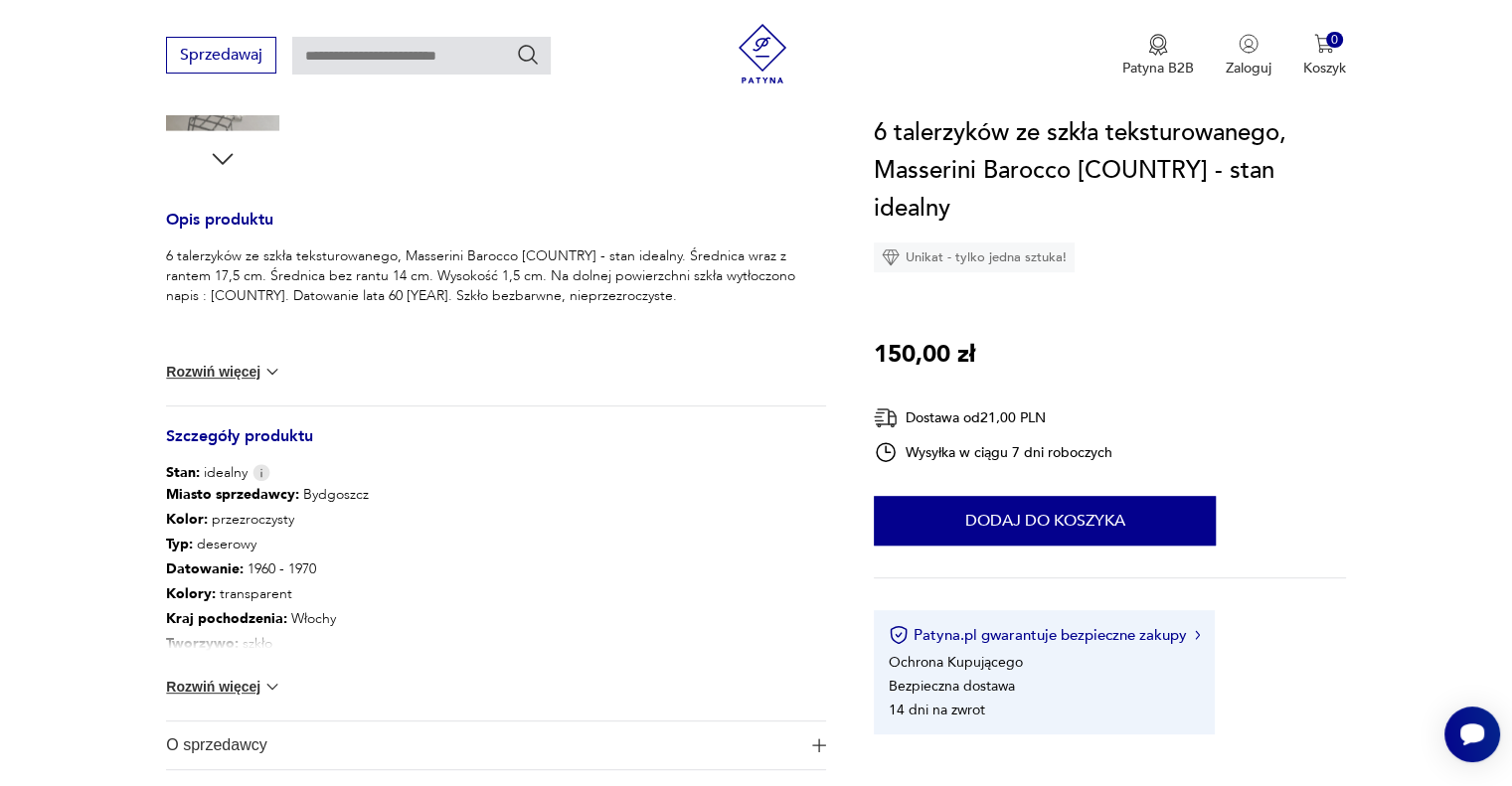 scroll, scrollTop: 765, scrollLeft: 0, axis: vertical 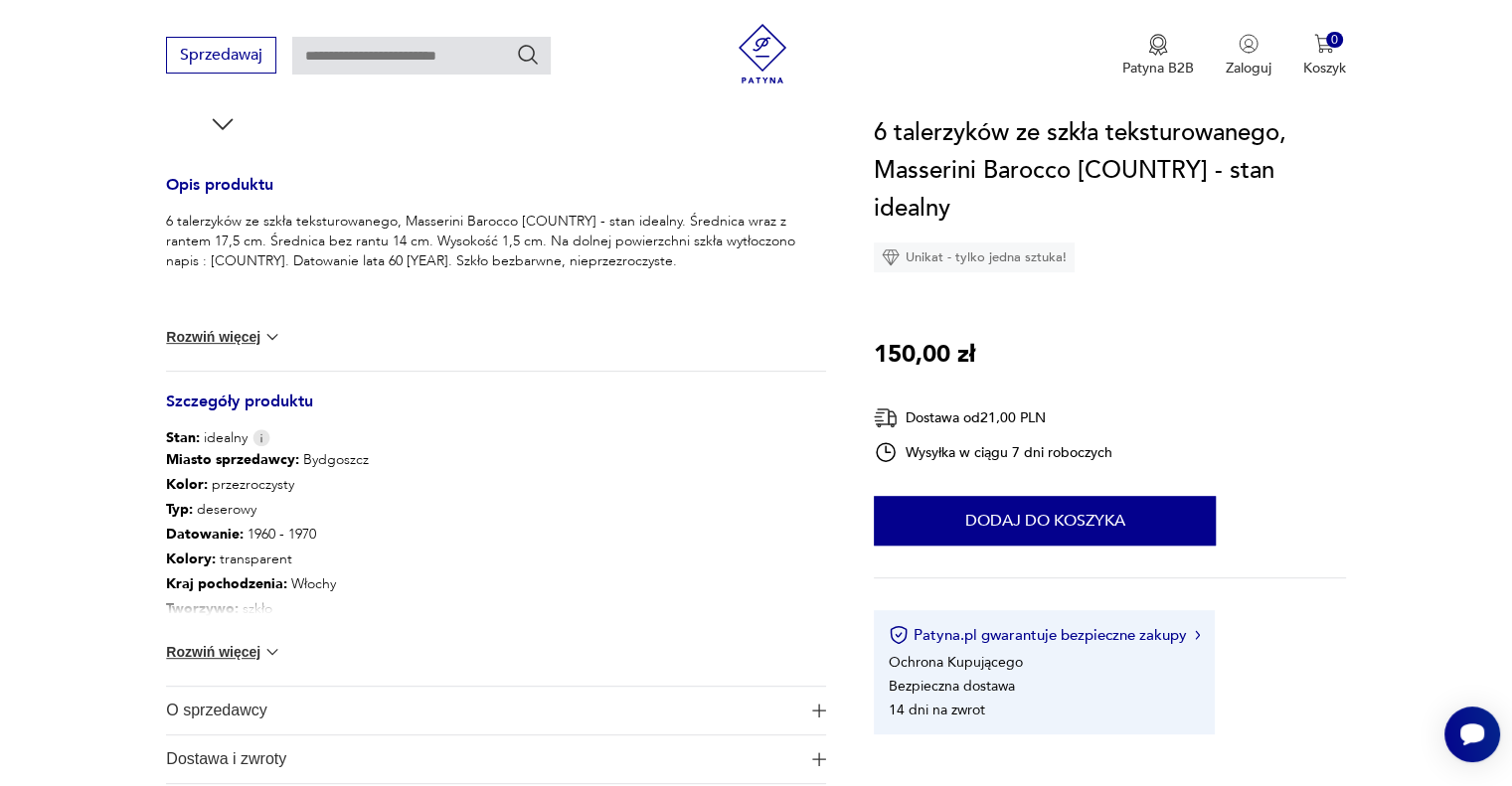 click on "Rozwiń więcej" at bounding box center [224, 652] 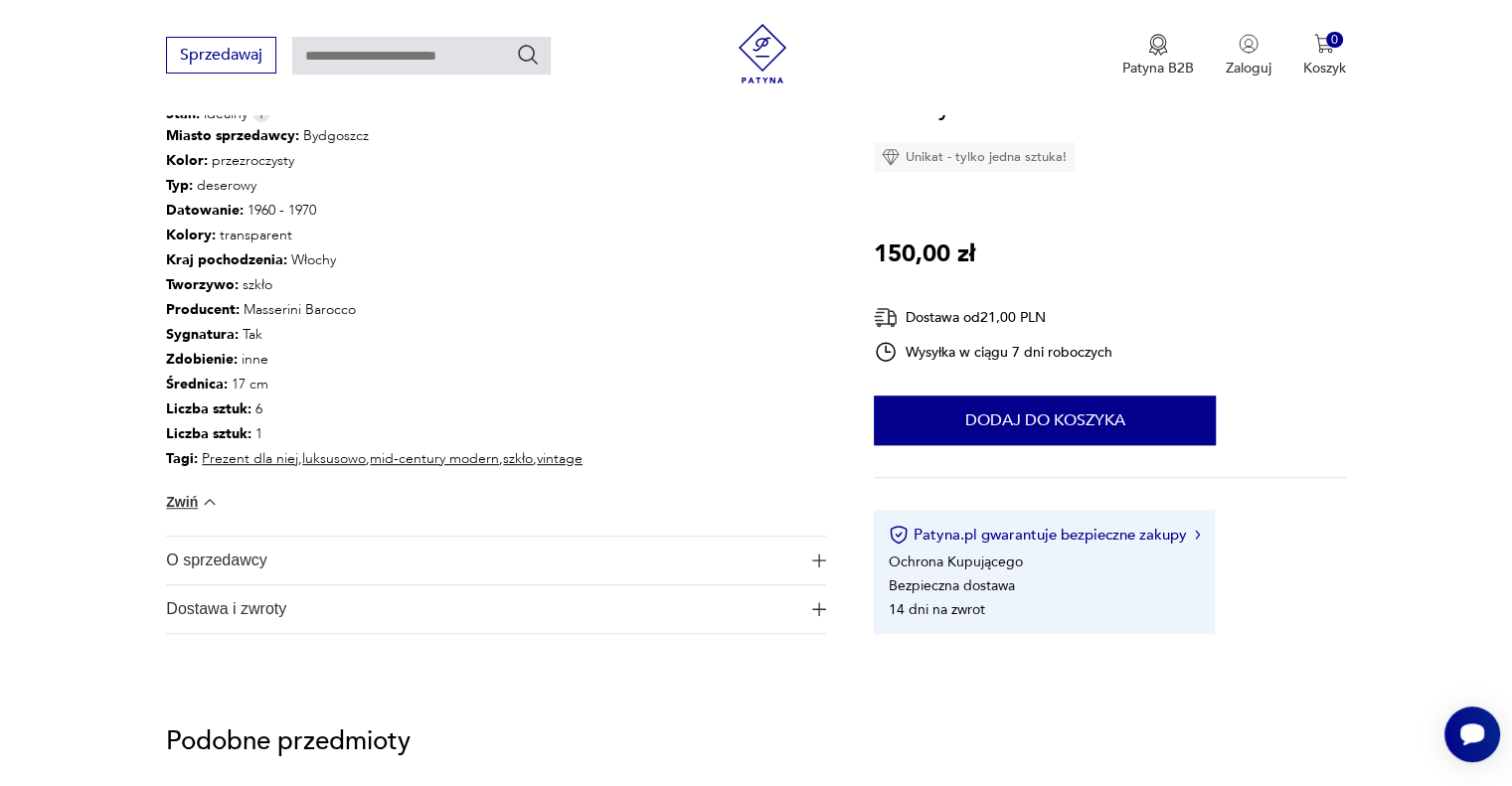 scroll, scrollTop: 1161, scrollLeft: 0, axis: vertical 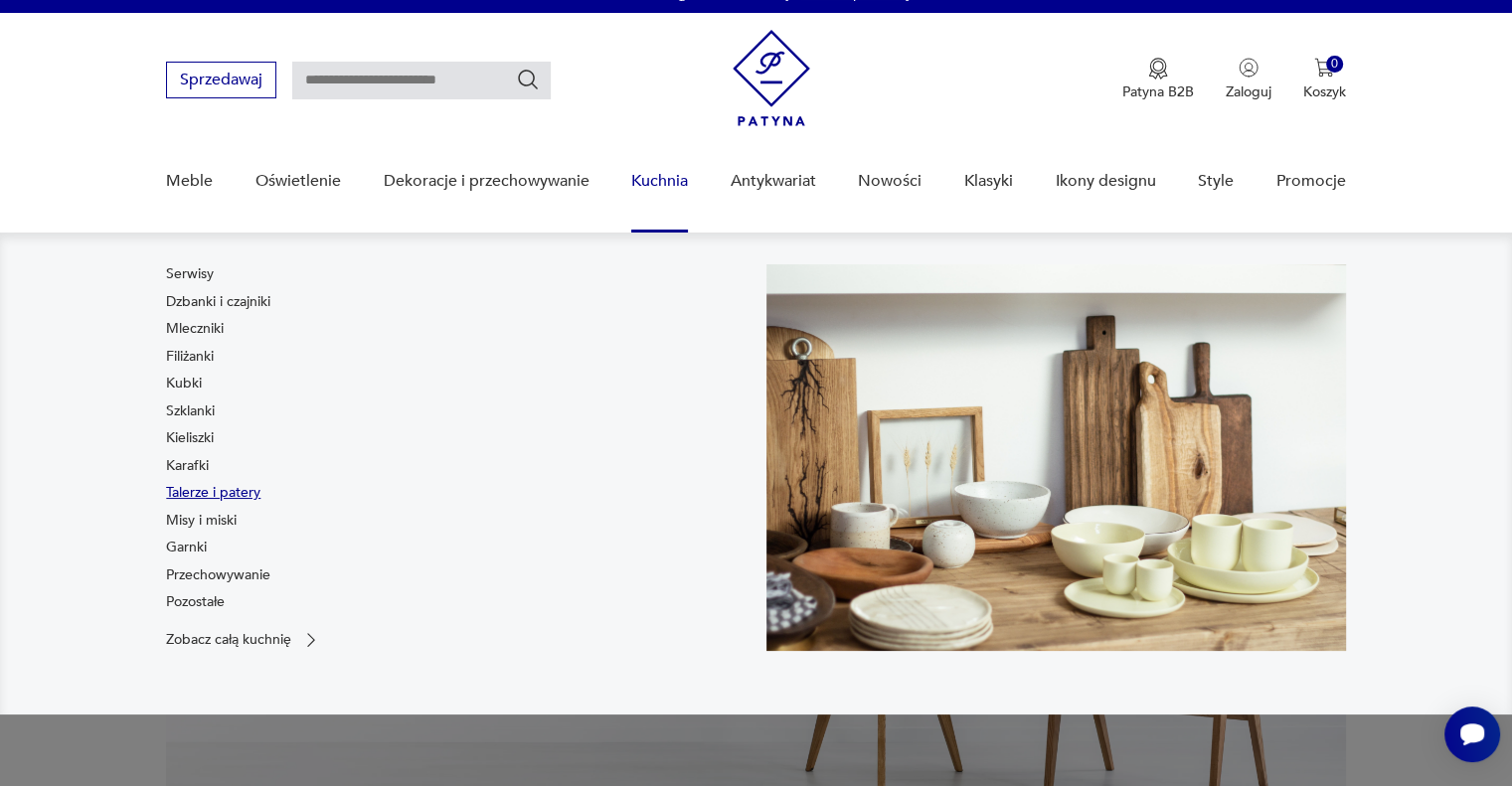 click on "Talerze i patery" at bounding box center [213, 493] 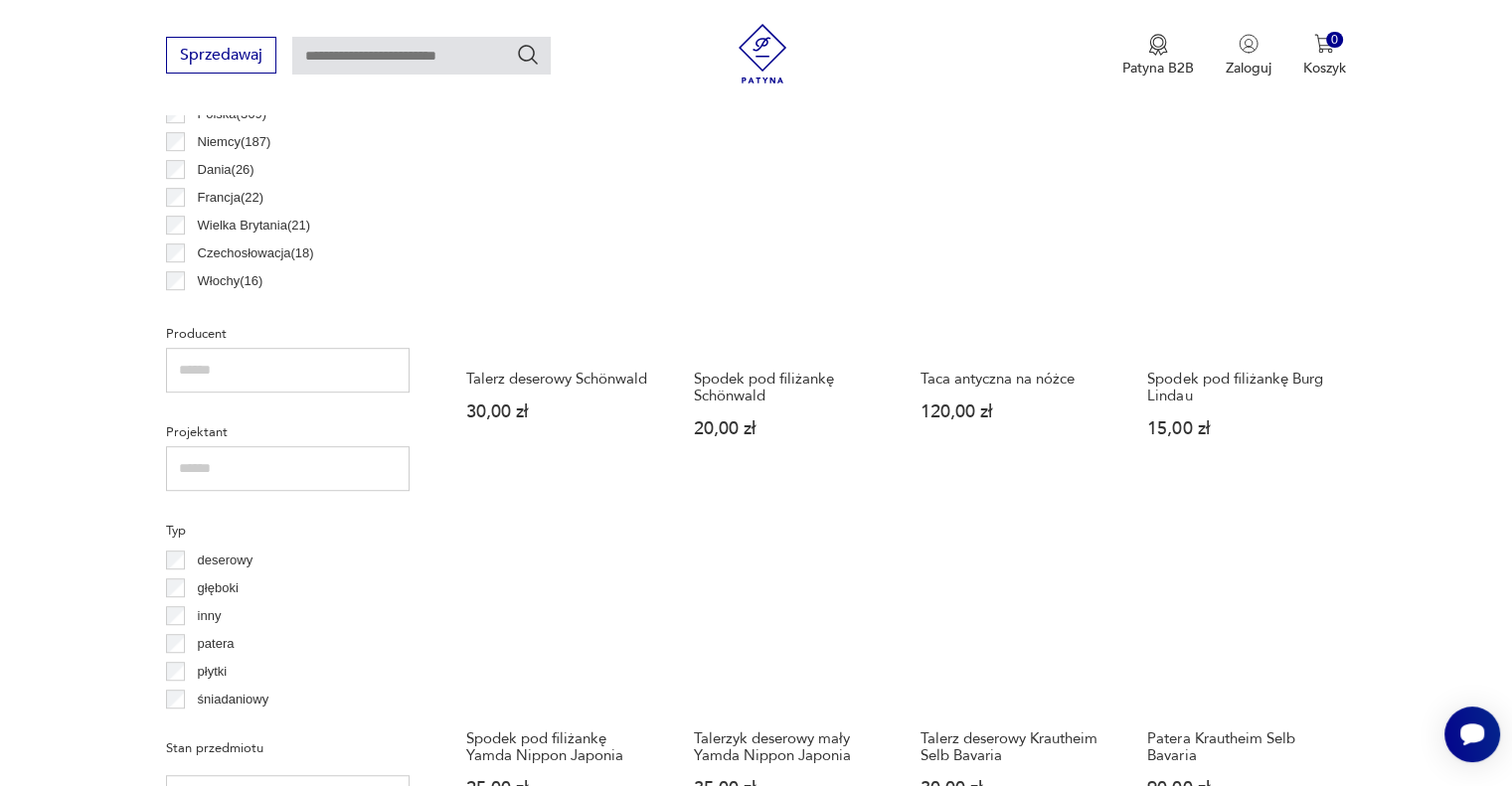 scroll, scrollTop: 1187, scrollLeft: 0, axis: vertical 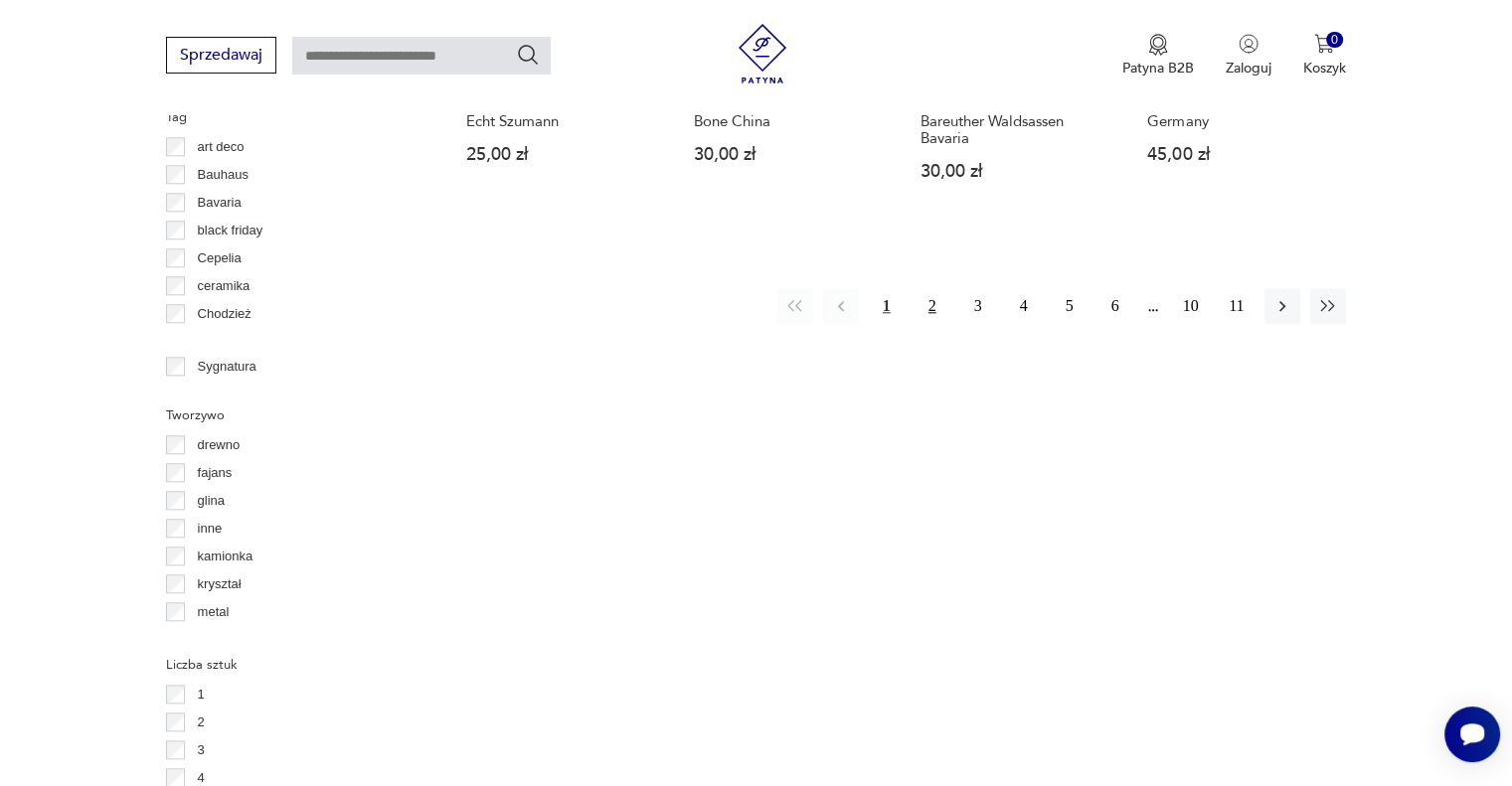 click on "2" at bounding box center (932, 306) 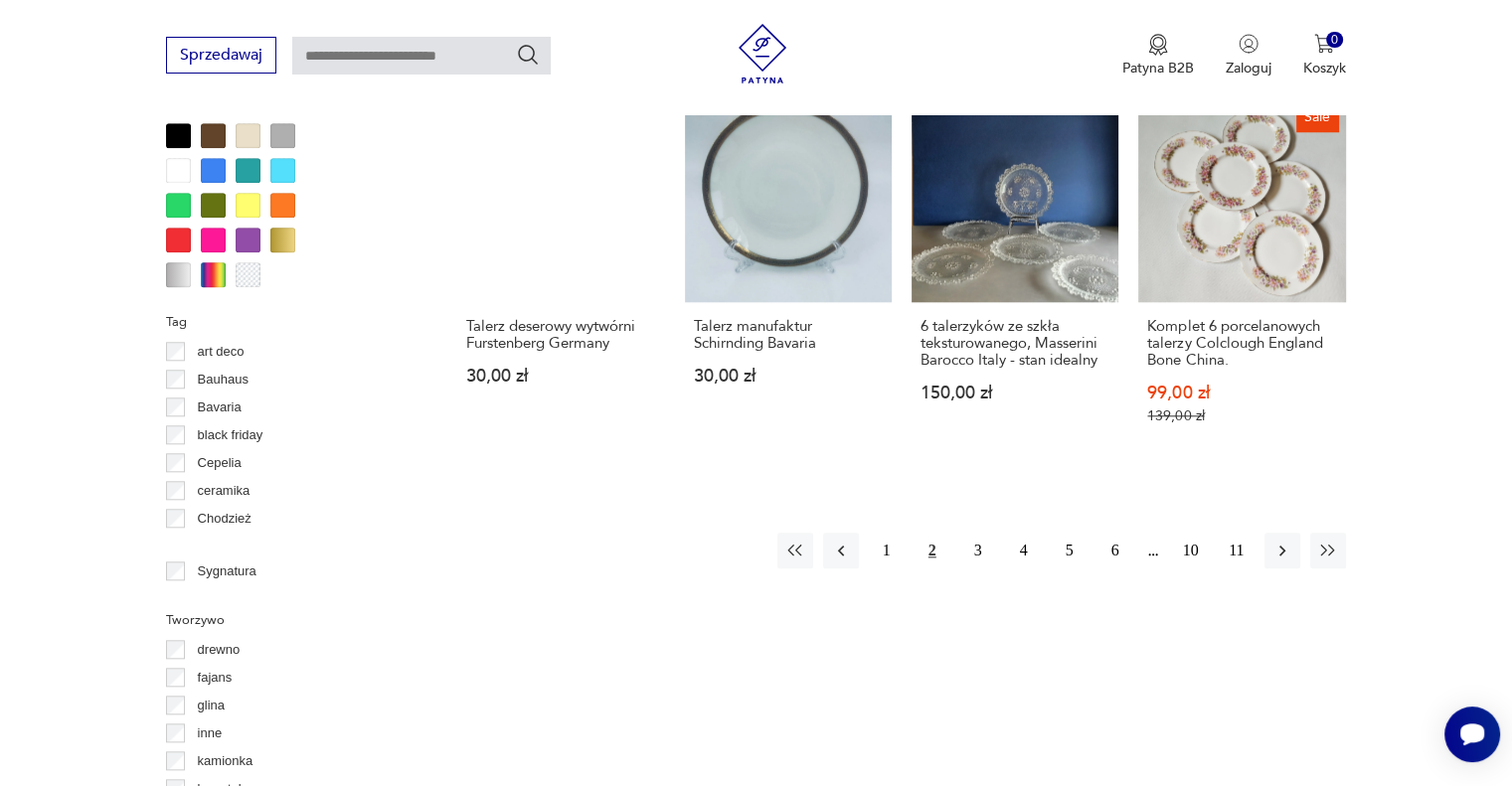 scroll, scrollTop: 1923, scrollLeft: 0, axis: vertical 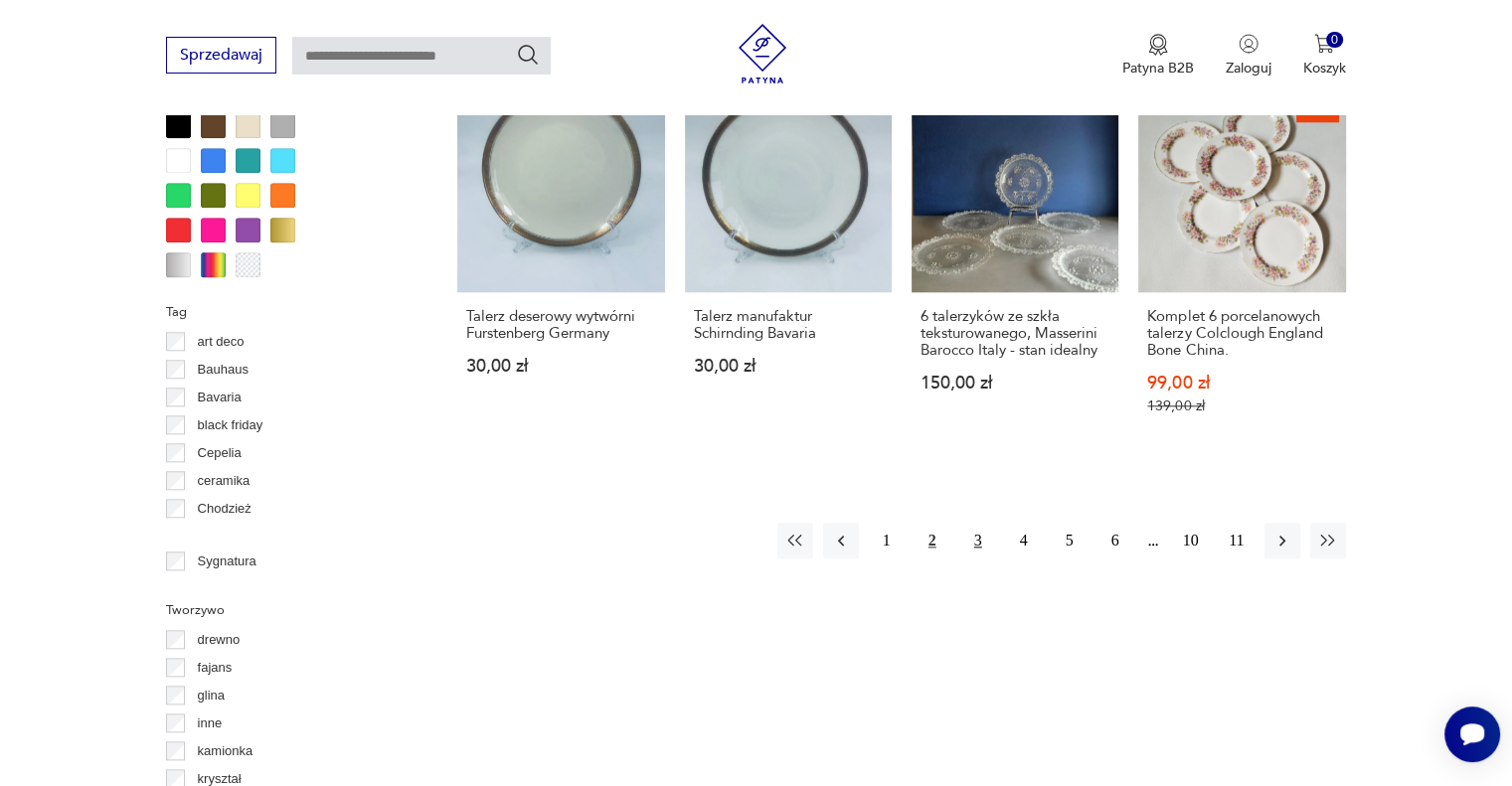 click on "3" at bounding box center (978, 541) 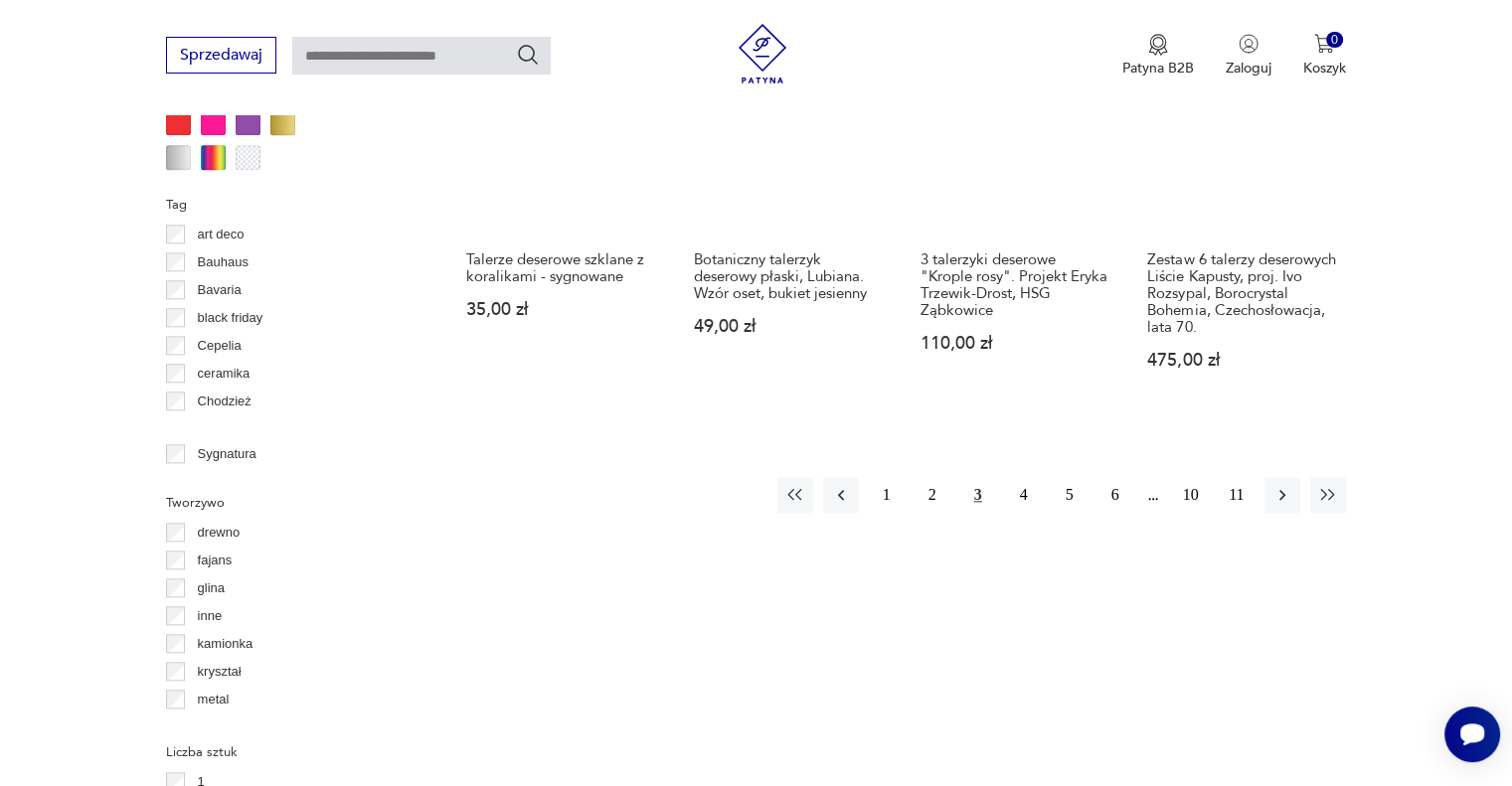 scroll, scrollTop: 2112, scrollLeft: 0, axis: vertical 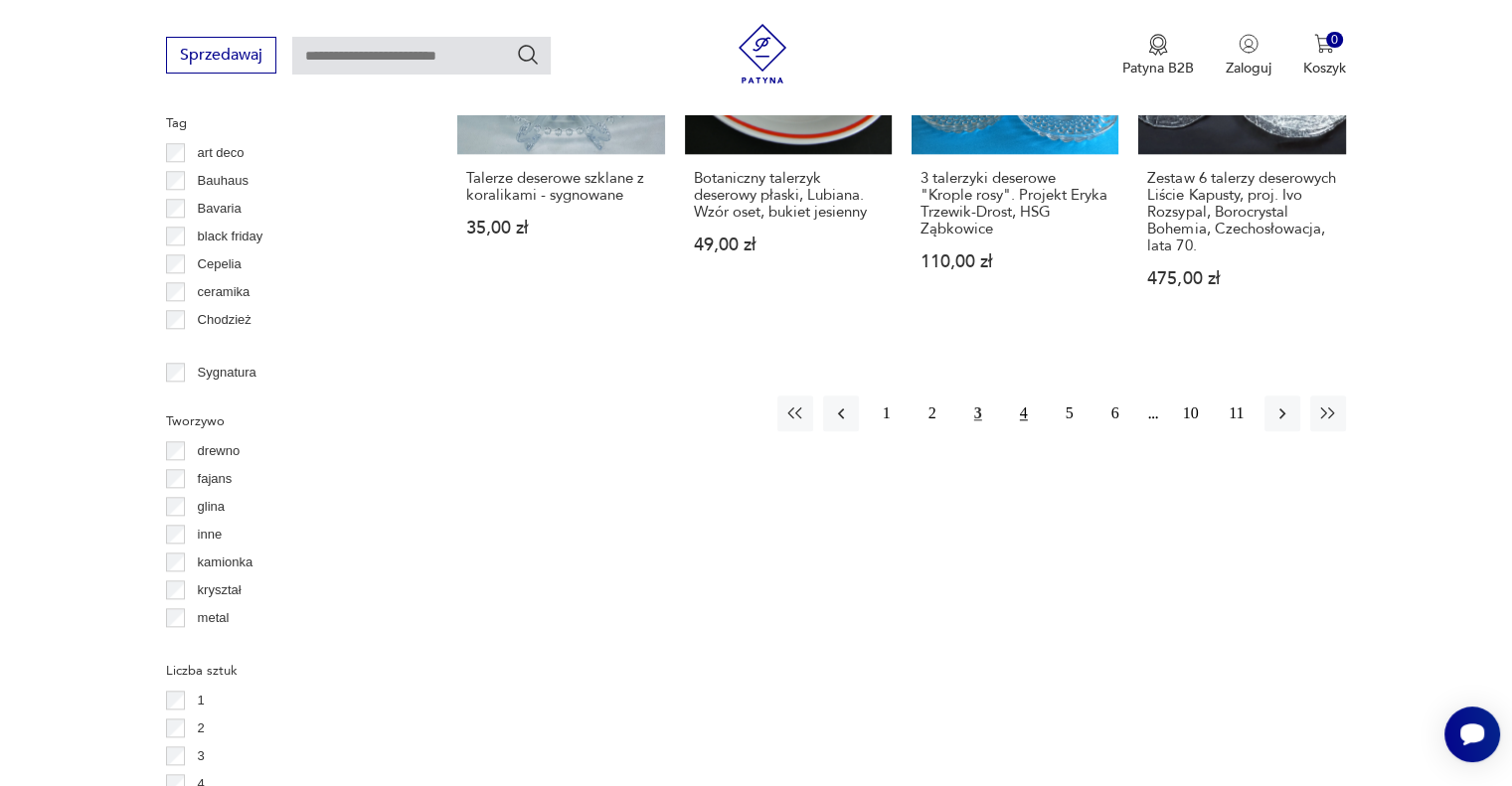 click on "4" at bounding box center (1024, 413) 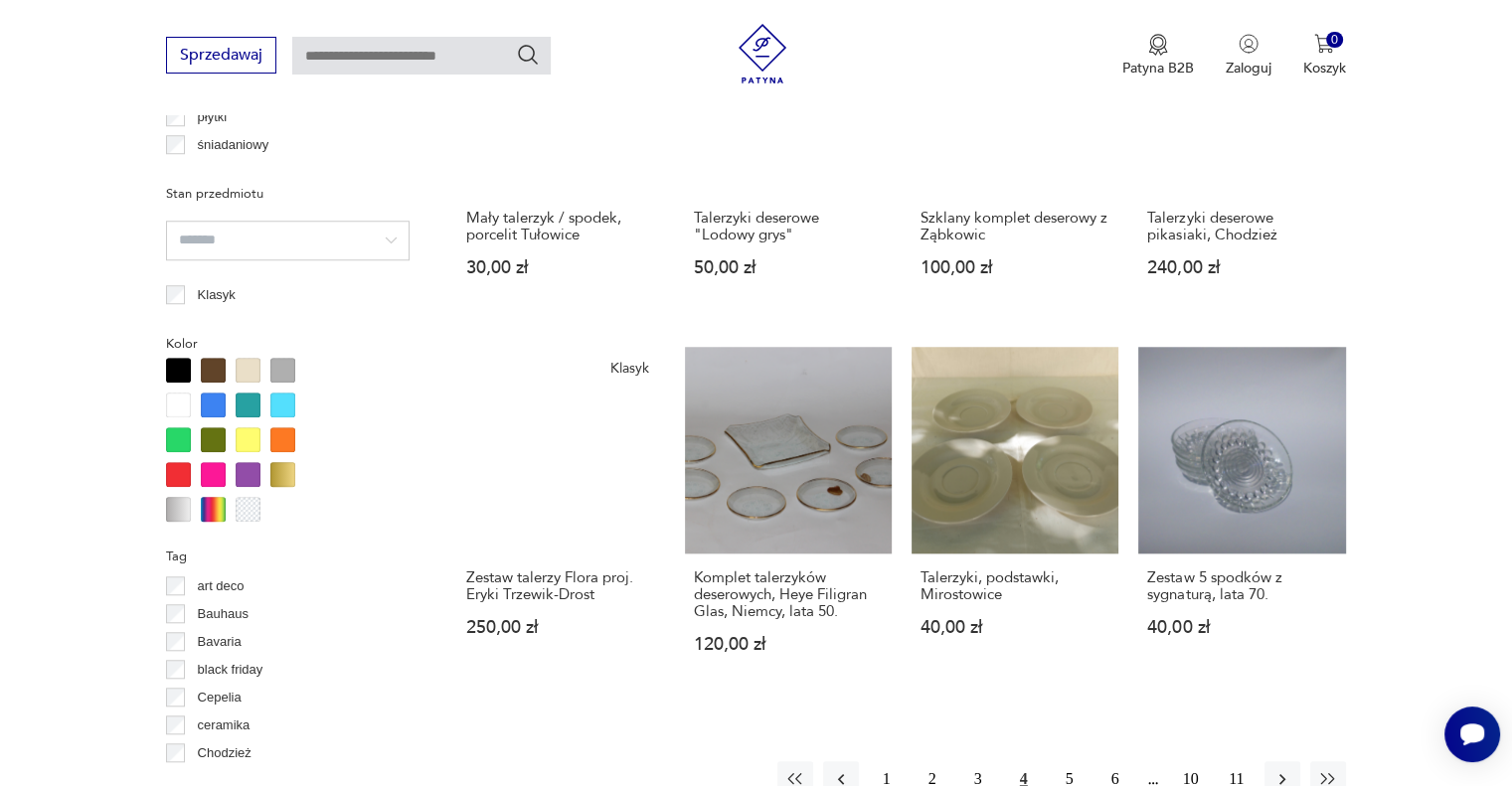 scroll, scrollTop: 1932, scrollLeft: 0, axis: vertical 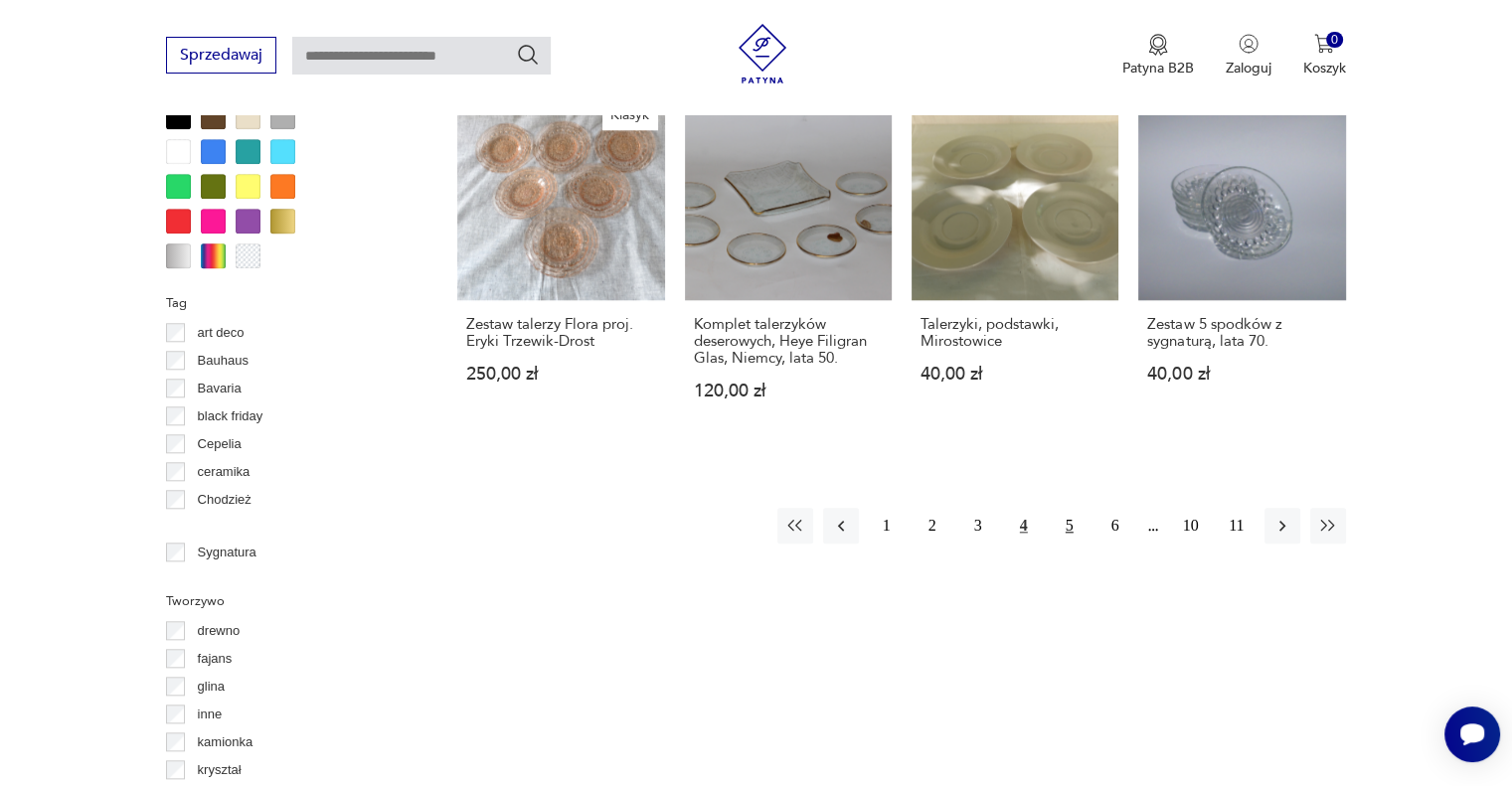 click on "5" at bounding box center [1070, 526] 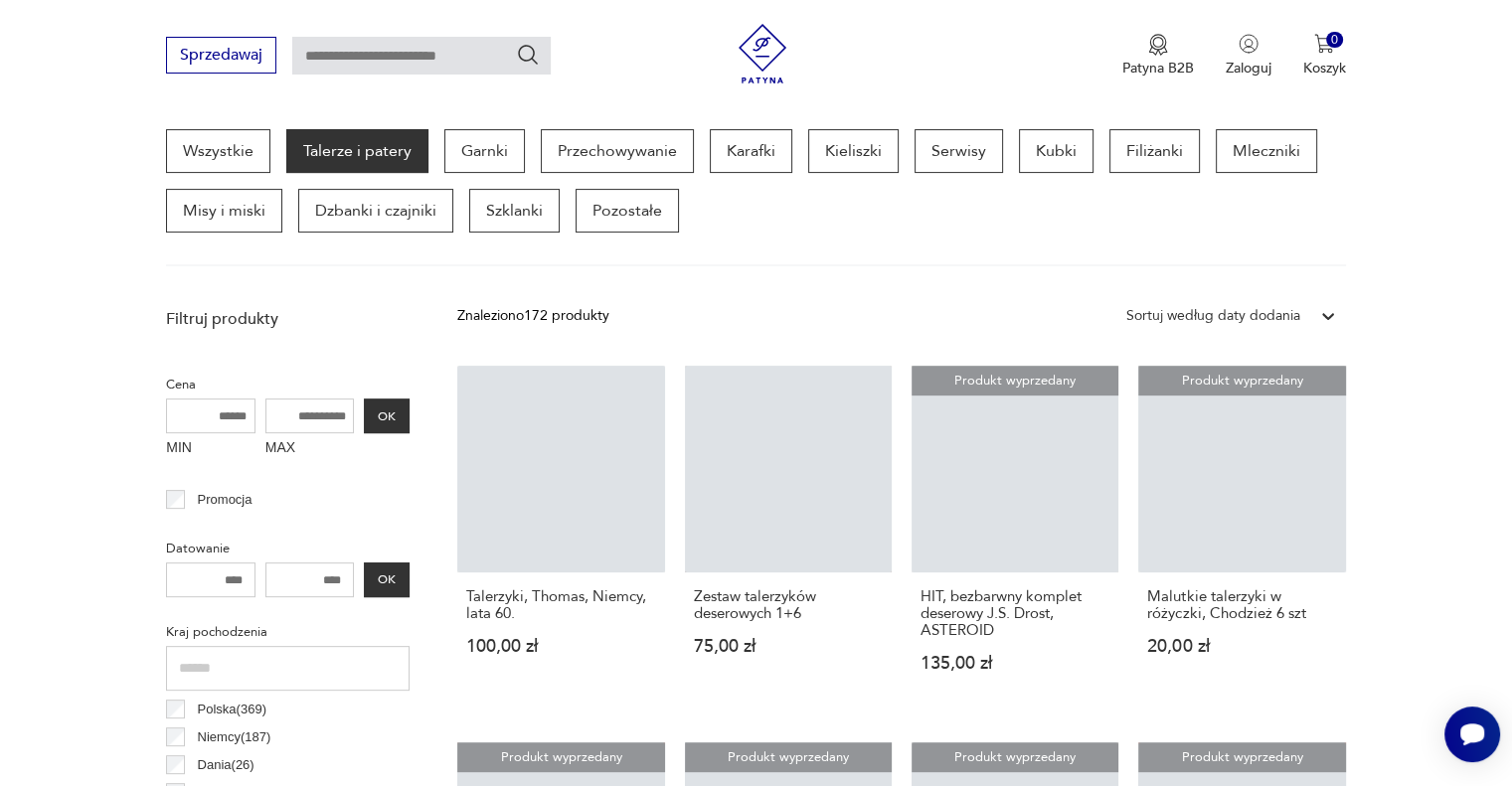 scroll, scrollTop: 527, scrollLeft: 0, axis: vertical 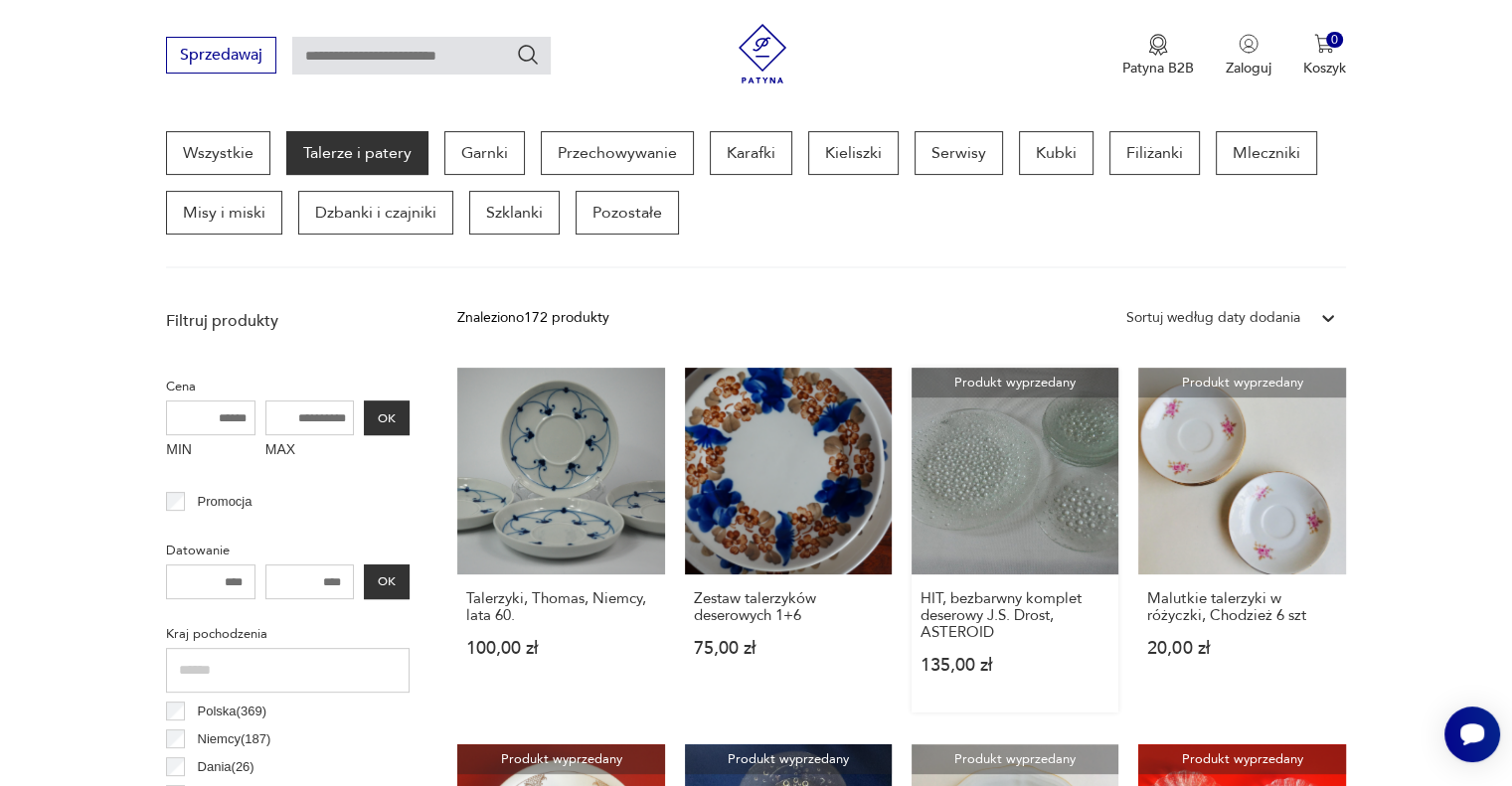 click on "Produkt wyprzedany HIT, bezbarwny komplet deserowy J.S. Drost, ASTEROID 135,00 zł" at bounding box center (1015, 540) 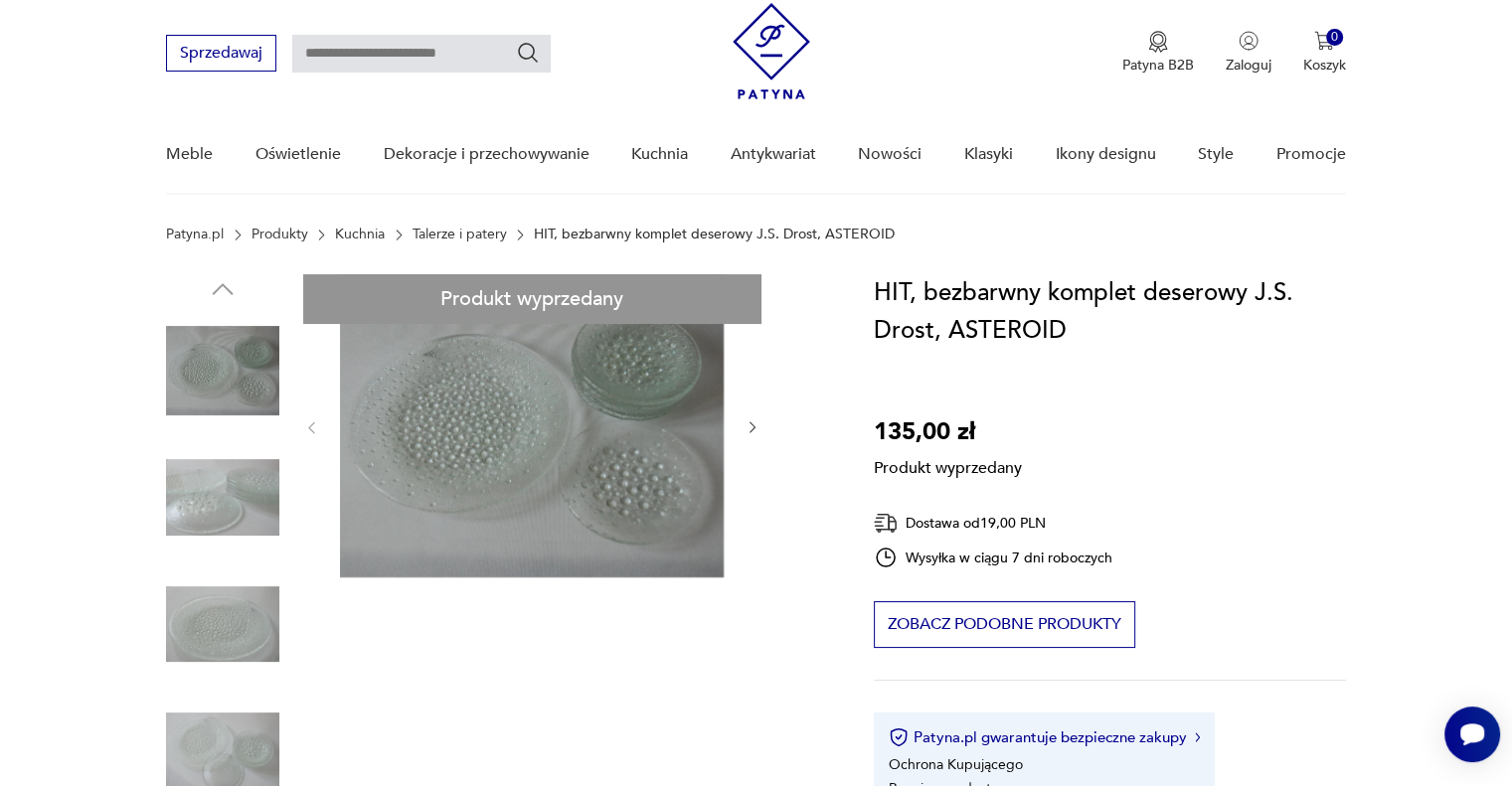 scroll, scrollTop: 0, scrollLeft: 0, axis: both 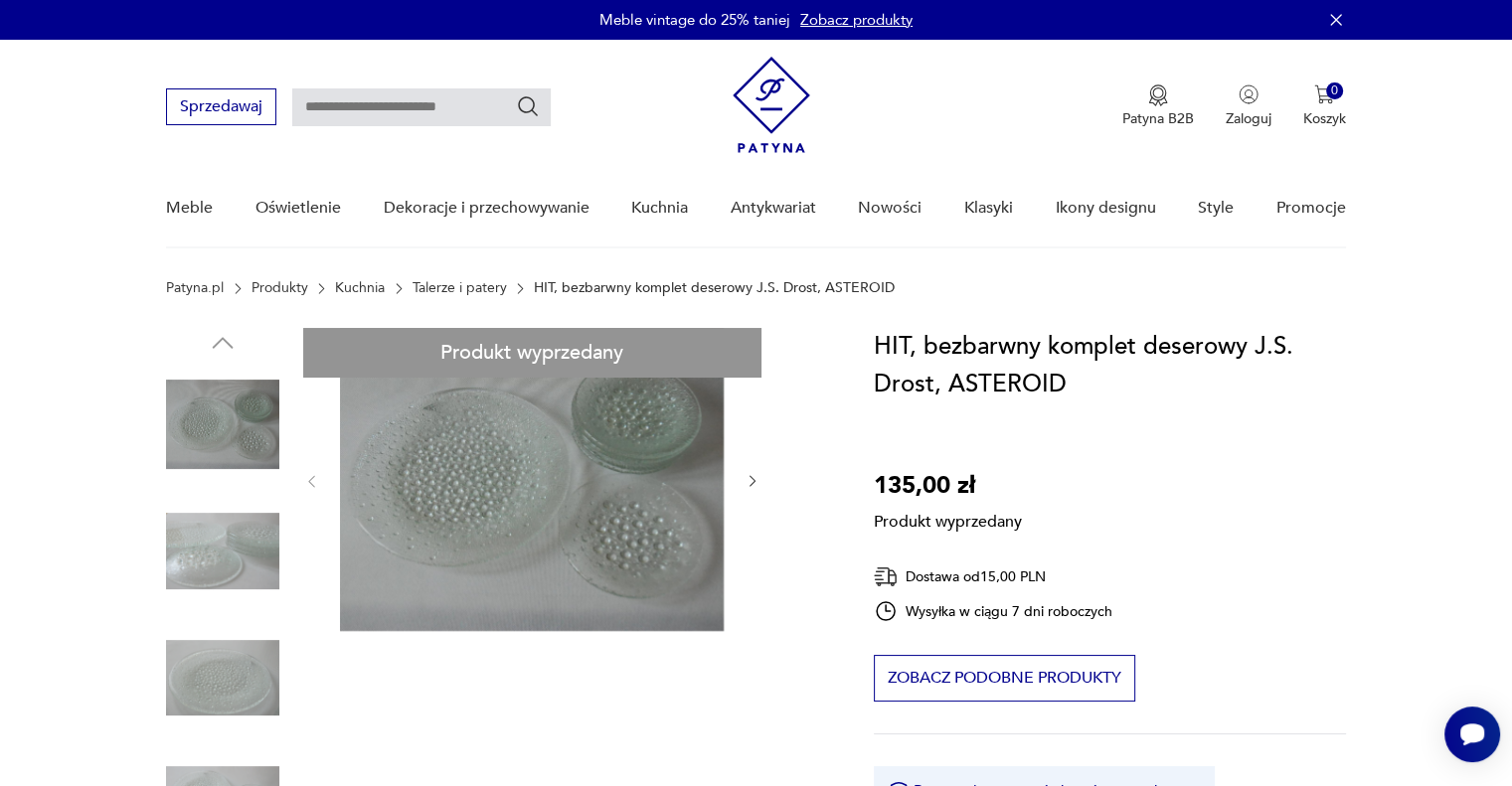 click on "Produkt wyprzedany Opis produktu Klasyk J.S. Drost - komplet dererowy Asteroid z lat 70-tych.
Jeden duży talerz 25 cm i 6 malutkich 14,5 cm (uwaga: jeden talerzyk uszczerbiony - zdjęcie).
<div id="spoon-plugin-kncgbdglledmjmpnikebkagnchfdehbm-2"></div> Rozwiń więcej Szczegóły produktu Stan:   idealny Typ :   deserowy Datowanie :   1975 - 1975 Kraj pochodzenia :   Polska Tworzywo :   szkło Projektant :   Jan Sylwester Drost Producent :   Huta Szkła Ząbkowice Zdobienia :   inne Średnica :   25 Miasto Sprzedawcy :   Warszawa Tagi:   Drost ,  Ząbkowice ,  lata 60. ,  lata 70. Rozwiń więcej O sprzedawcy BonBon Zweryfikowany sprzedawca Od 10 lat z Patyną Dostawa i zwroty Dostępne formy dostawy: Przesylka priorytetowa   15,00 PLN Odbior osobisty   0,00 PLN Zwroty: Jeśli z jakiegokolwiek powodu chcesz zwrócić zamówiony przedmiot, masz na to   14 dni od momentu otrzymania przesyłki." at bounding box center (496, 909) 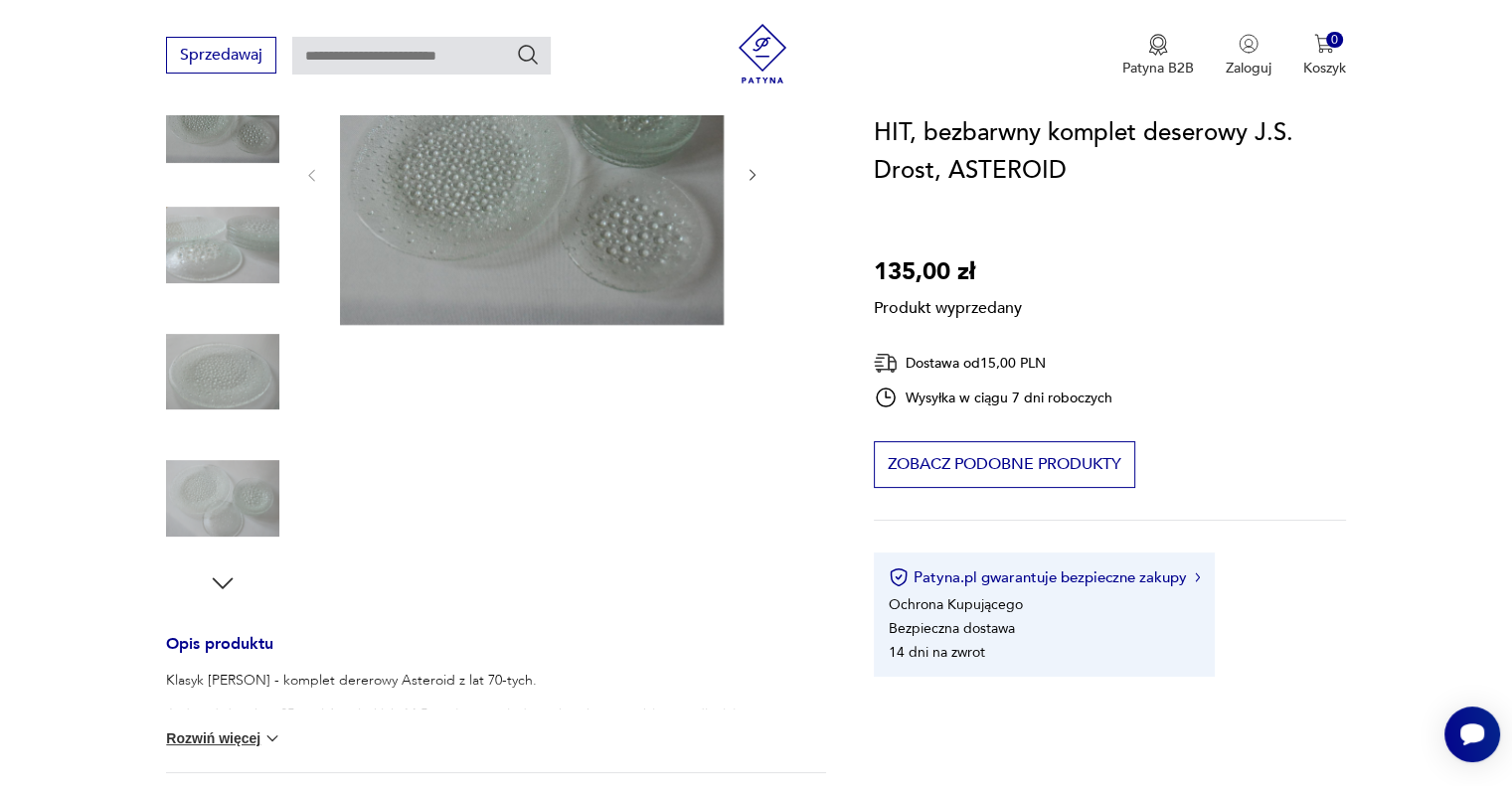 scroll, scrollTop: 369, scrollLeft: 0, axis: vertical 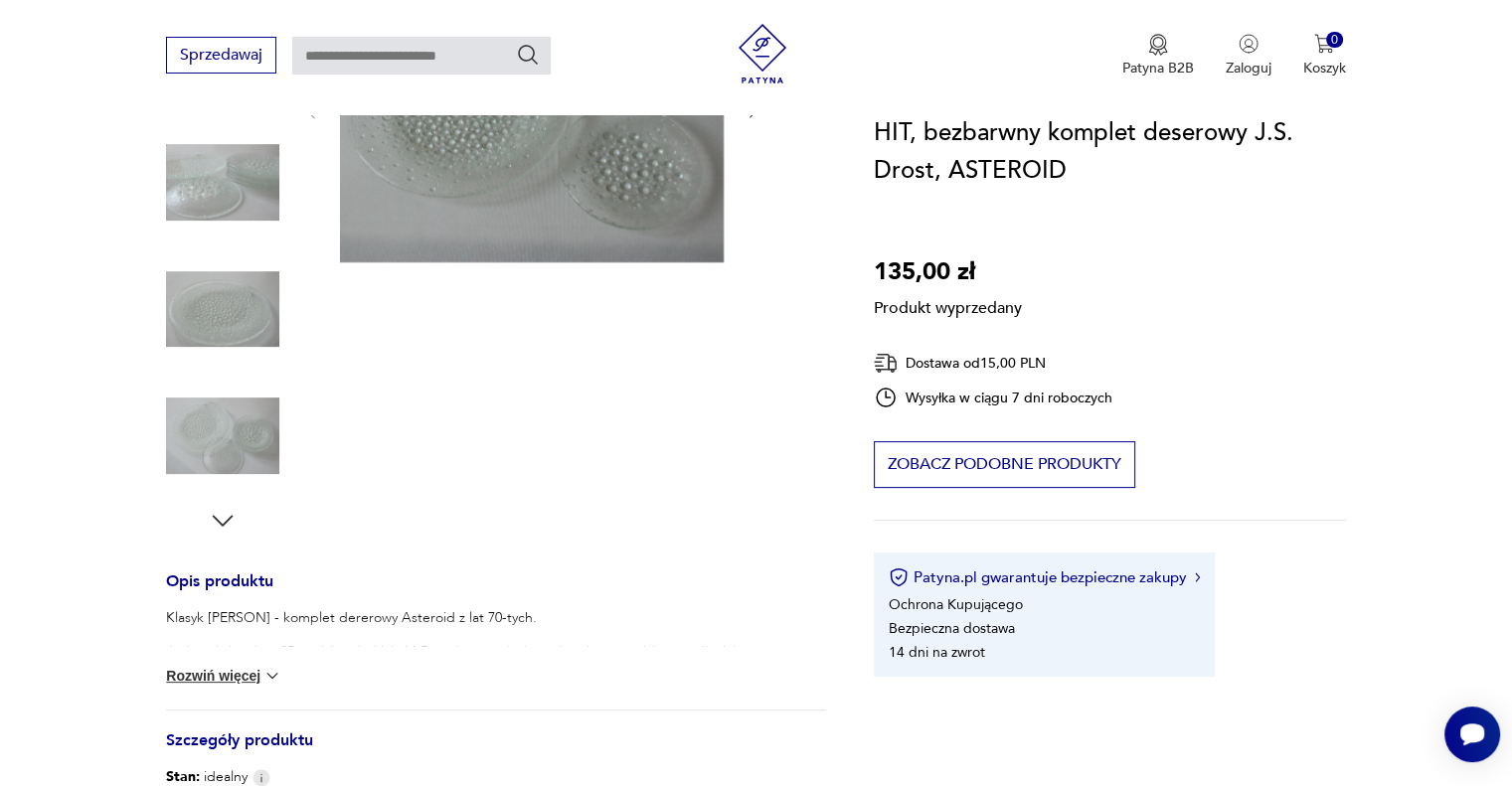 click on "Produkt wyprzedany Opis produktu Klasyk J.S. Drost - komplet dererowy Asteroid z lat 70-tych.
Jeden duży talerz 25 cm i 6 malutkich 14,5 cm (uwaga: jeden talerzyk uszczerbiony - zdjęcie).
<div id="spoon-plugin-kncgbdglledmjmpnikebkagnchfdehbm-2"></div> Rozwiń więcej Szczegóły produktu Stan:   idealny Typ :   deserowy Datowanie :   1975 - 1975 Kraj pochodzenia :   Polska Tworzywo :   szkło Projektant :   Jan Sylwester Drost Producent :   Huta Szkła Ząbkowice Zdobienia :   inne Średnica :   25 Miasto Sprzedawcy :   Warszawa Tagi:   Drost ,  Ząbkowice ,  lata 60. ,  lata 70. Rozwiń więcej O sprzedawcy BonBon Zweryfikowany sprzedawca Od 10 lat z Patyną Dostawa i zwroty Dostępne formy dostawy: Przesylka priorytetowa   15,00 PLN Odbior osobisty   0,00 PLN Zwroty: Jeśli z jakiegokolwiek powodu chcesz zwrócić zamówiony przedmiot, masz na to   14 dni od momentu otrzymania przesyłki." at bounding box center [496, 541] 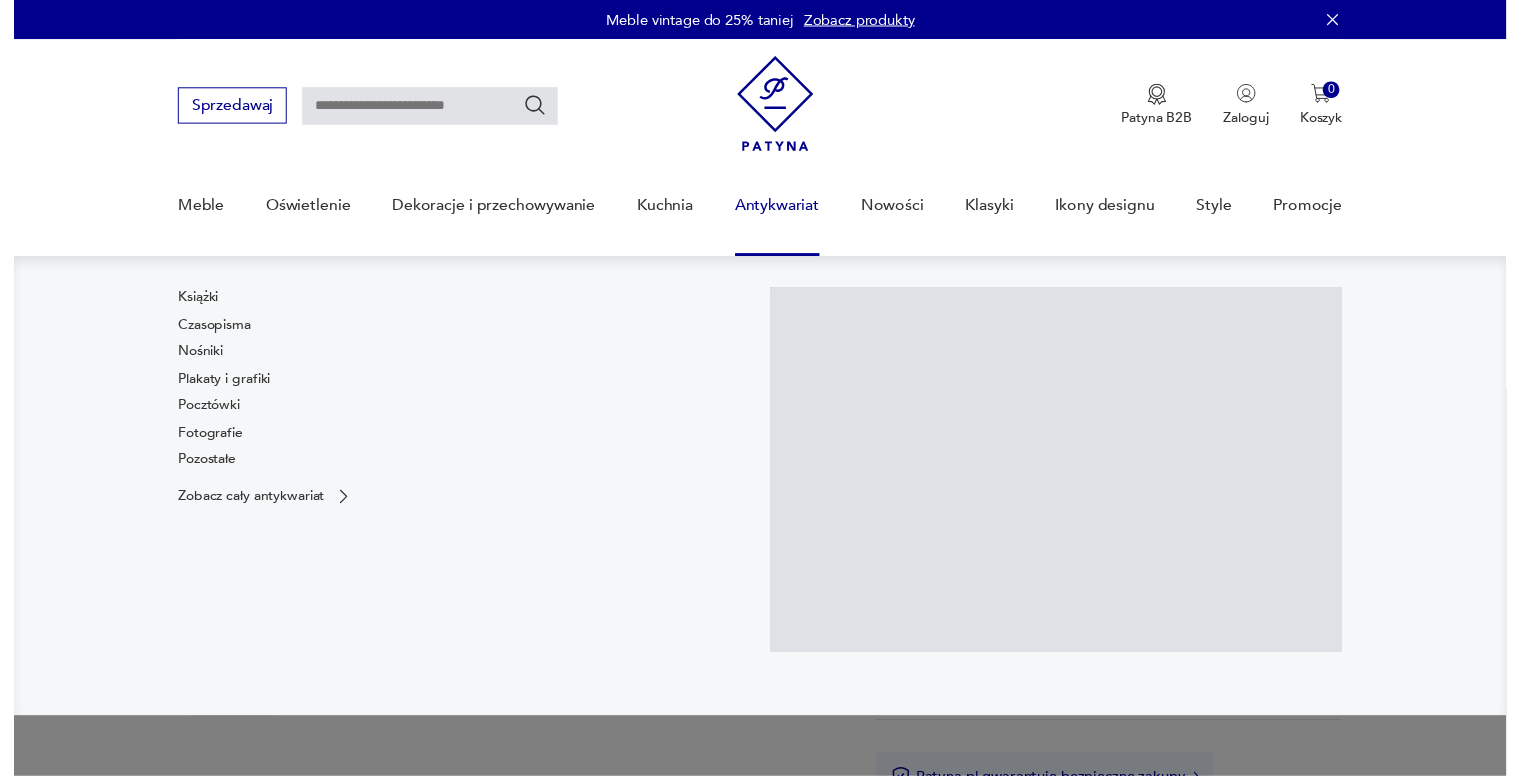 scroll, scrollTop: 0, scrollLeft: 0, axis: both 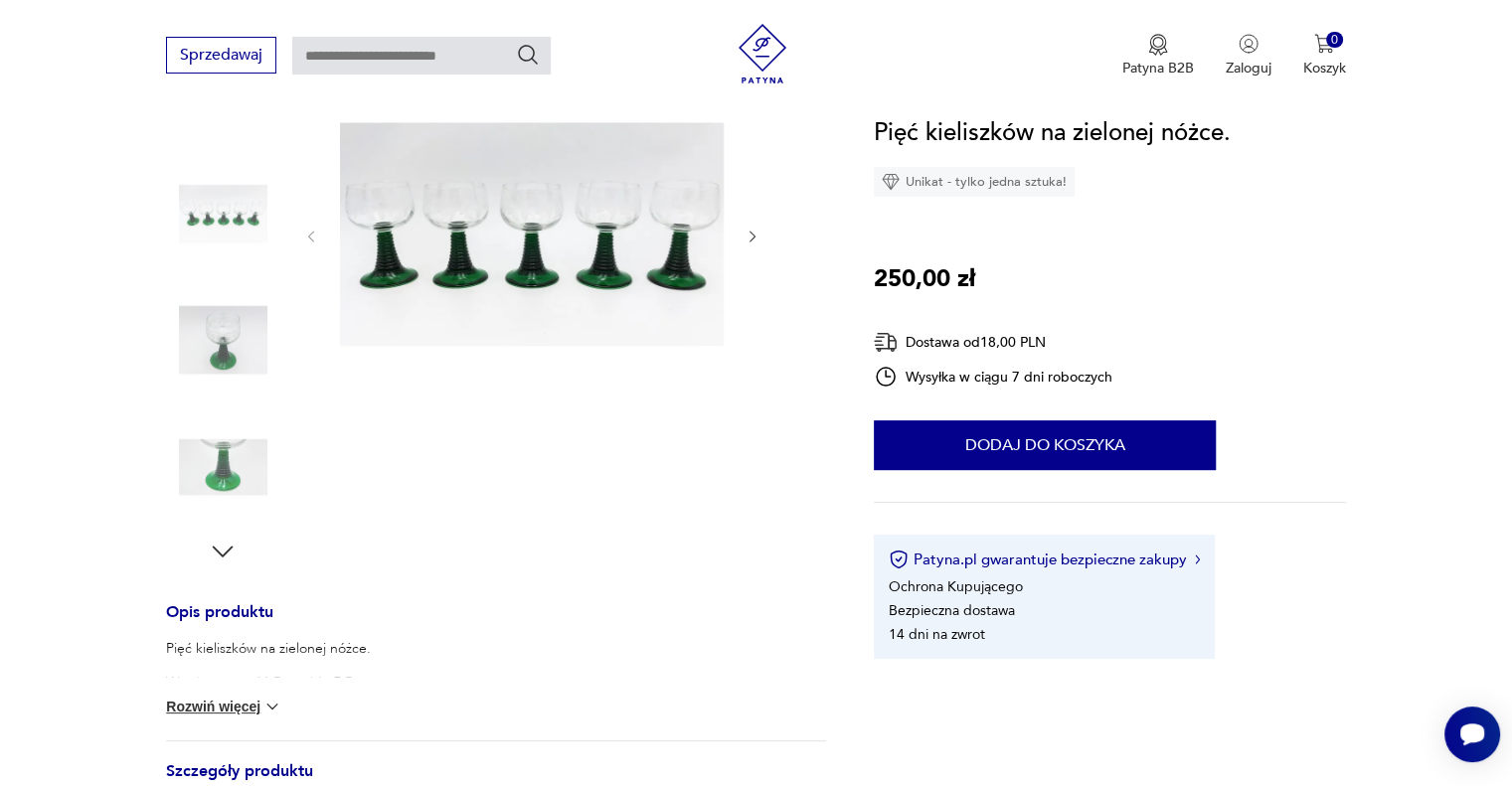 click 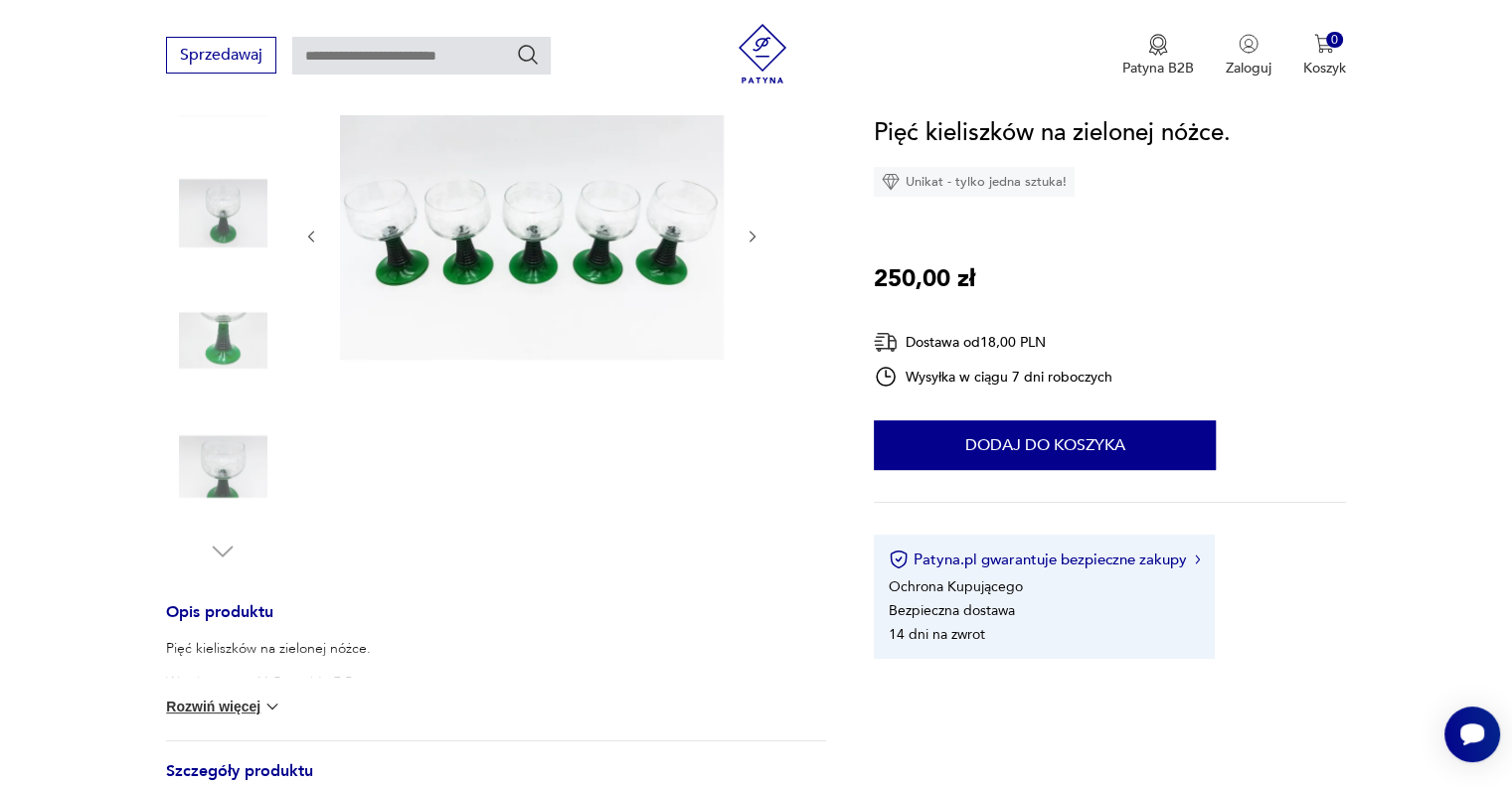 click 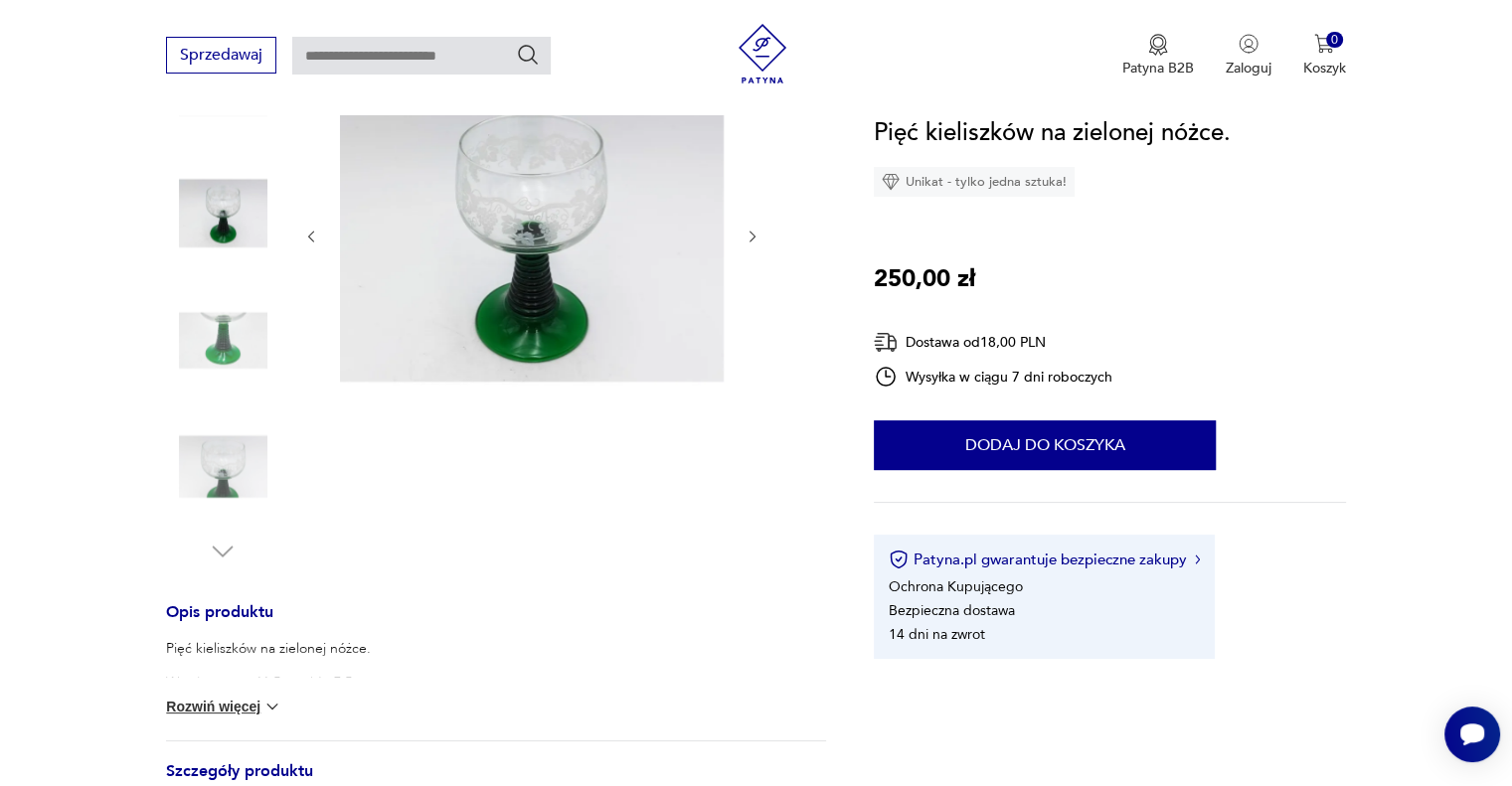 click 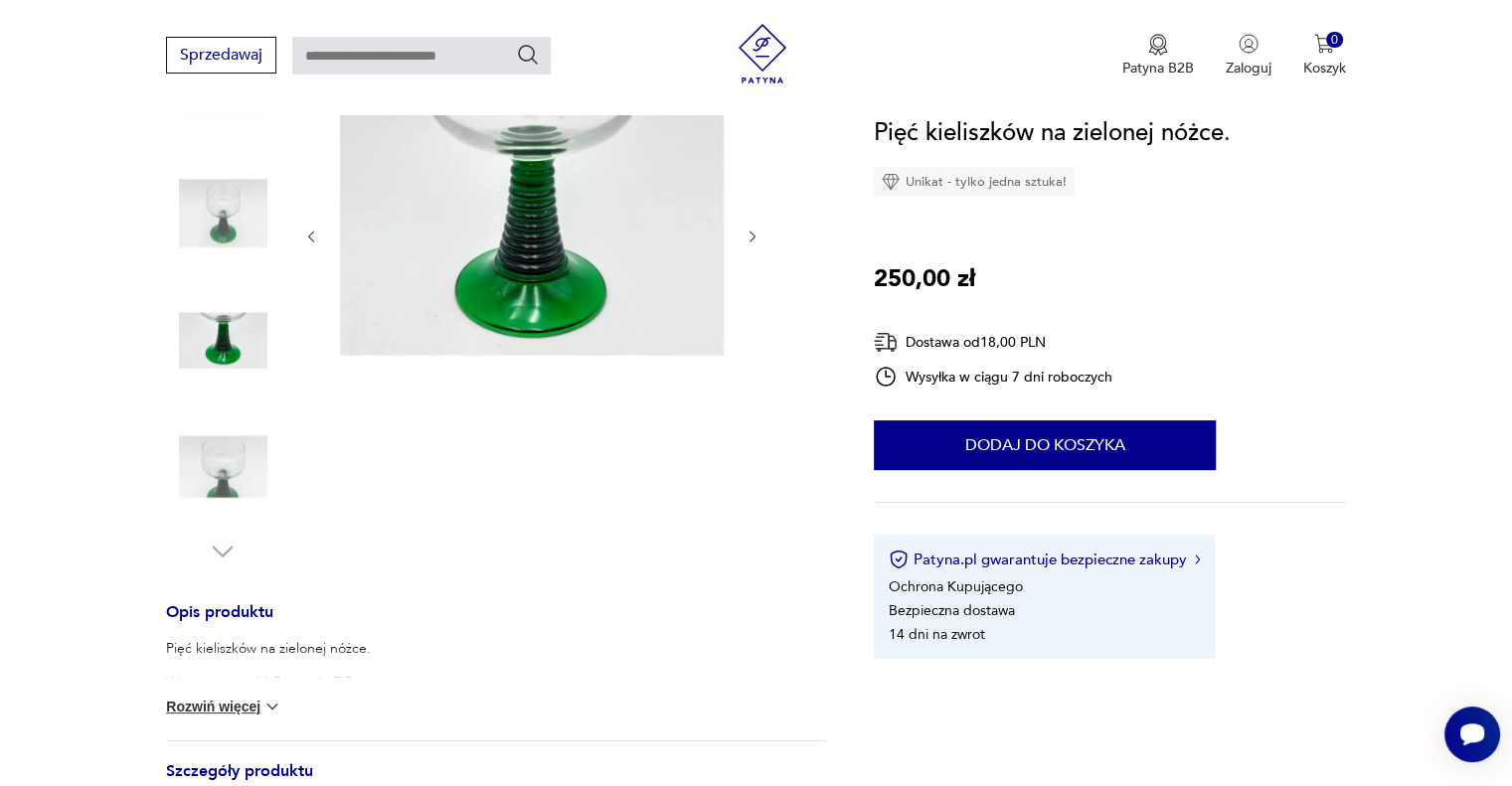 click 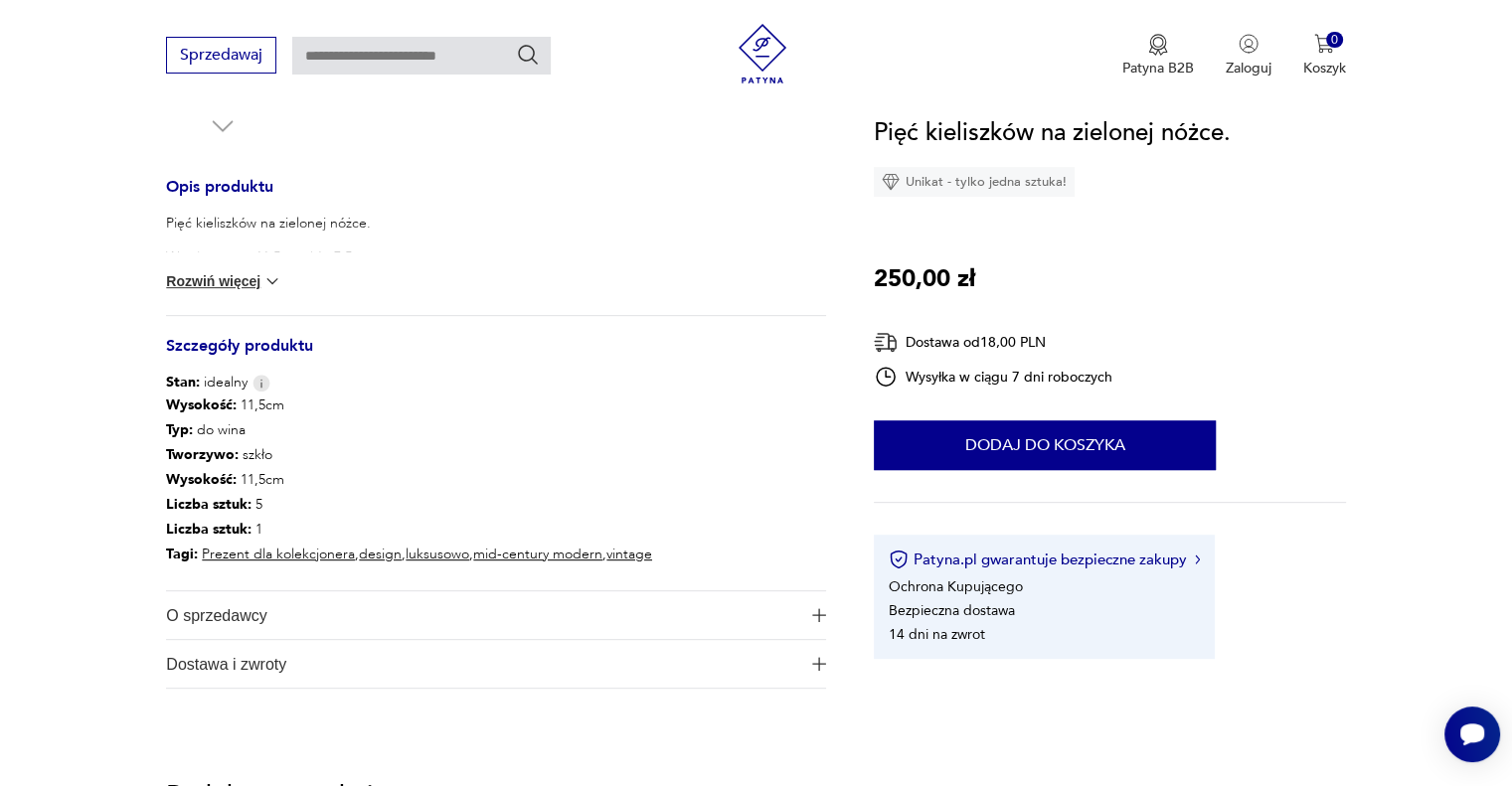 scroll, scrollTop: 775, scrollLeft: 0, axis: vertical 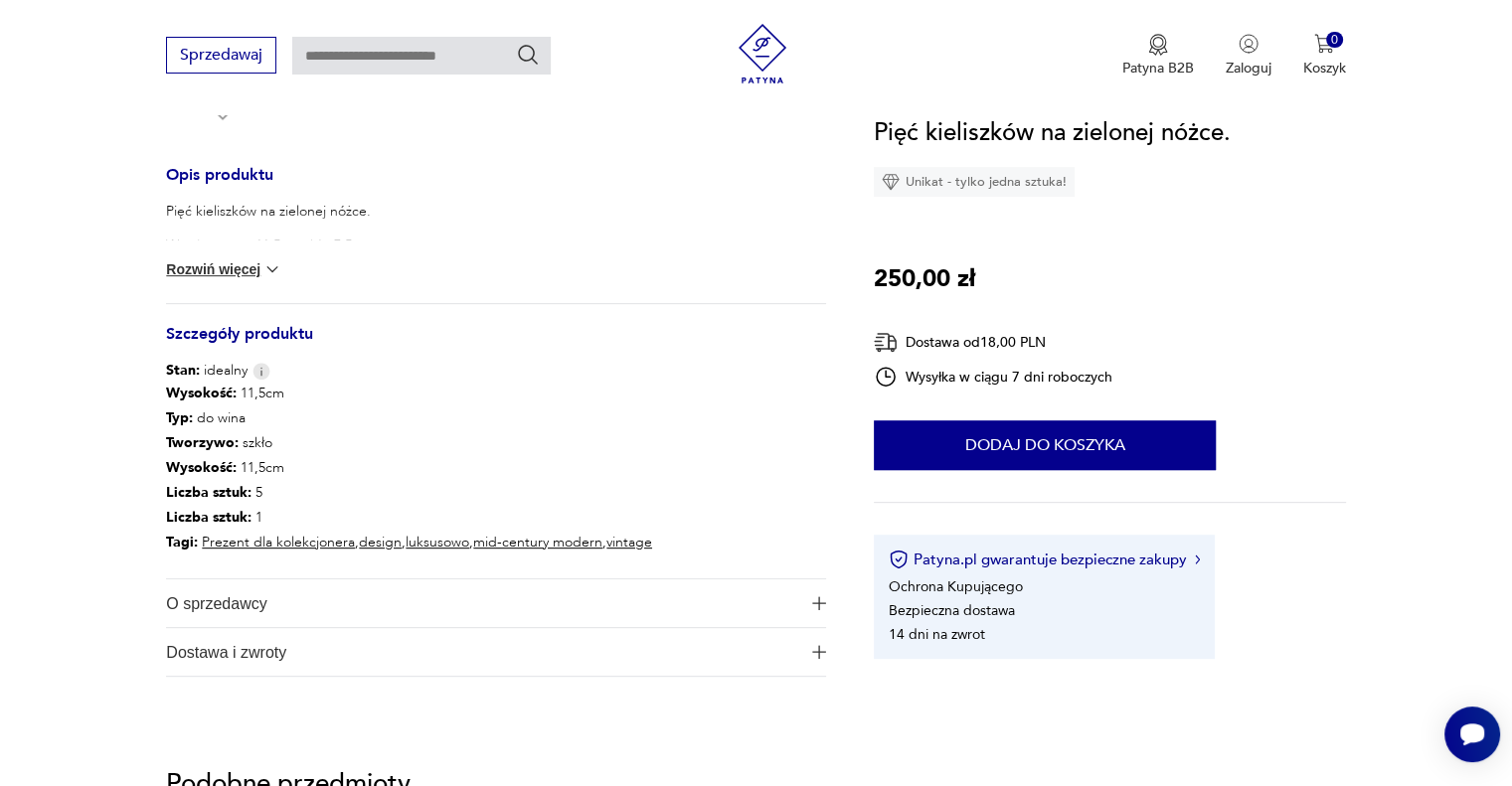 click on "O sprzedawcy" at bounding box center (482, 603) 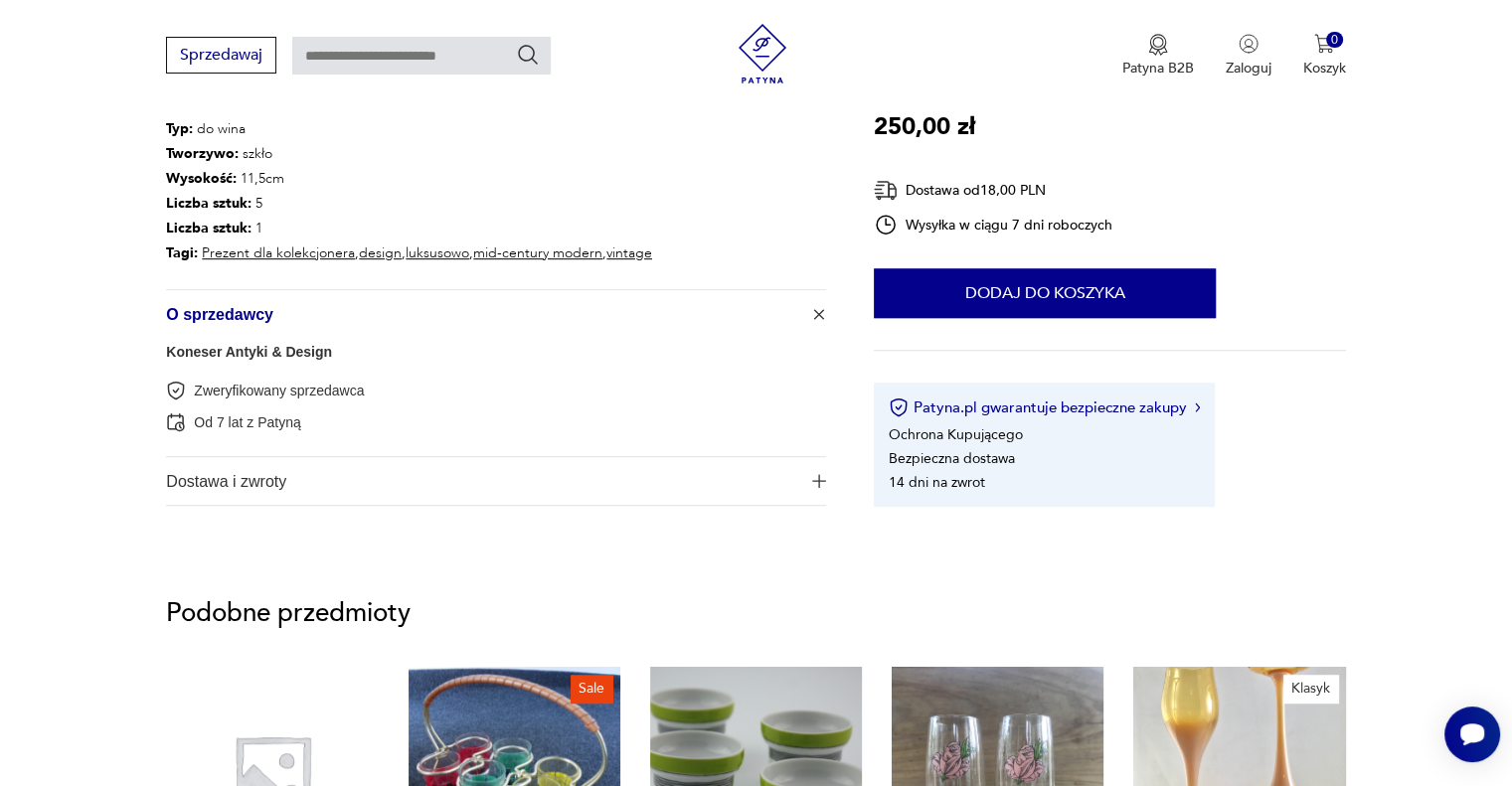 scroll, scrollTop: 1065, scrollLeft: 0, axis: vertical 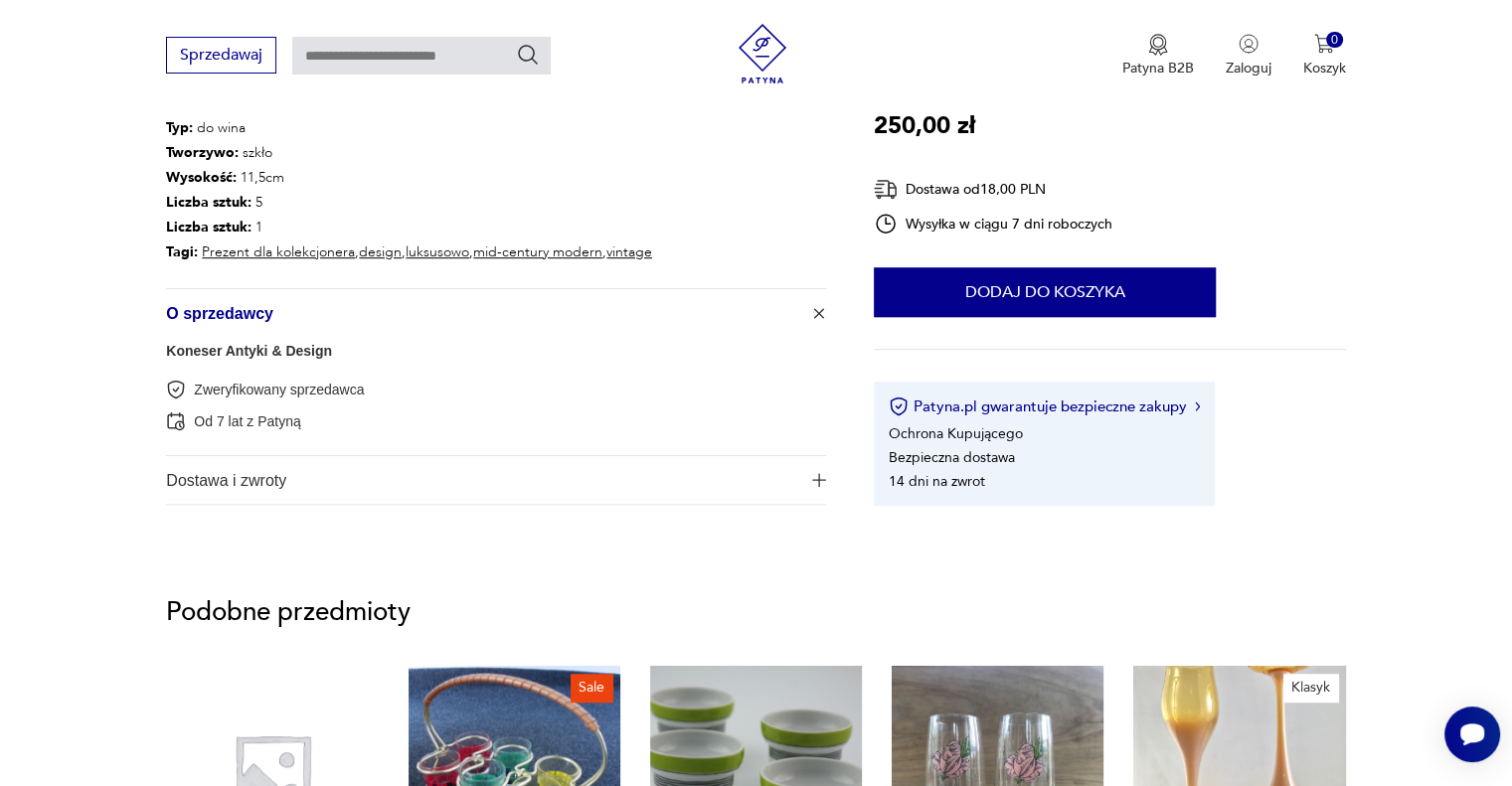 click on "Dostawa i zwroty" at bounding box center (482, 480) 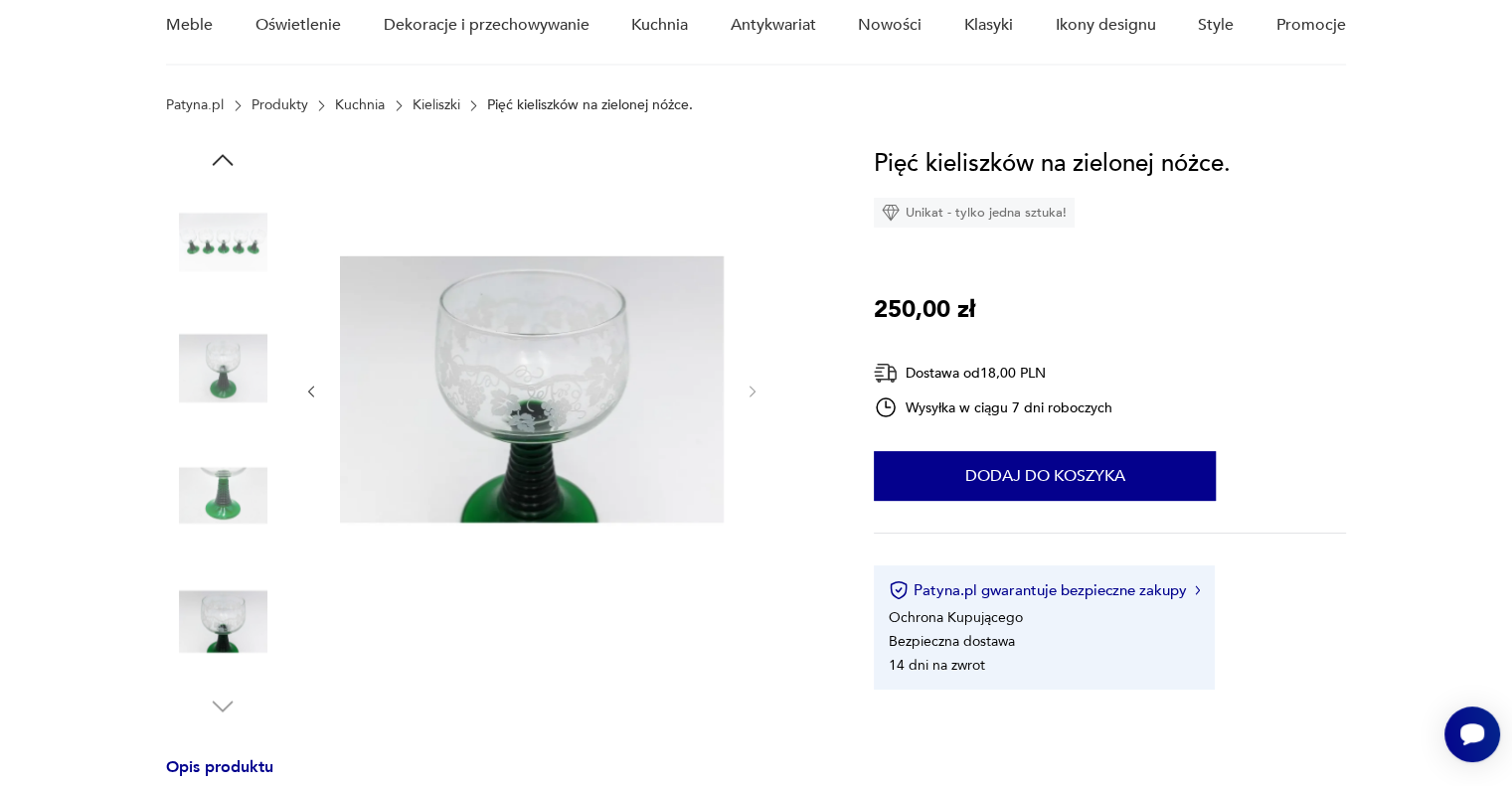 scroll, scrollTop: 0, scrollLeft: 0, axis: both 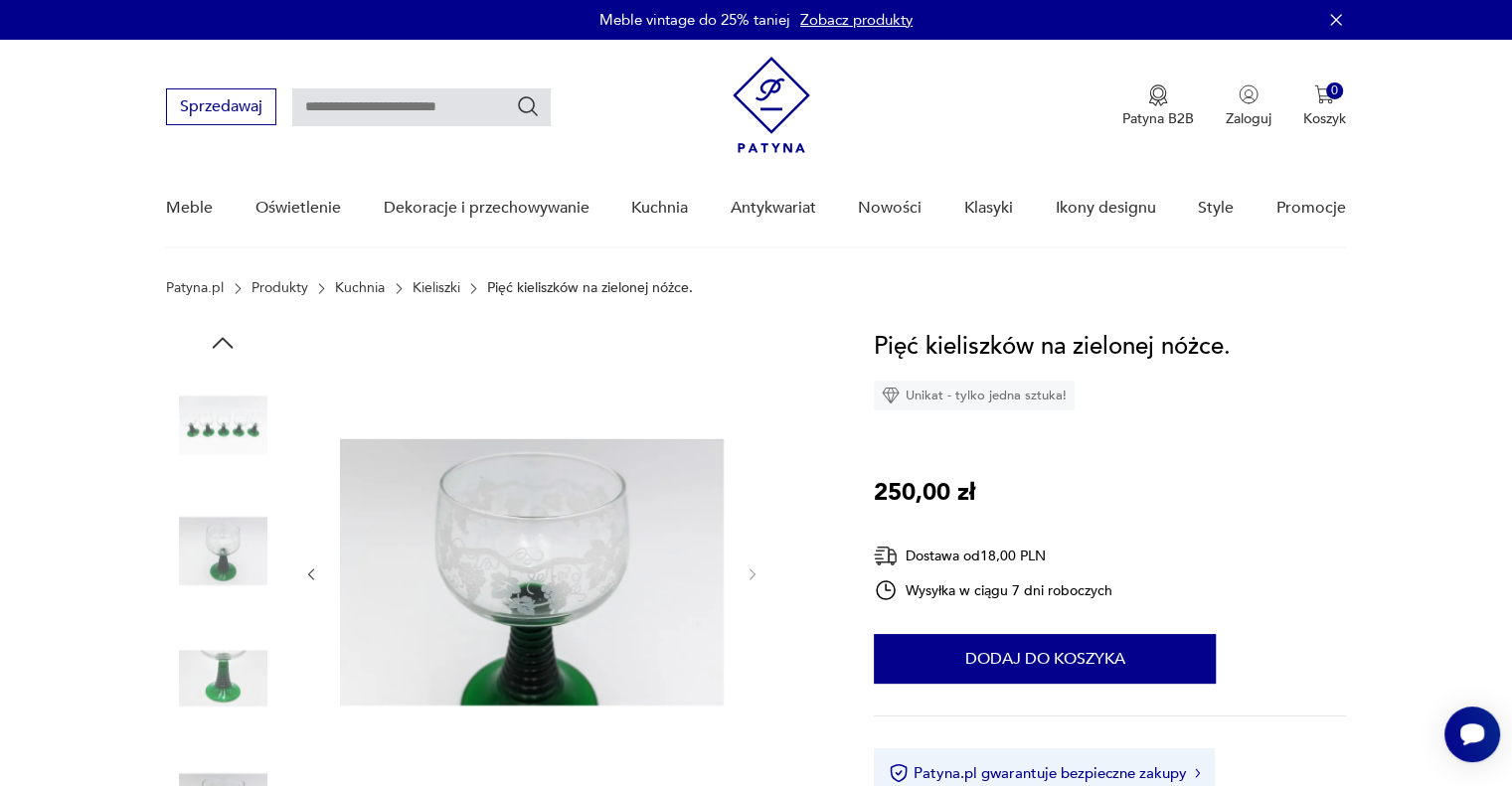 click 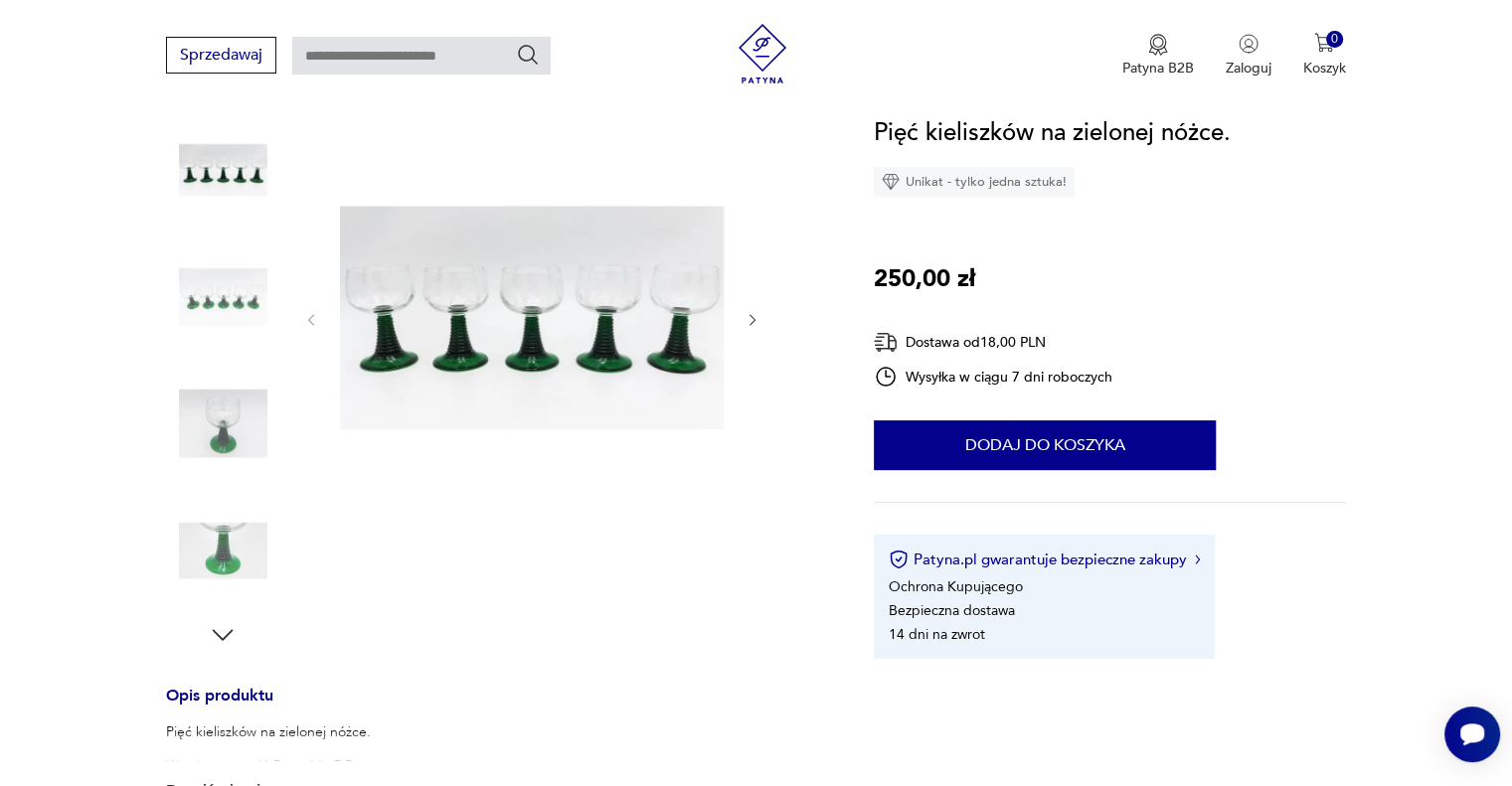scroll, scrollTop: 268, scrollLeft: 0, axis: vertical 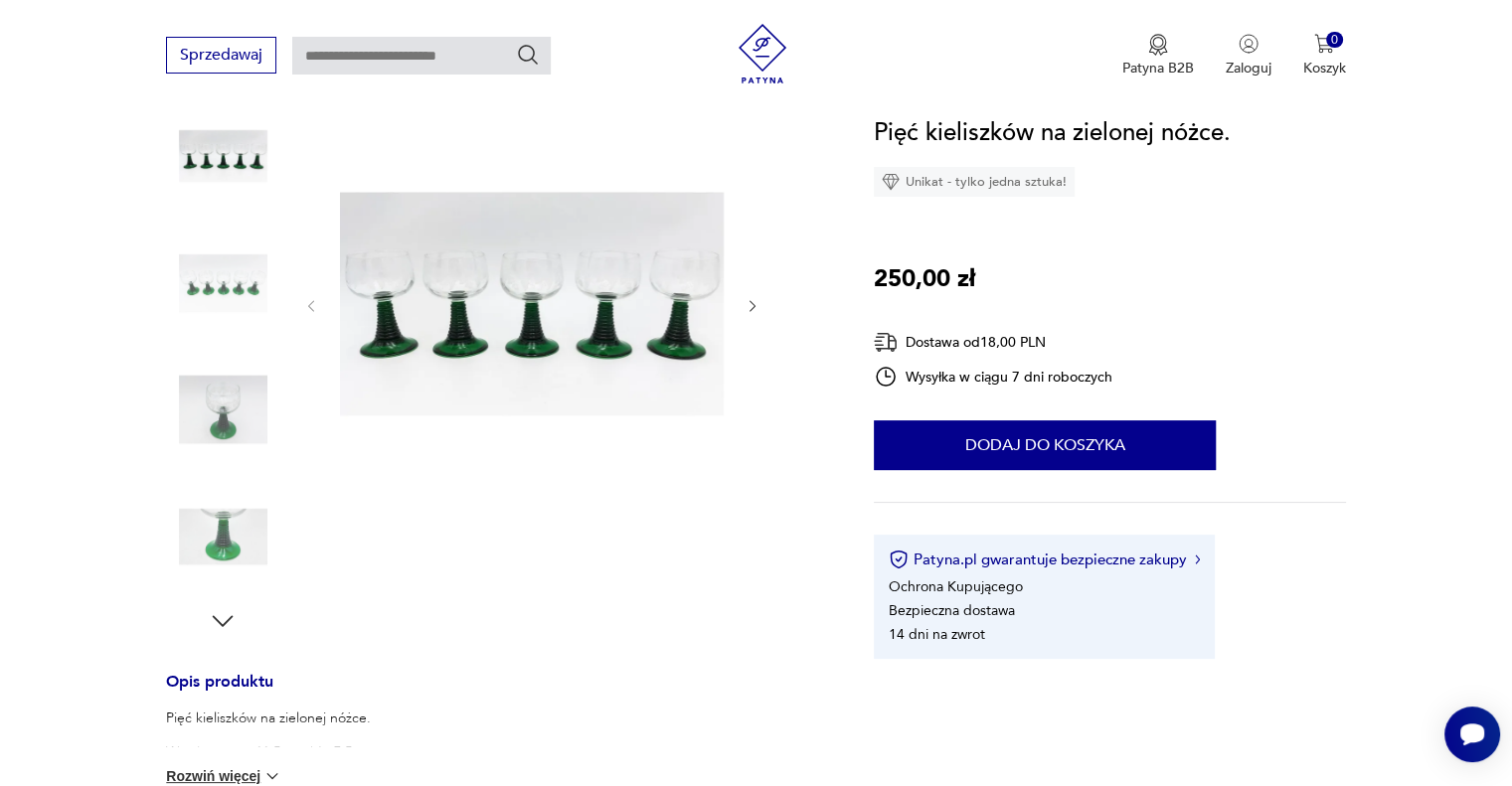 click at bounding box center [223, 409] 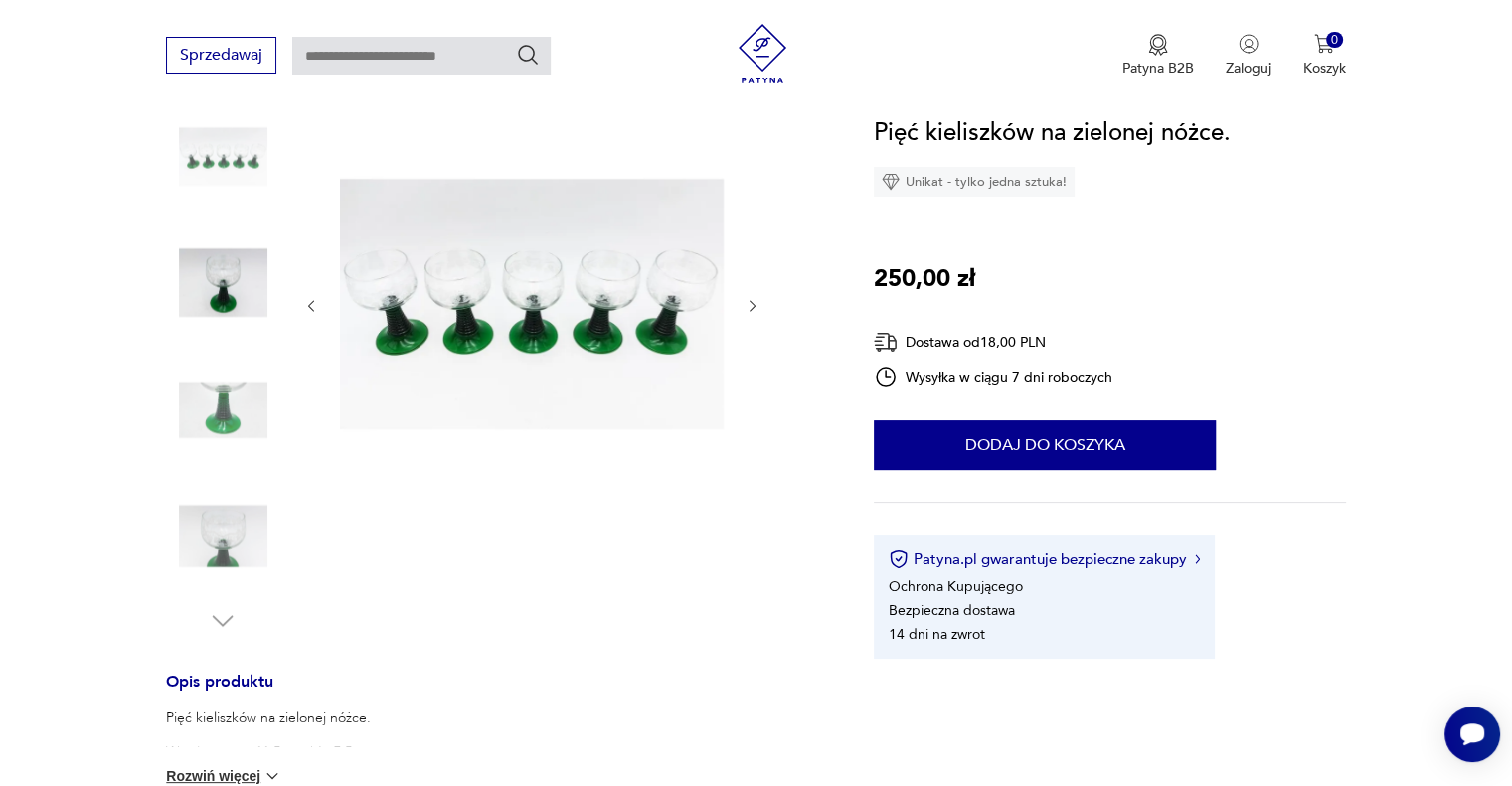 click at bounding box center [532, 304] 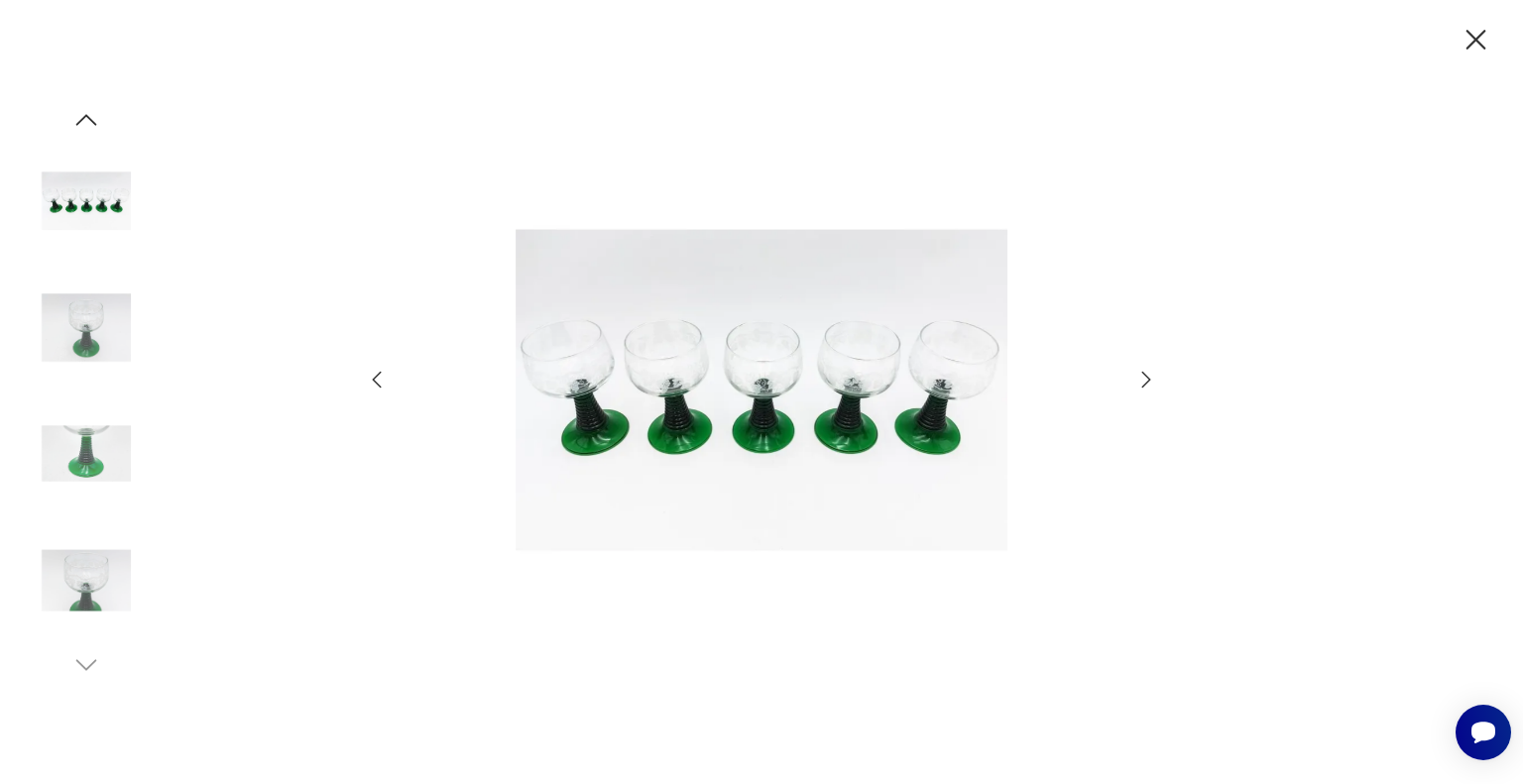 drag, startPoint x: 1150, startPoint y: 395, endPoint x: 1143, endPoint y: 387, distance: 10.630146 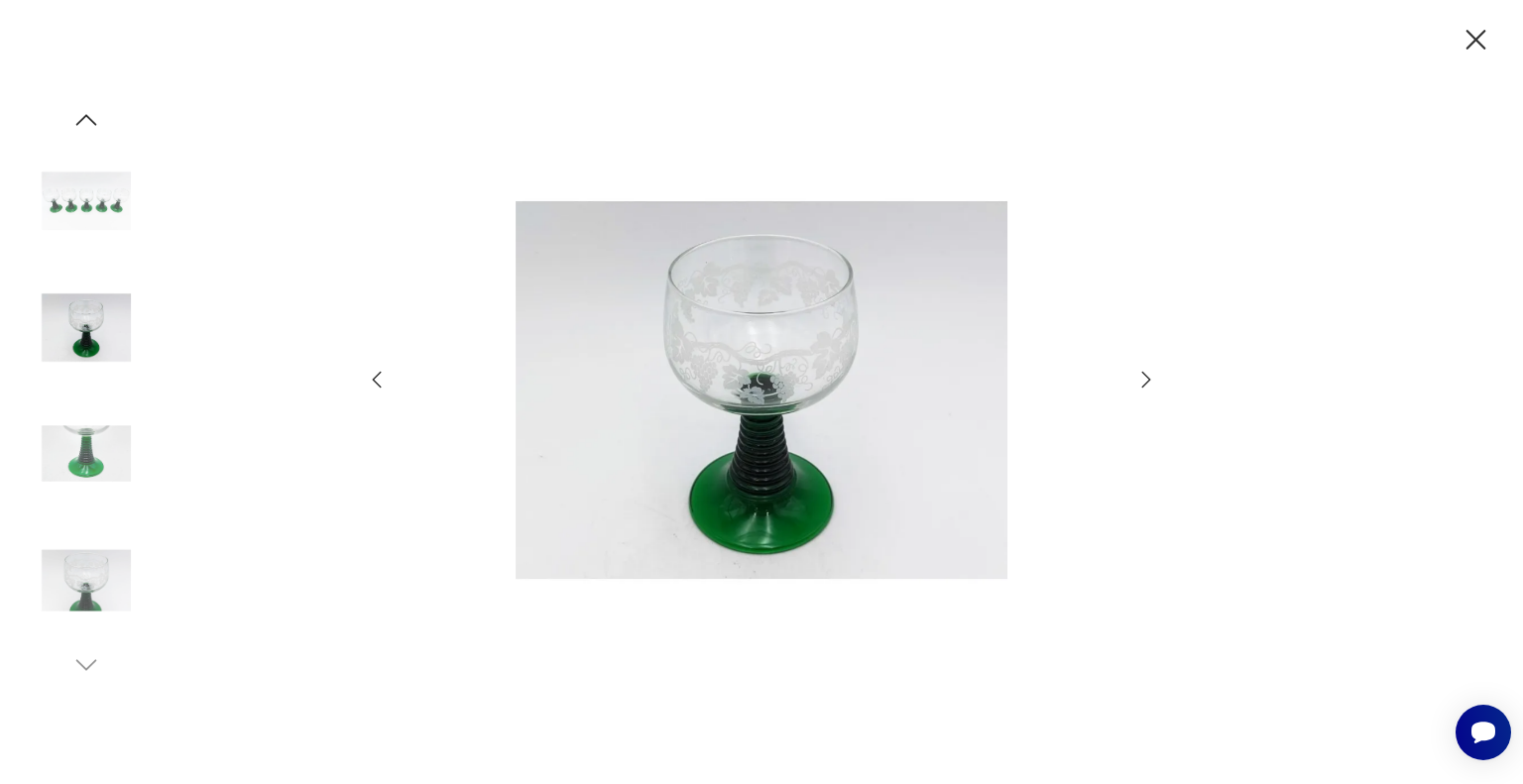 click 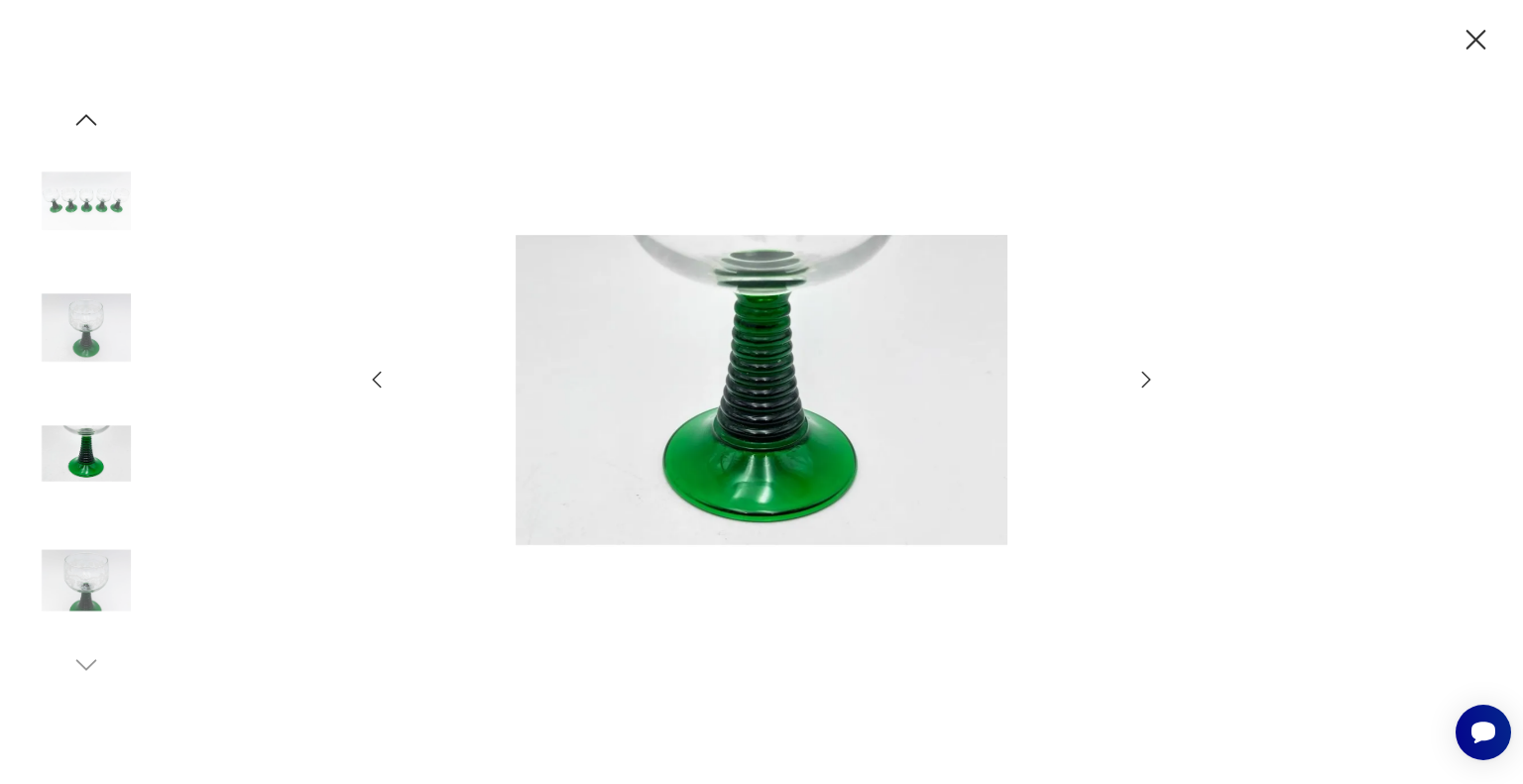 click 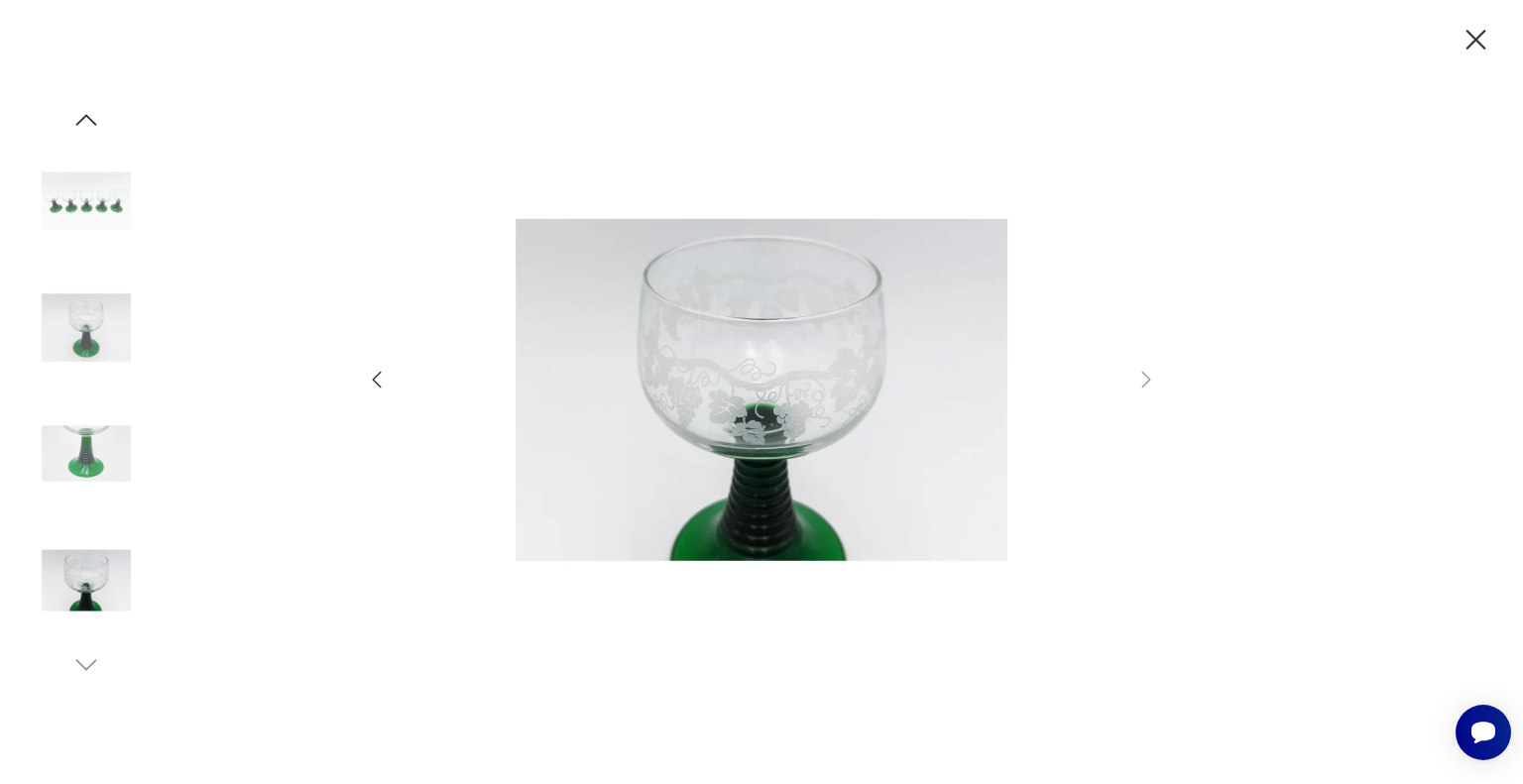 click 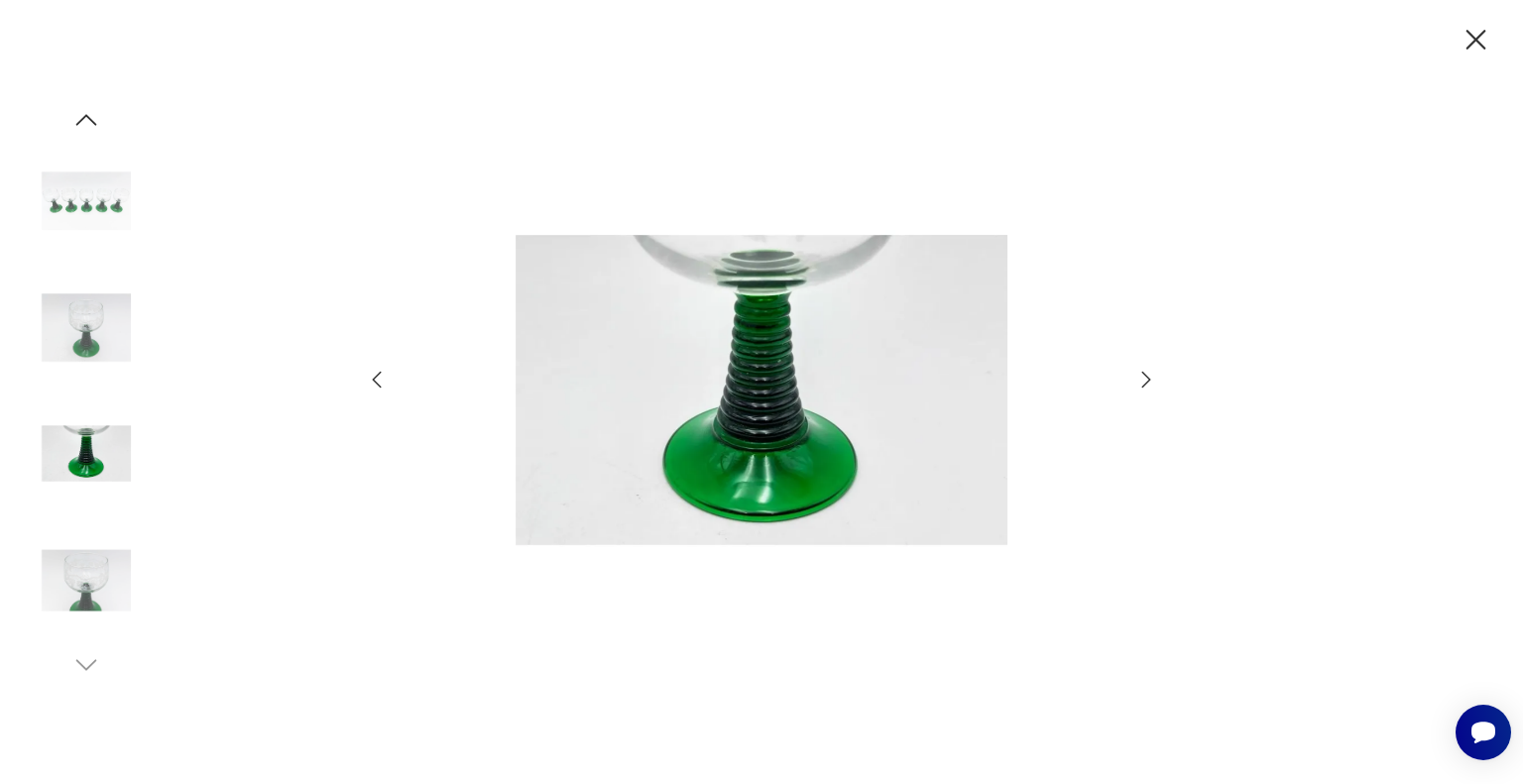 click 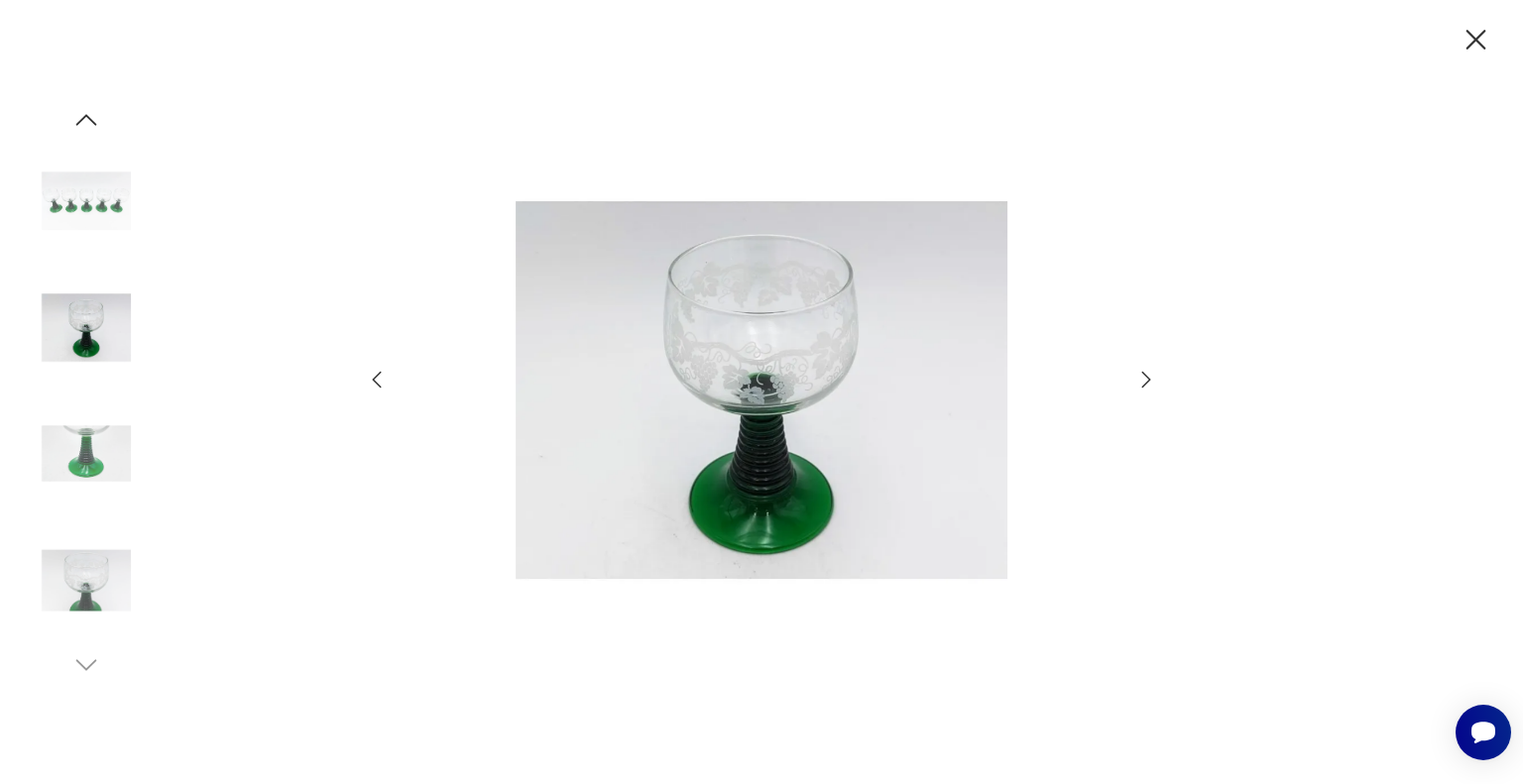 click 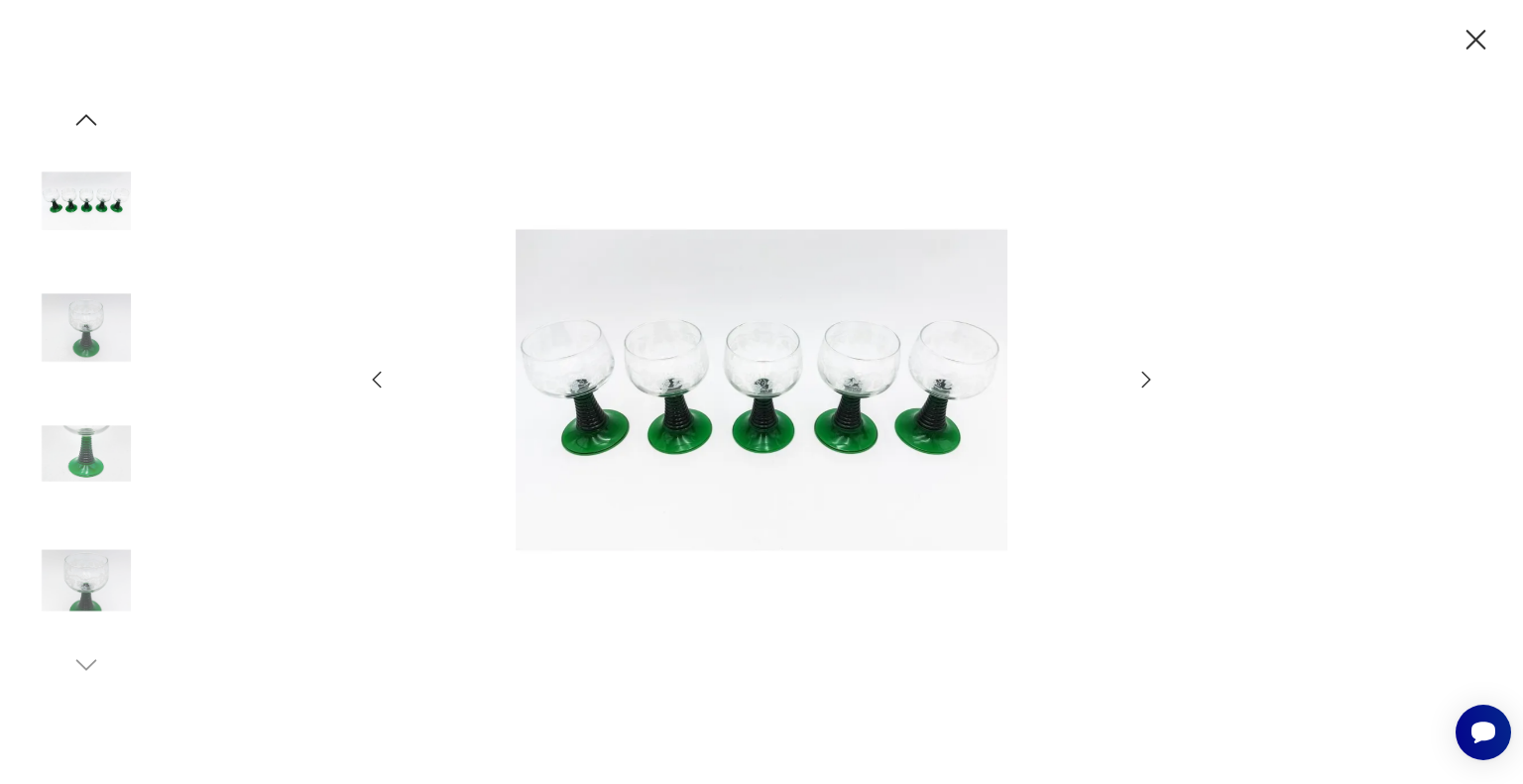 click 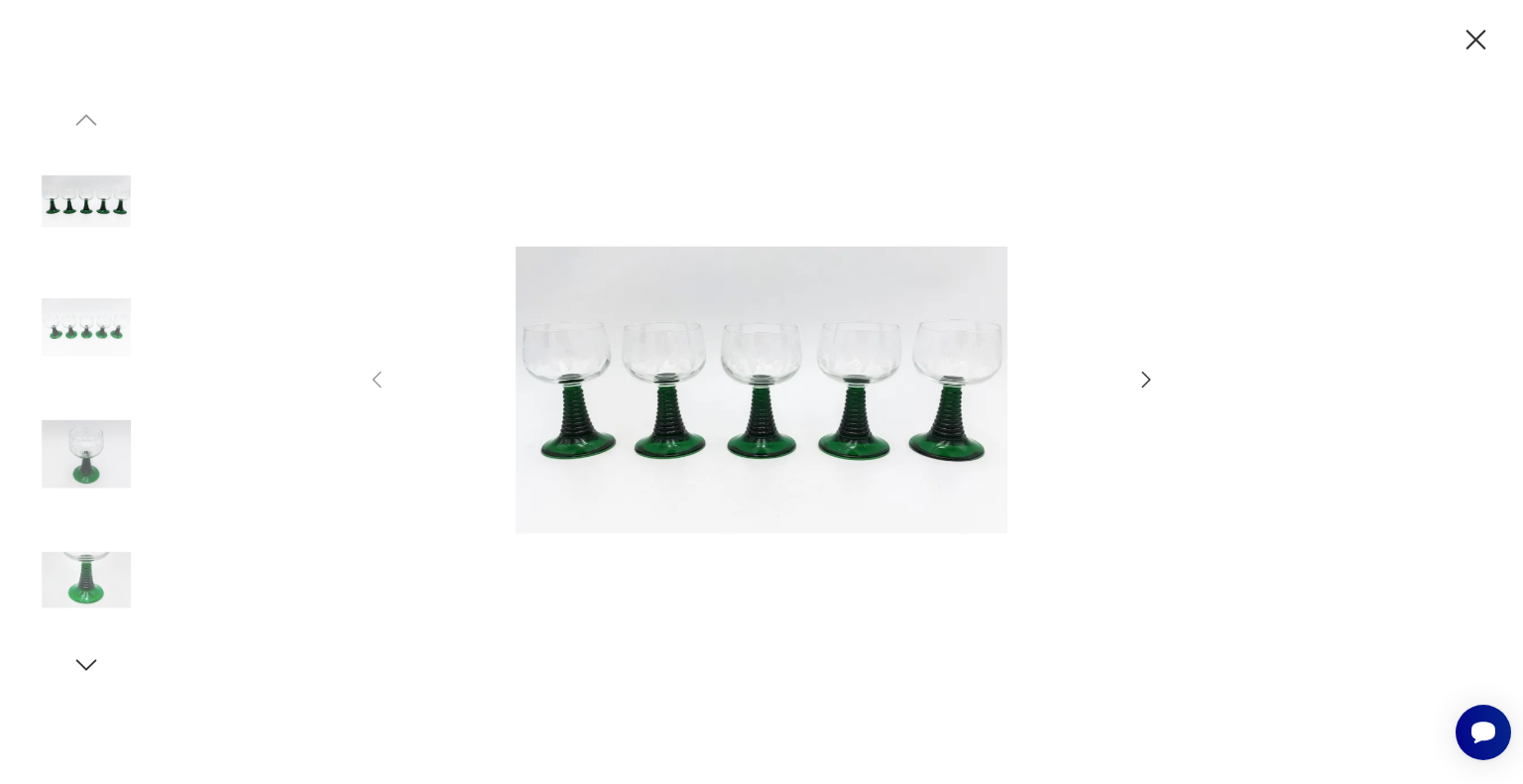 click 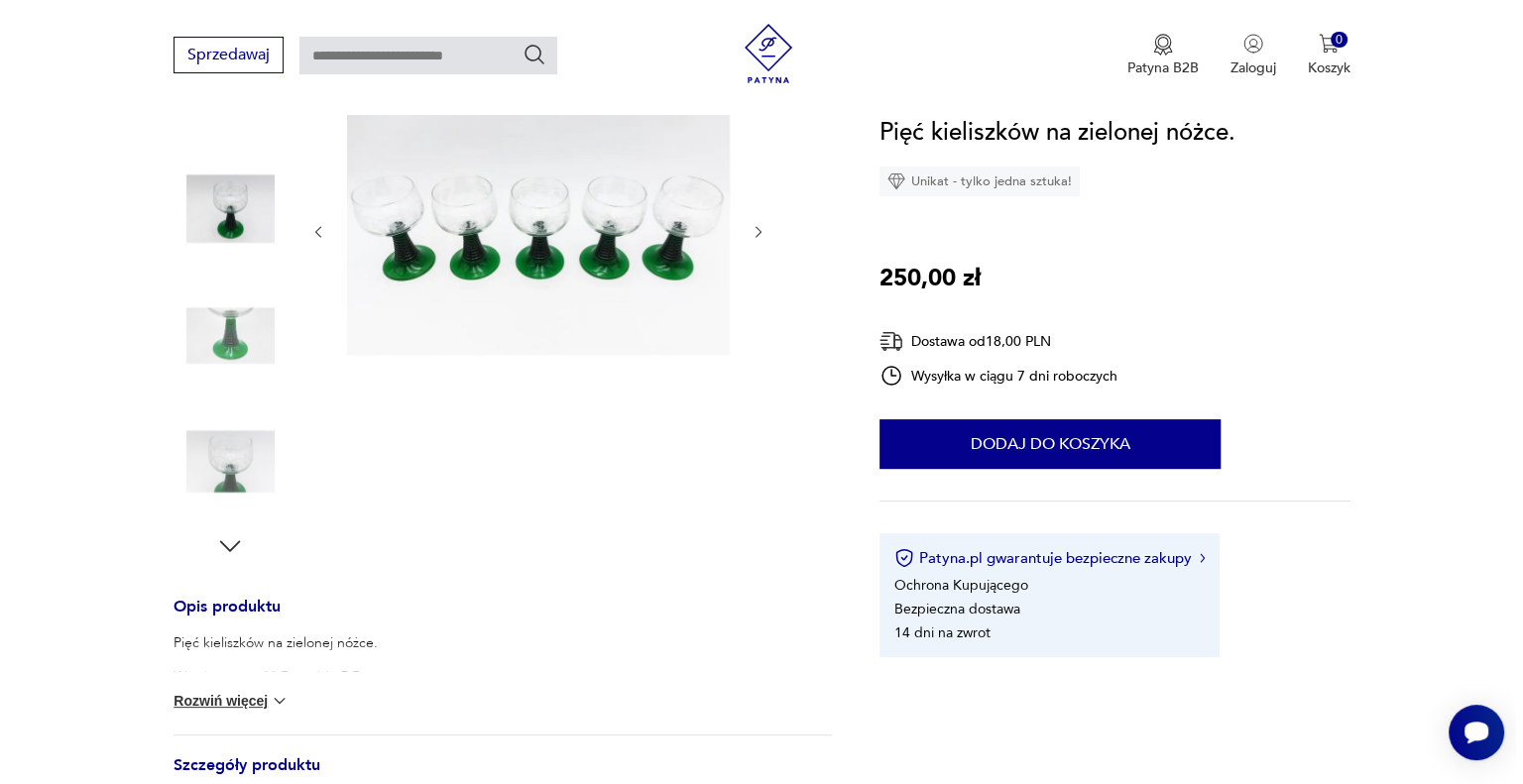 scroll, scrollTop: 177, scrollLeft: 0, axis: vertical 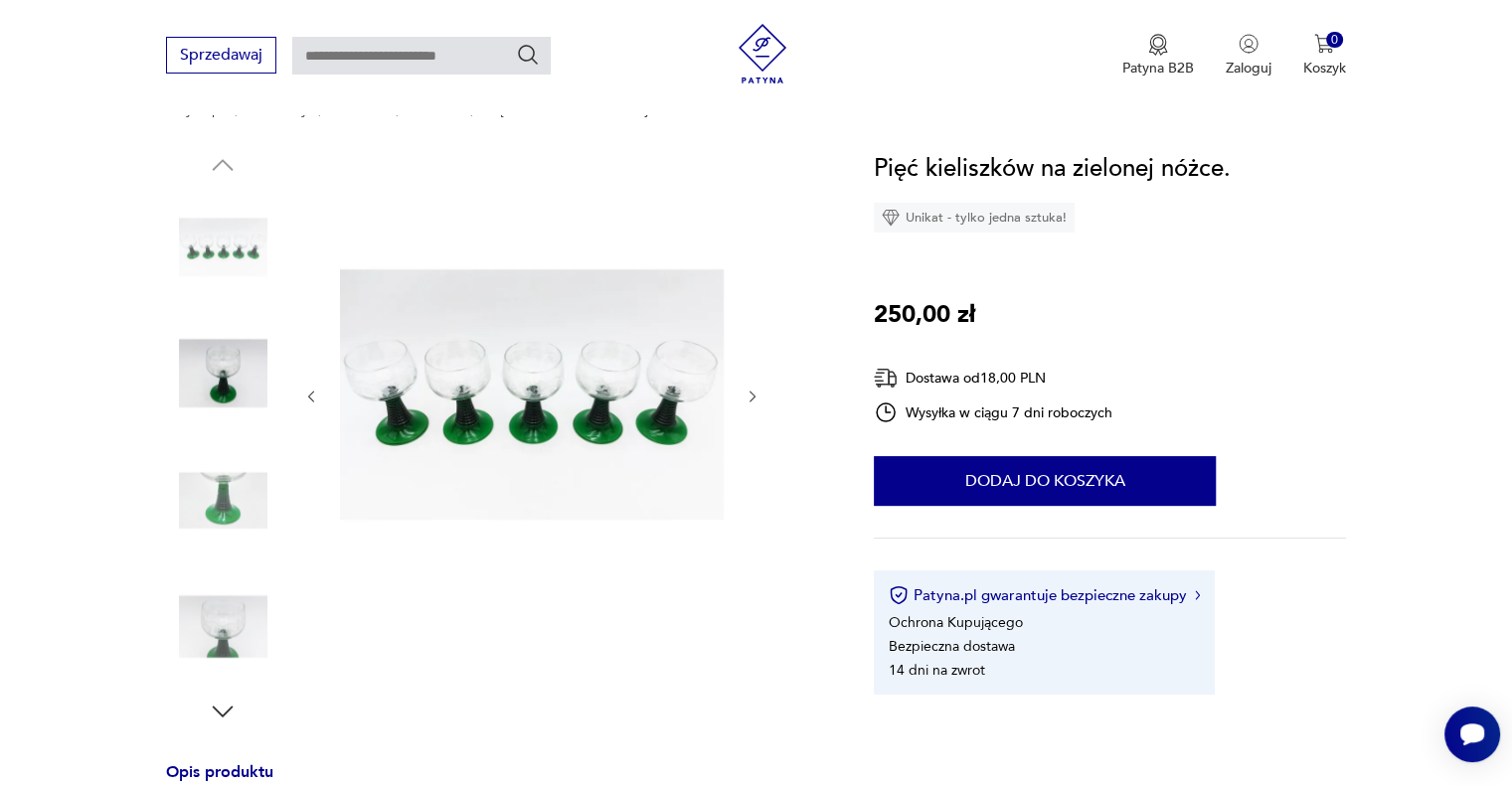 click 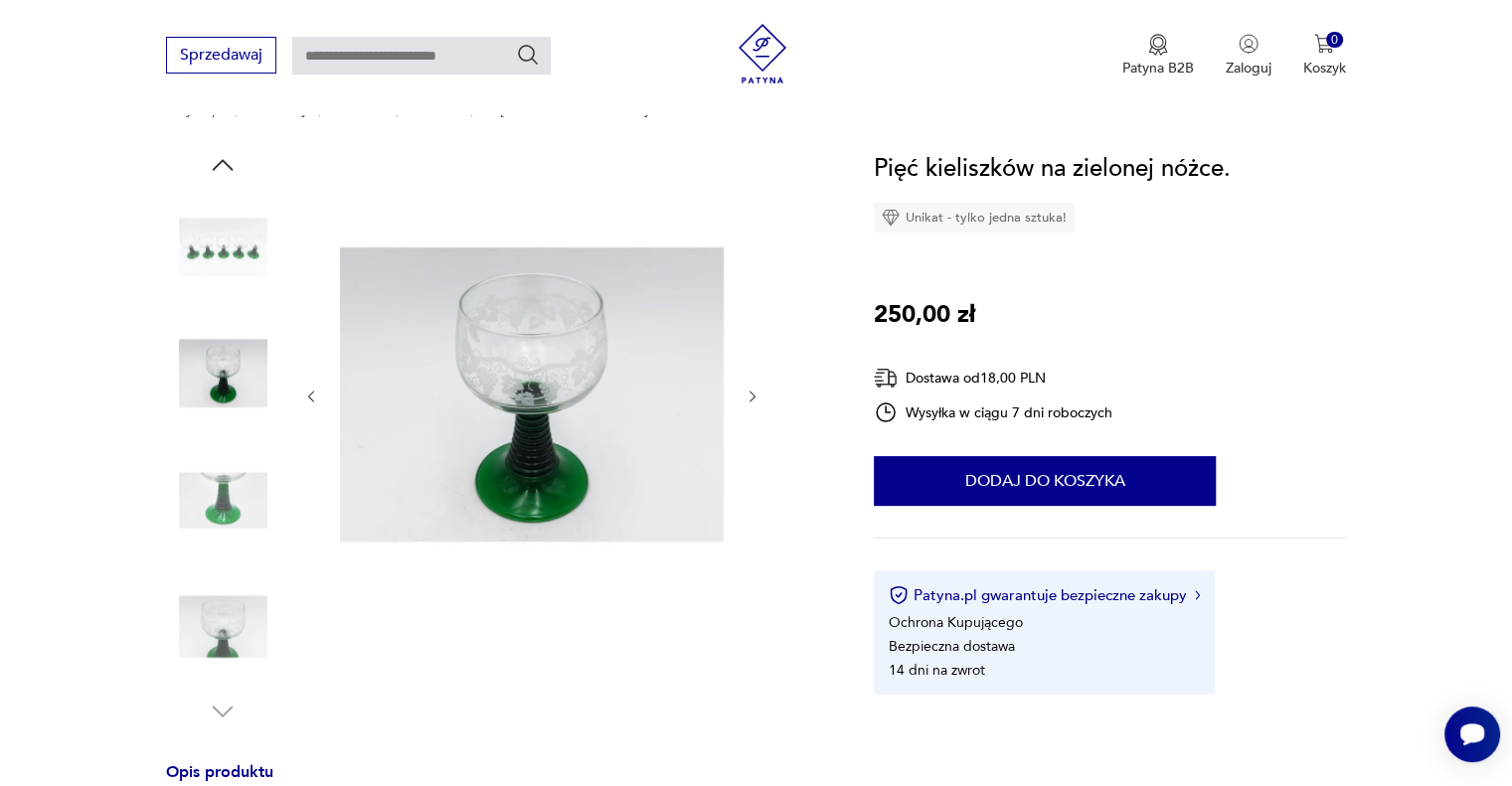 click at bounding box center (532, 394) 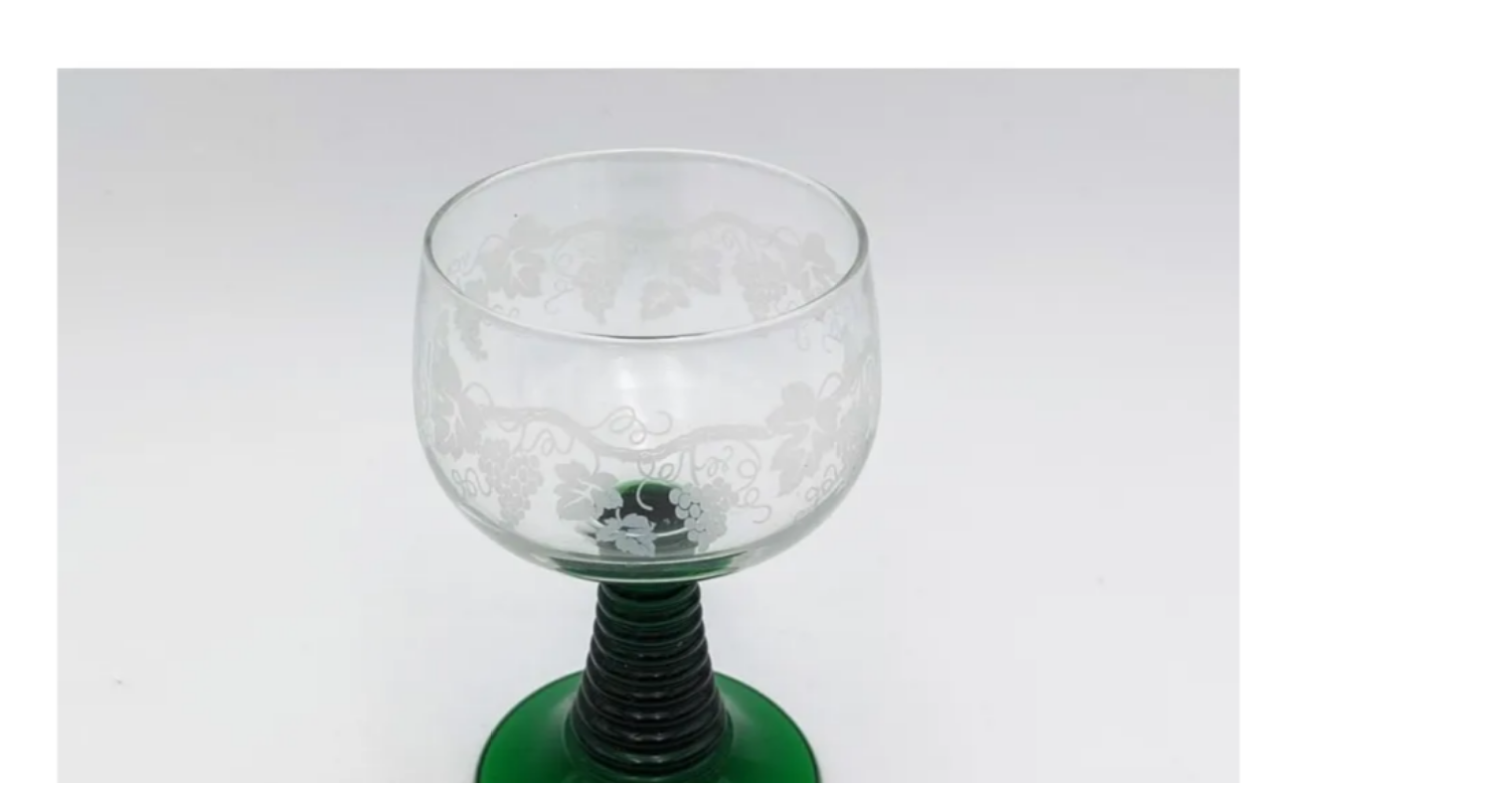 scroll, scrollTop: 178, scrollLeft: 0, axis: vertical 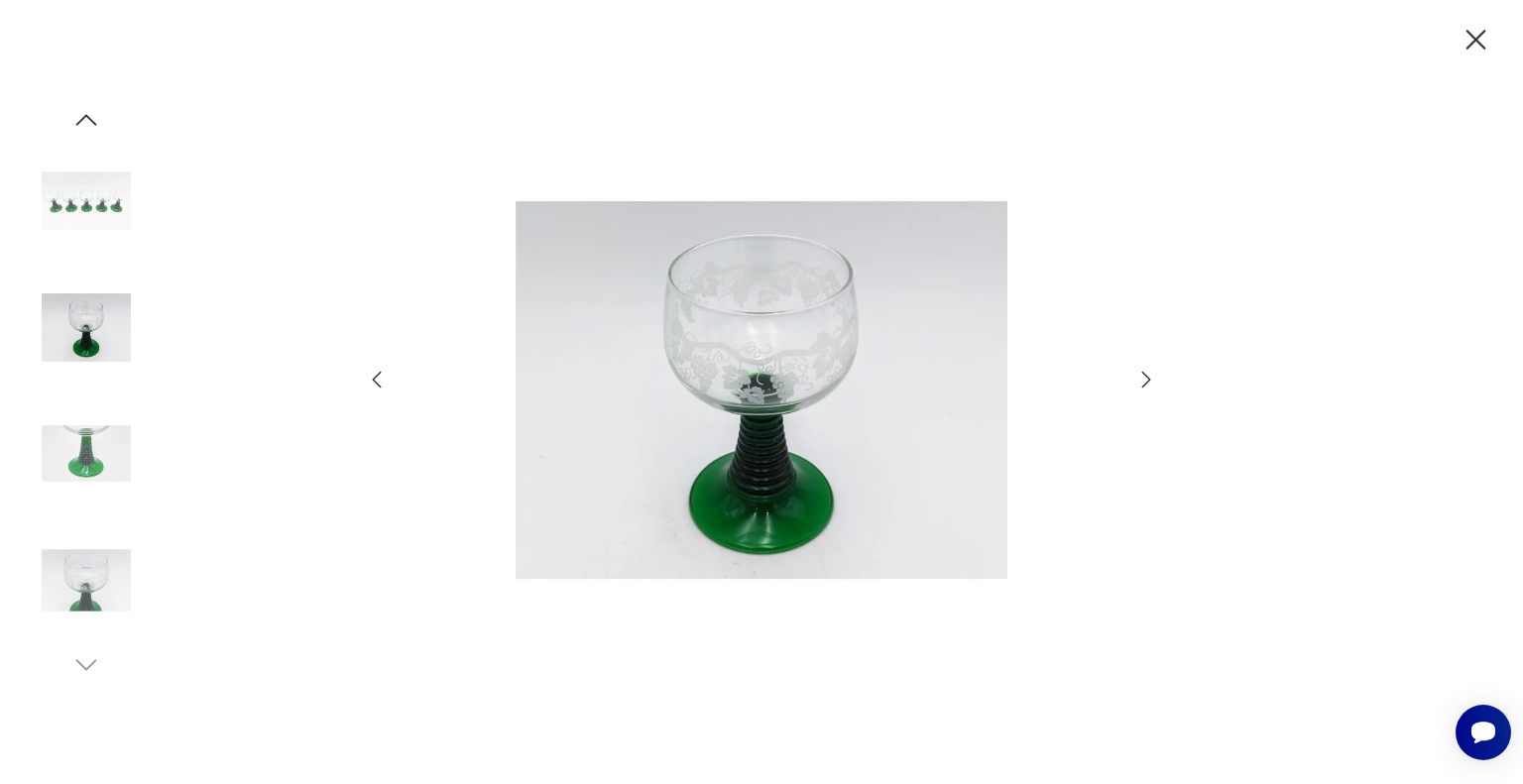 click 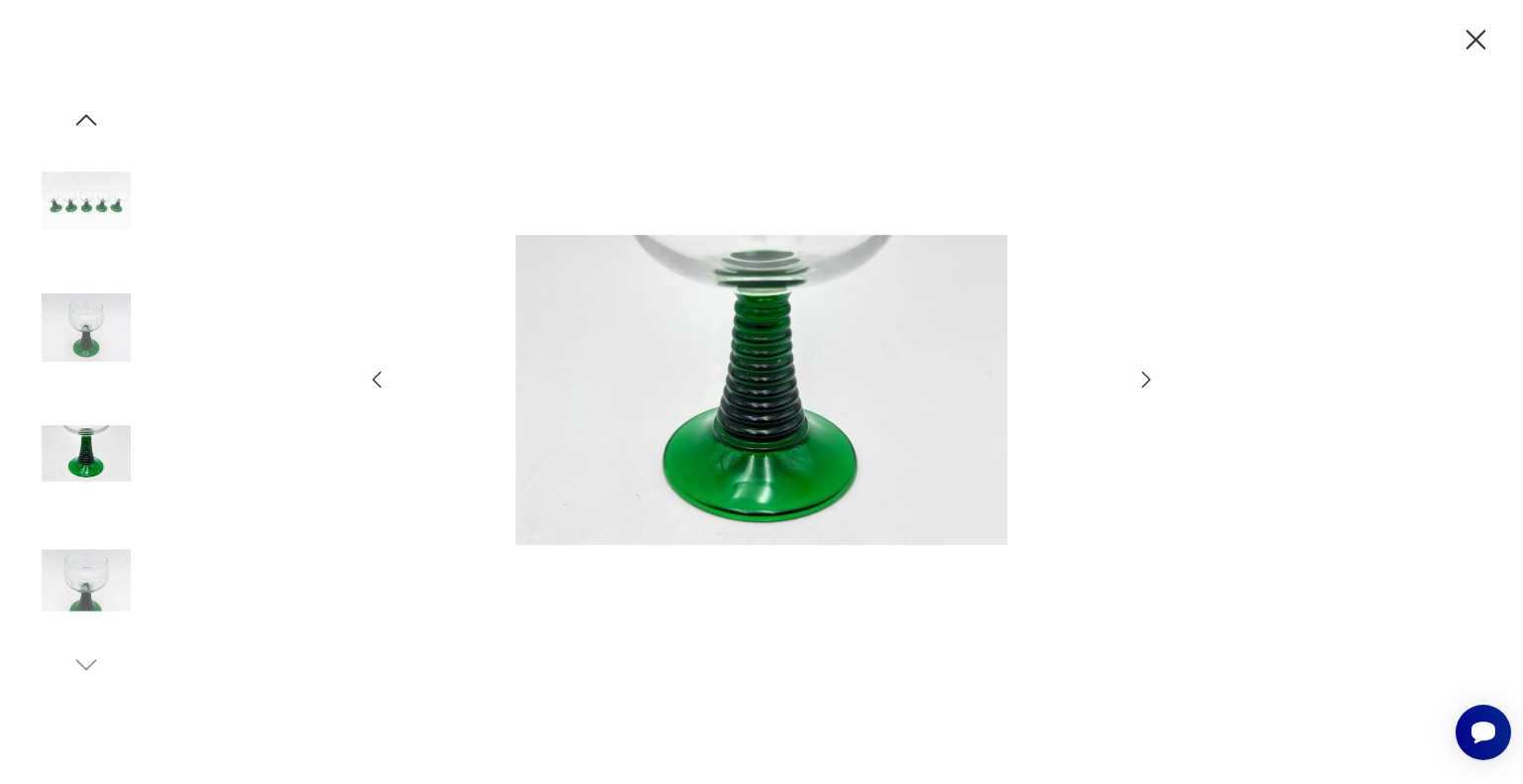 click 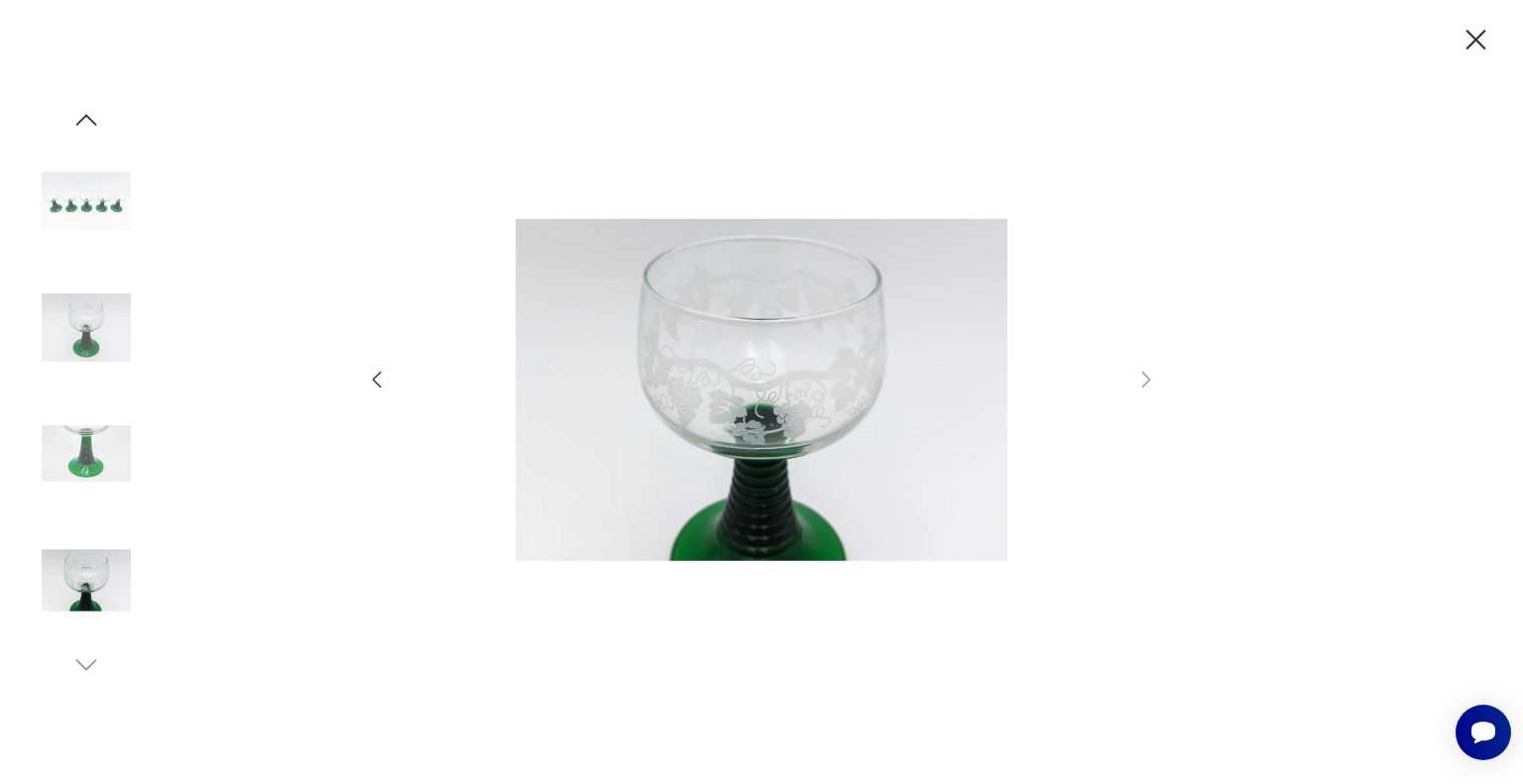 click 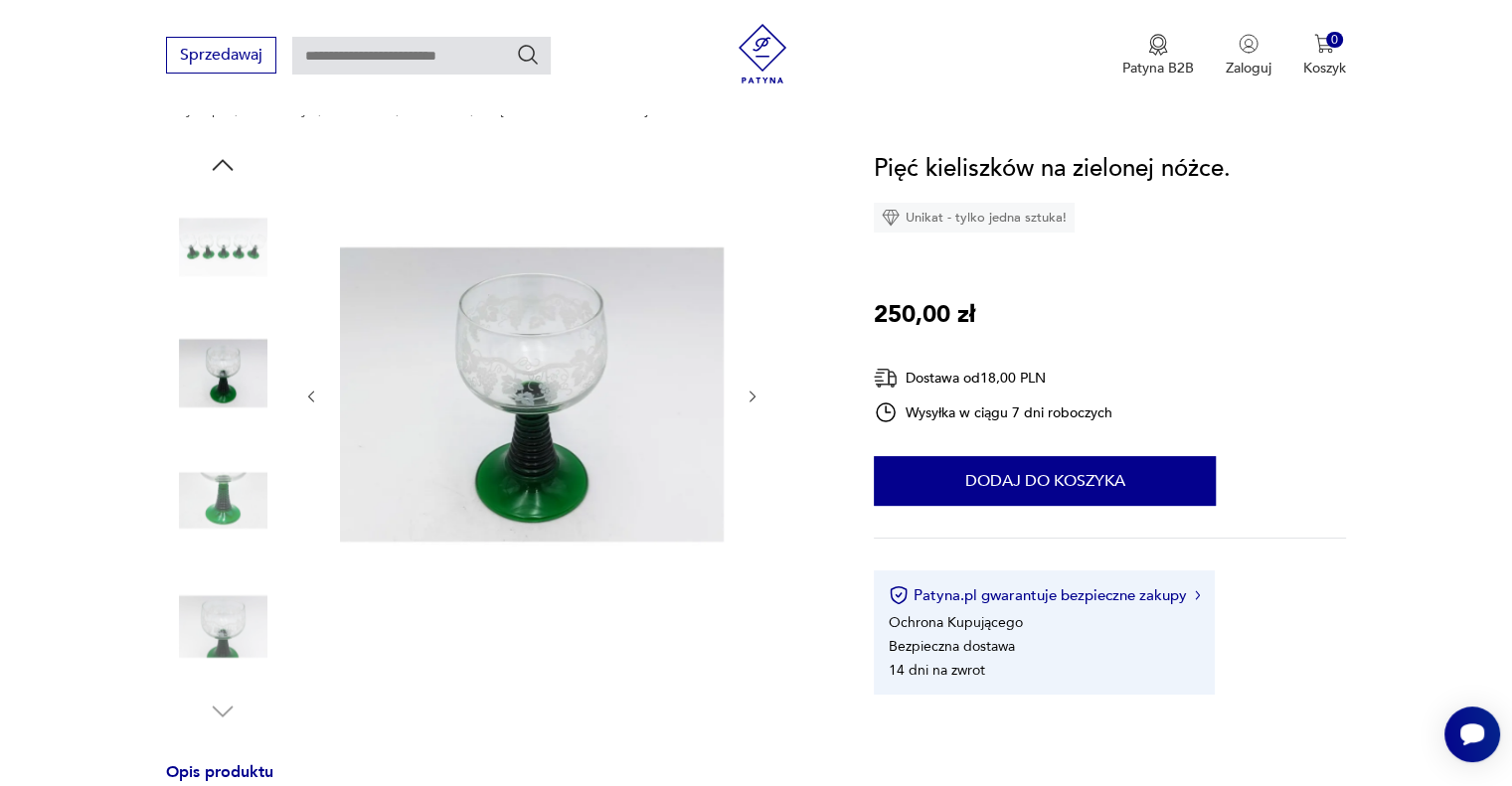 click at bounding box center [223, 246] 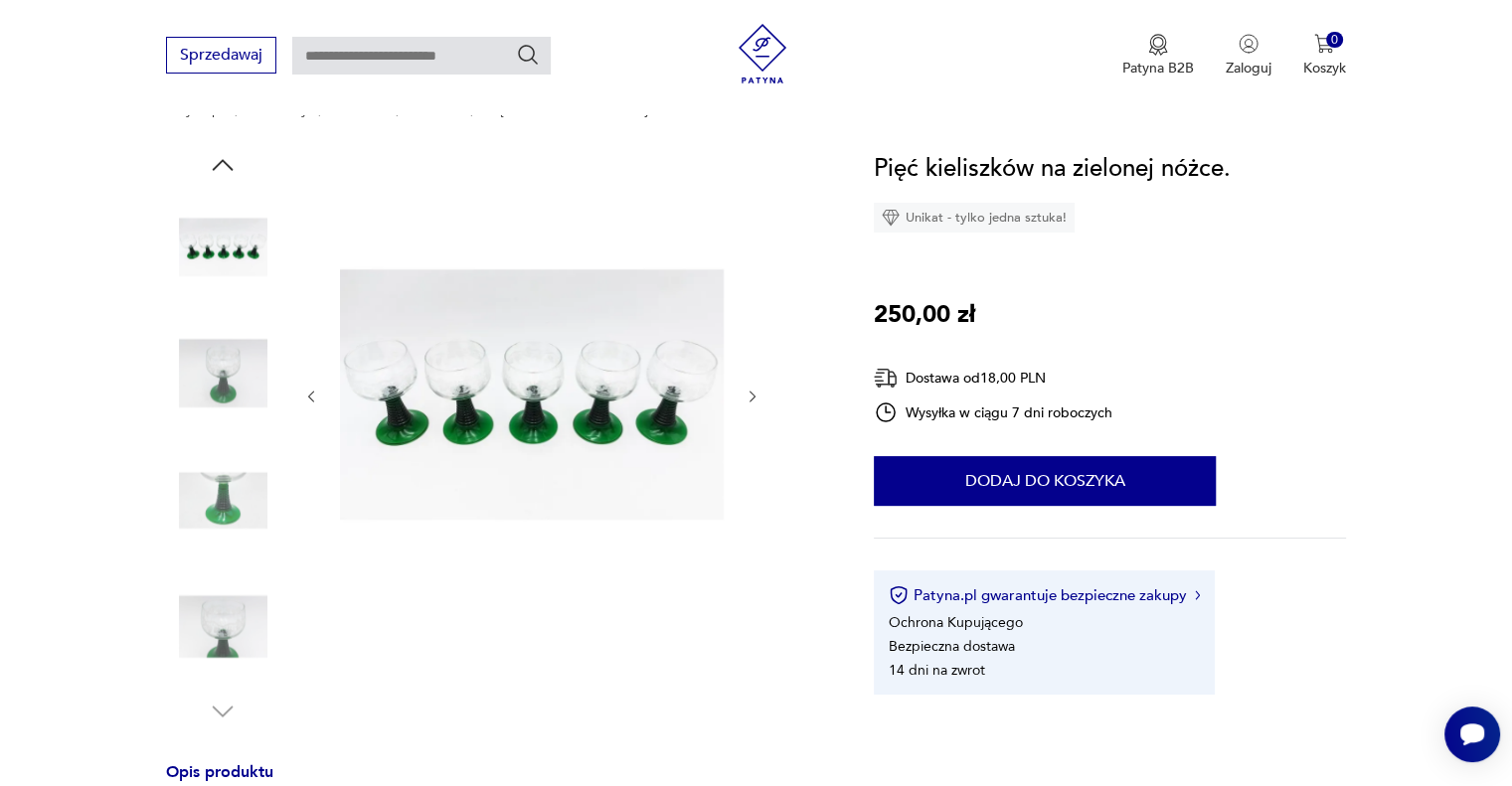 click 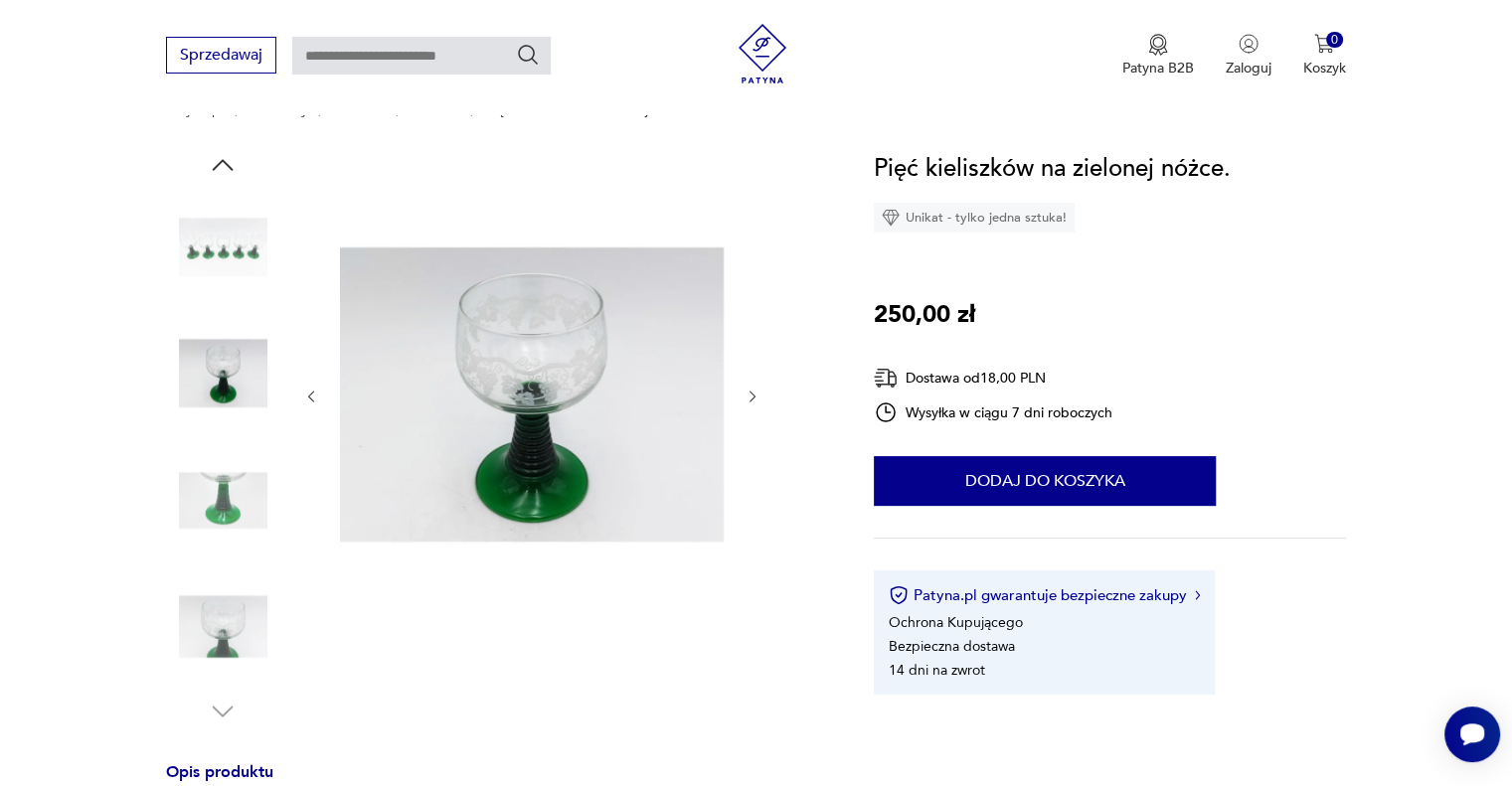 click 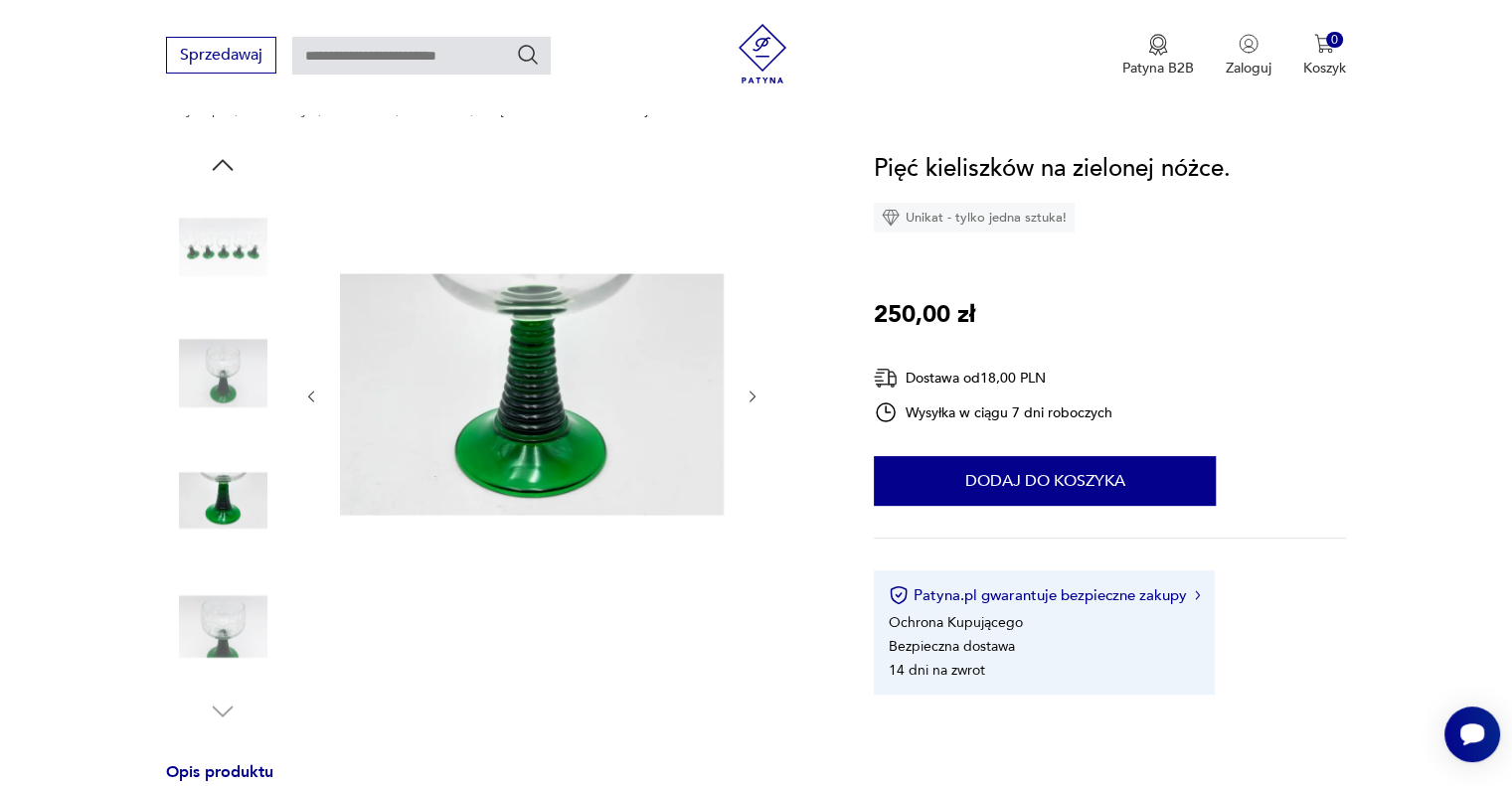 click 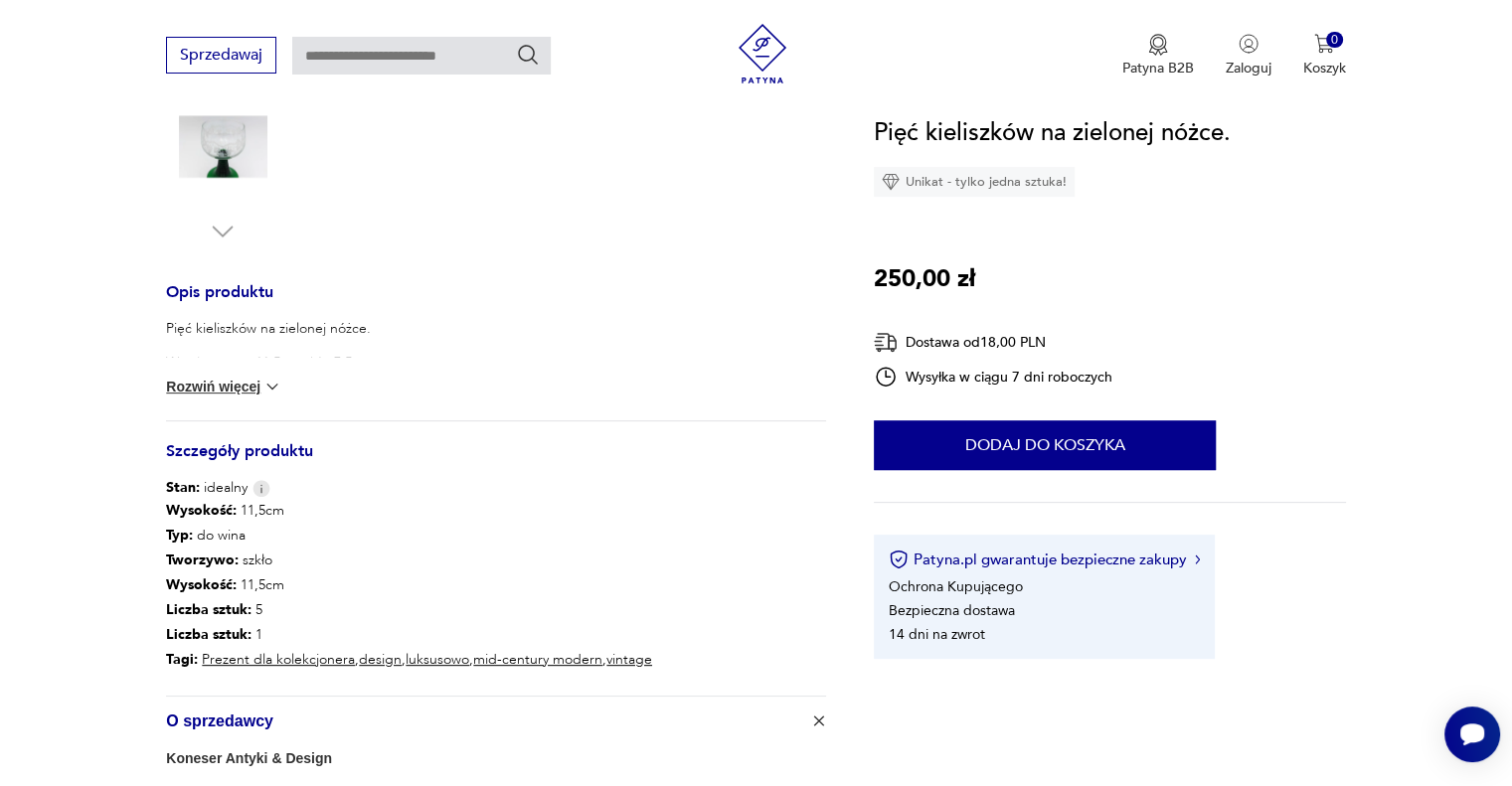 scroll, scrollTop: 823, scrollLeft: 0, axis: vertical 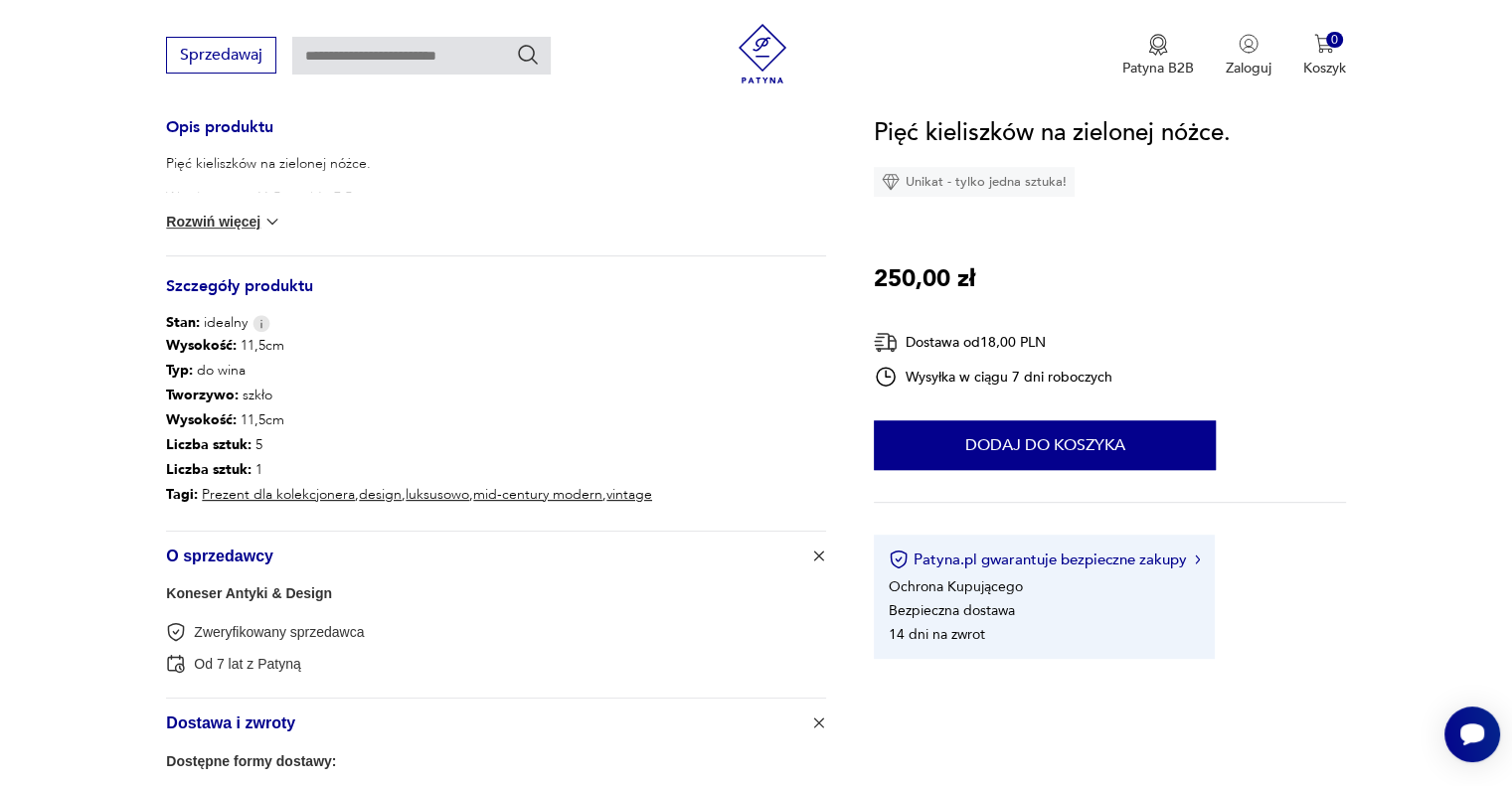 click on "Rozwiń więcej" at bounding box center (224, 222) 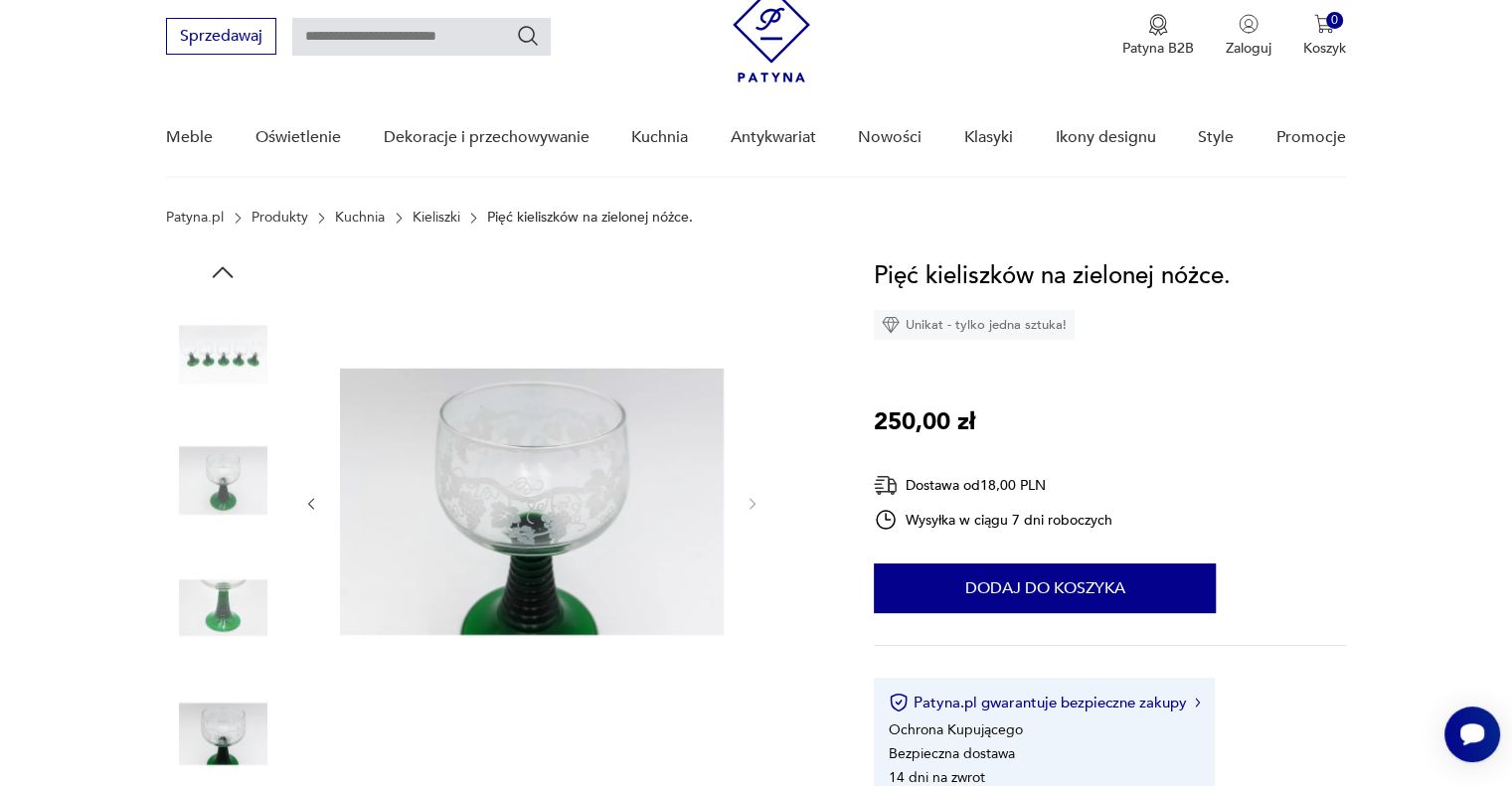 scroll, scrollTop: 70, scrollLeft: 0, axis: vertical 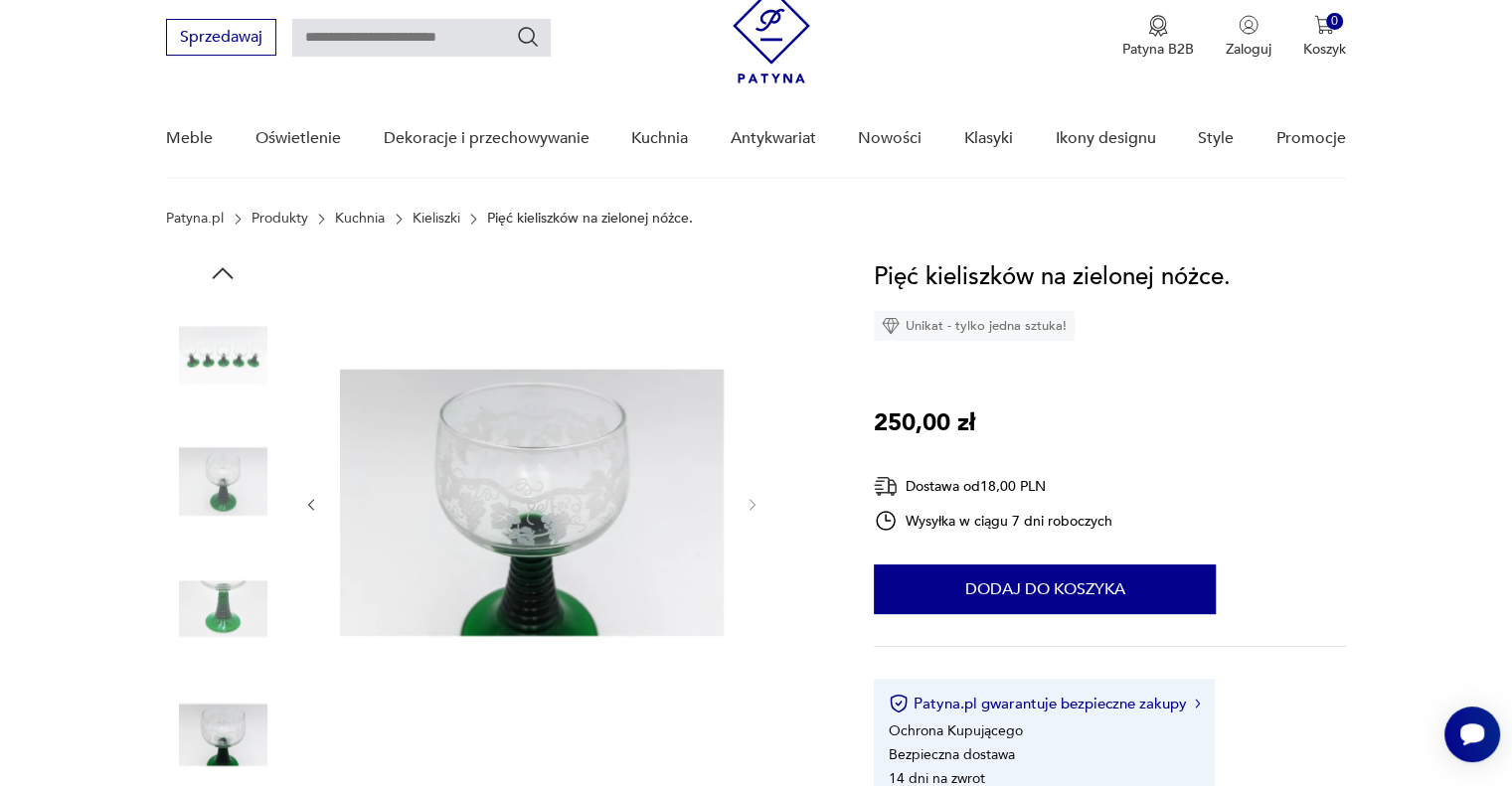 click at bounding box center [223, 355] 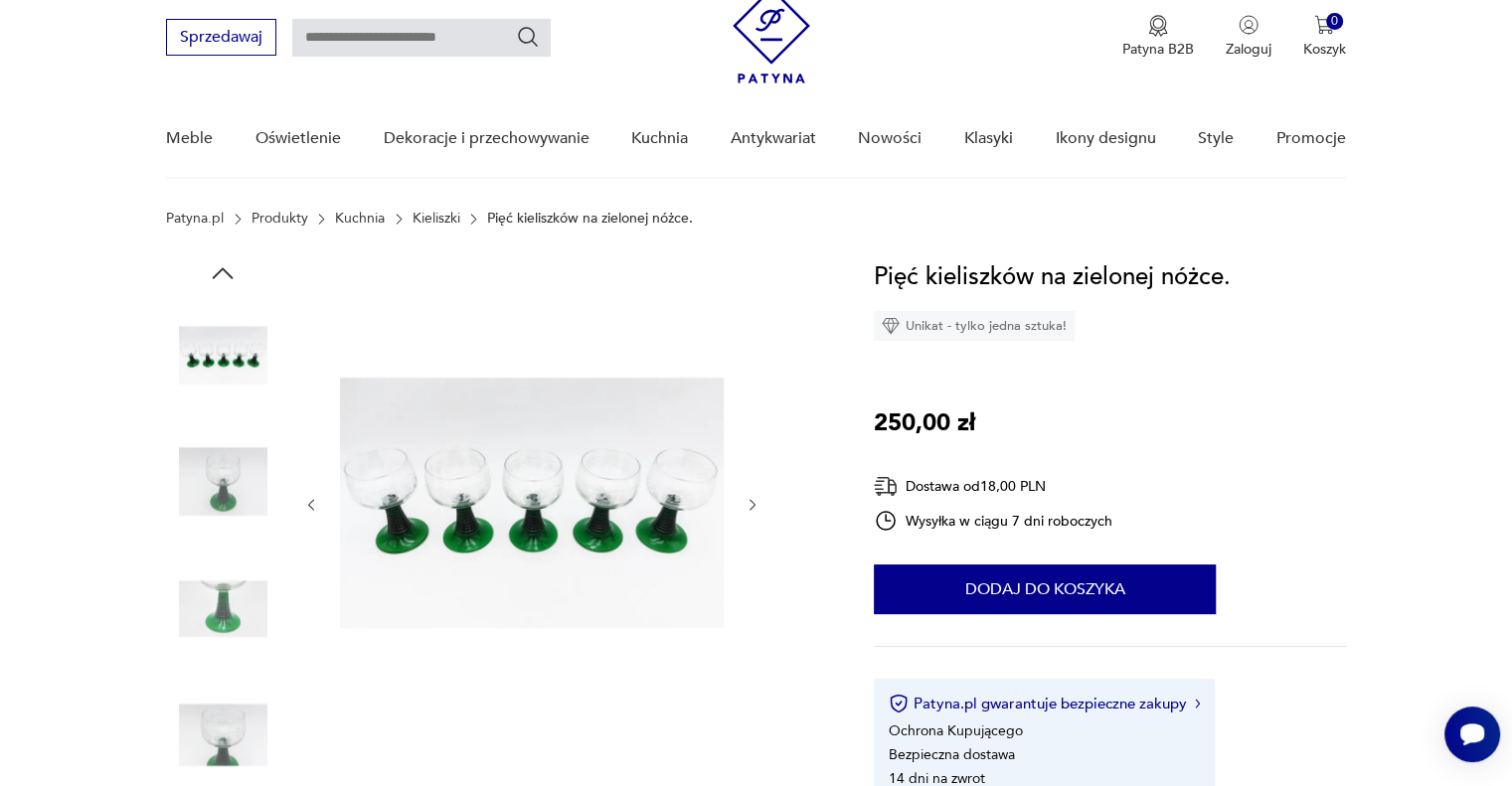 click 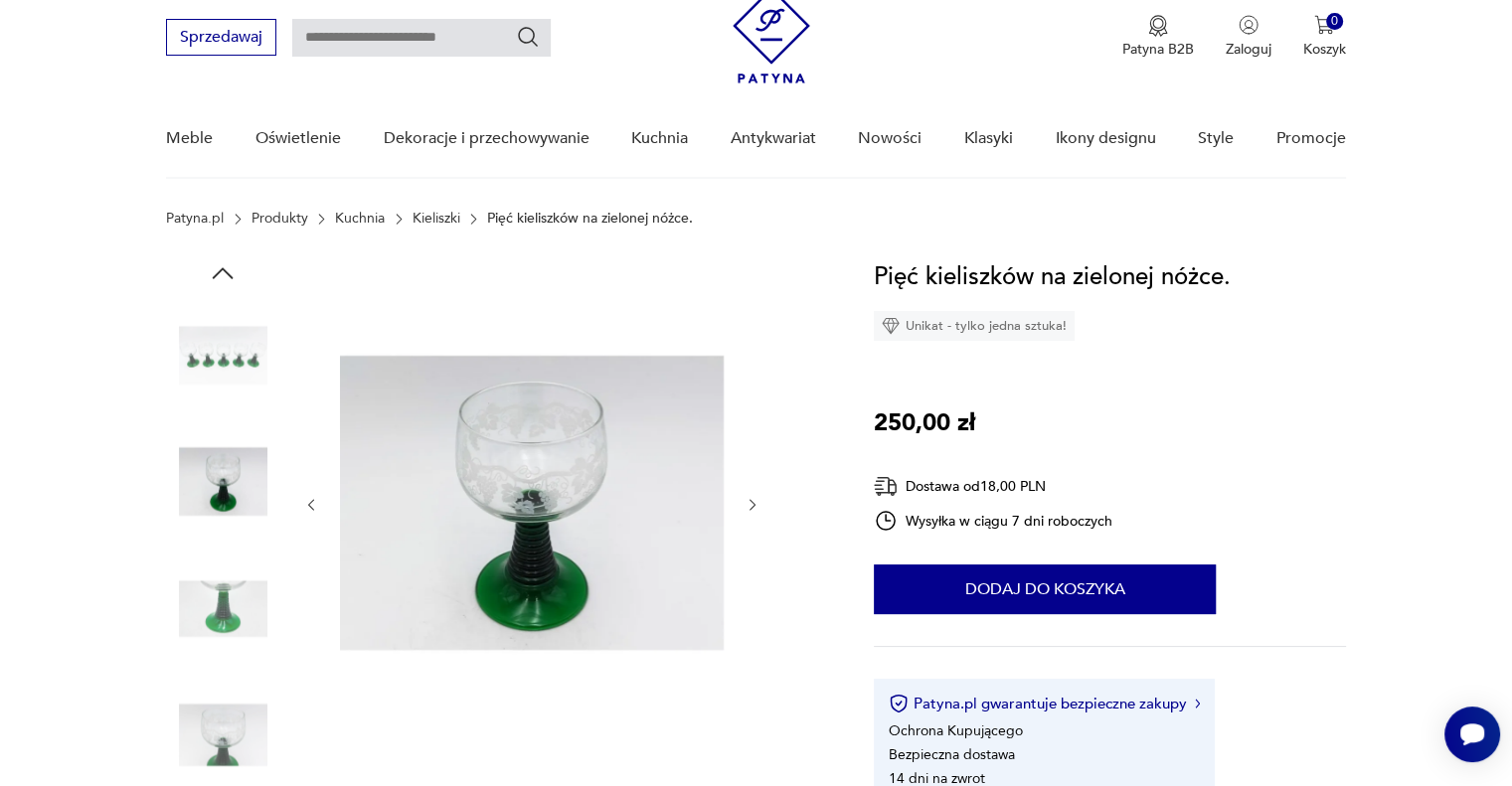 click 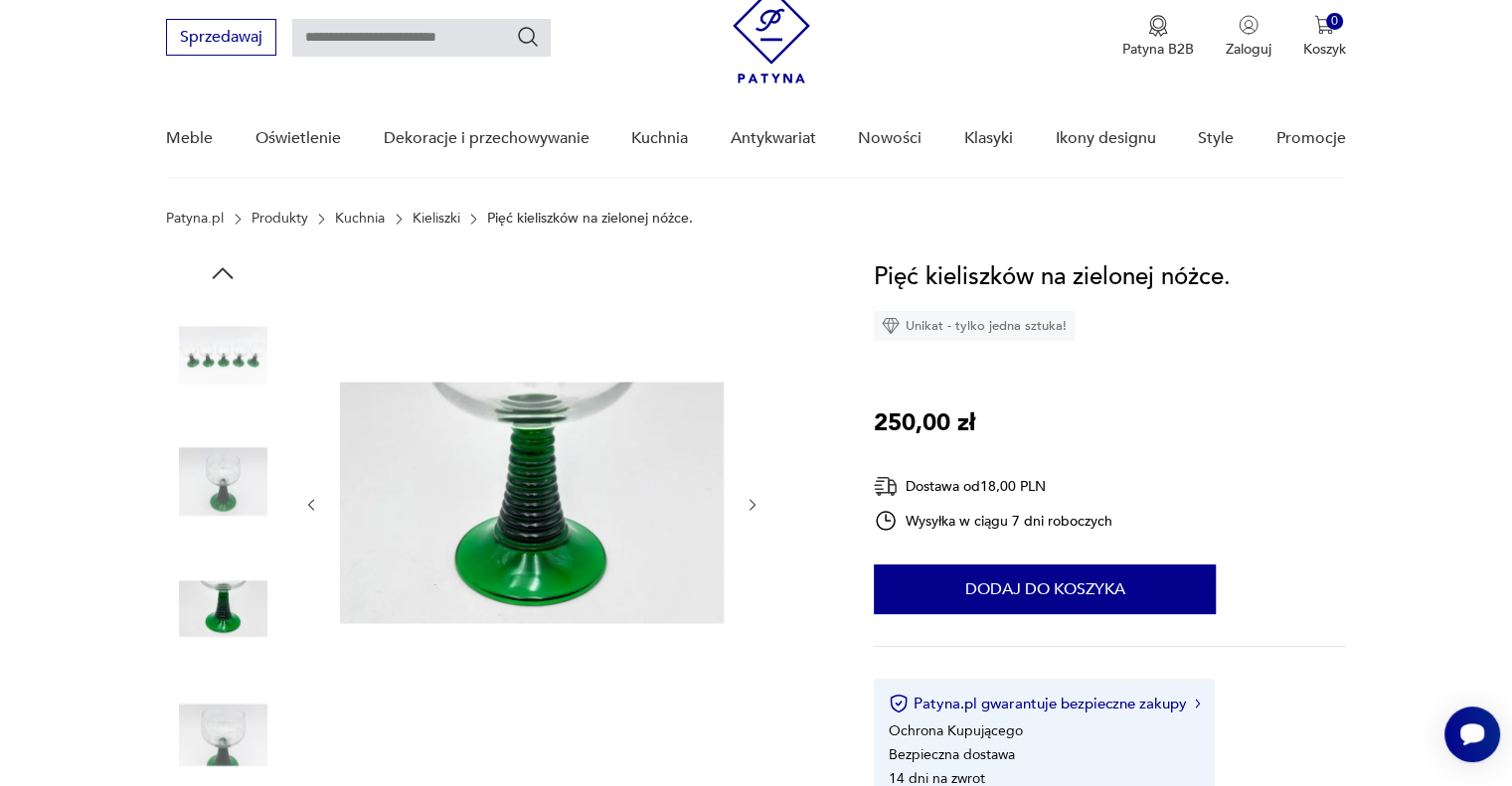 click 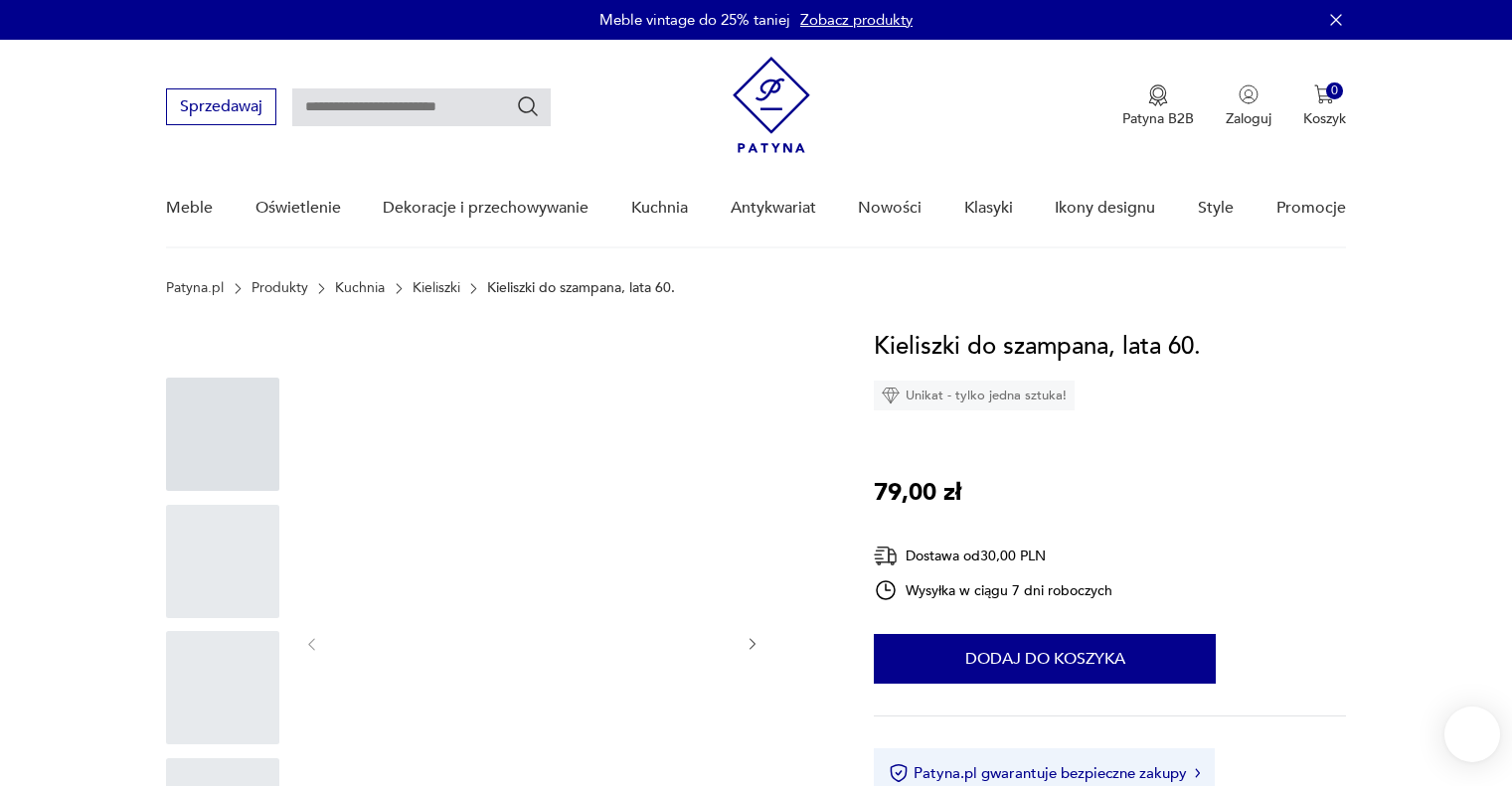 scroll, scrollTop: 0, scrollLeft: 0, axis: both 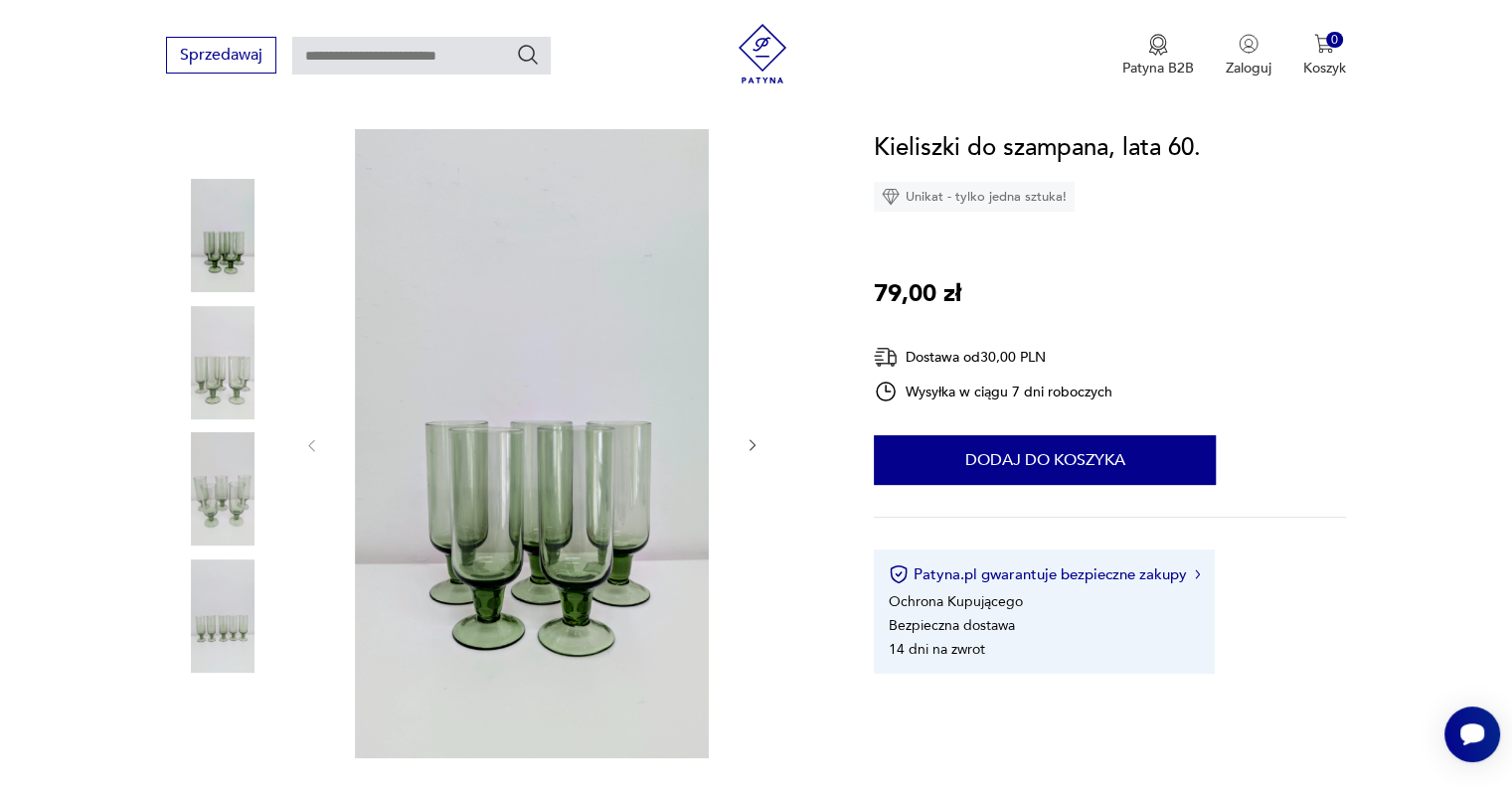 click 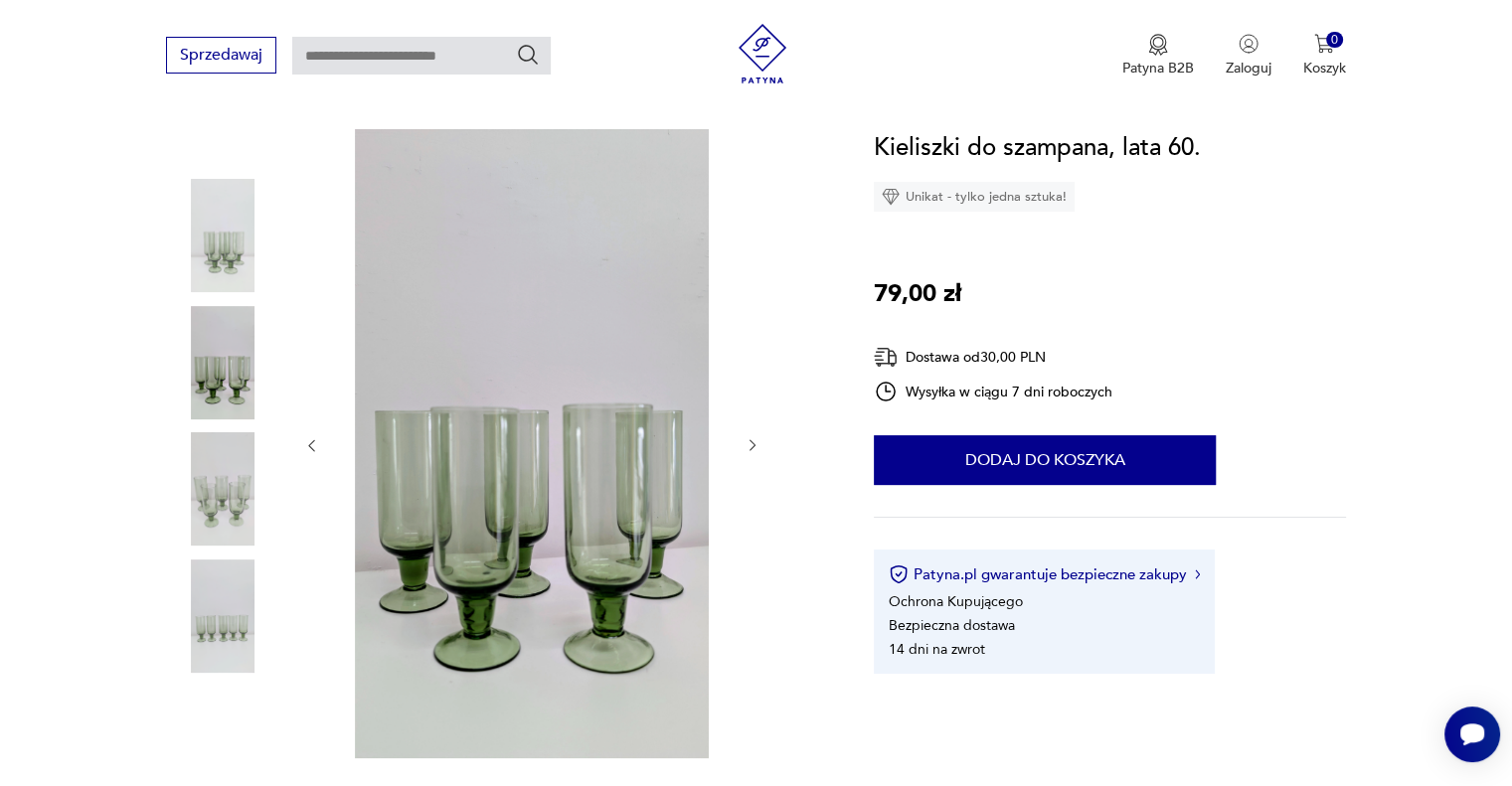 click 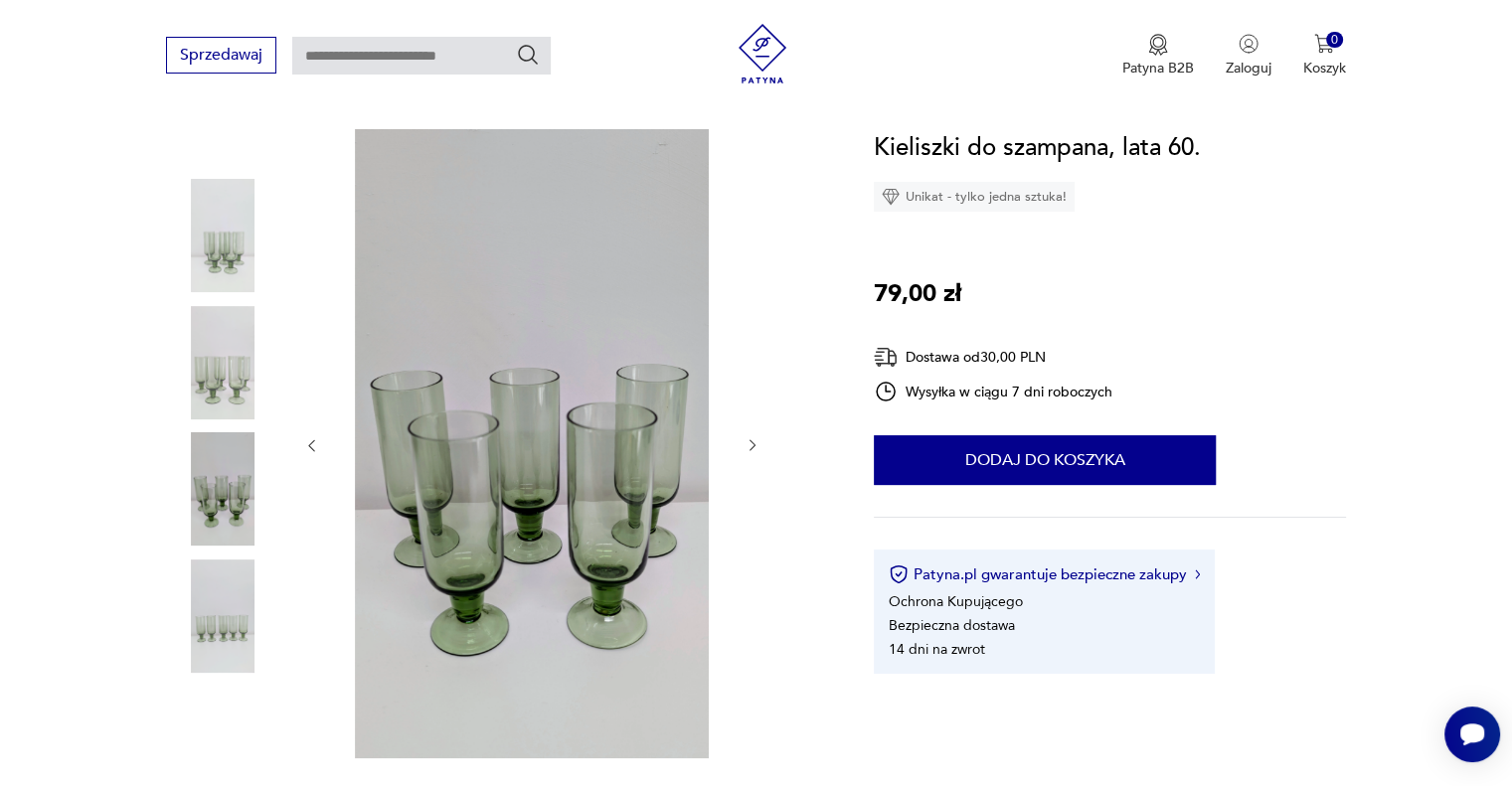 click 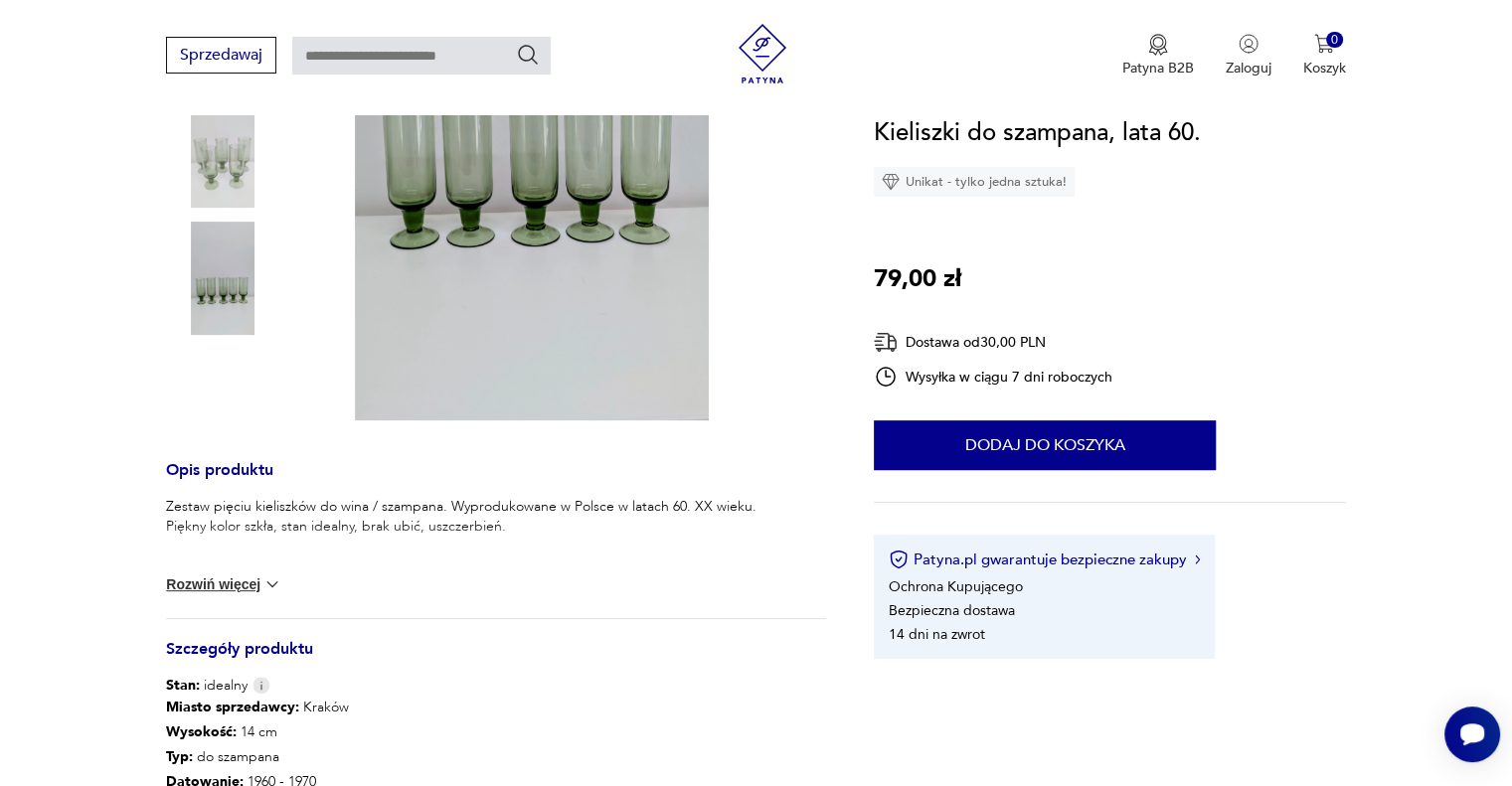 scroll, scrollTop: 404, scrollLeft: 0, axis: vertical 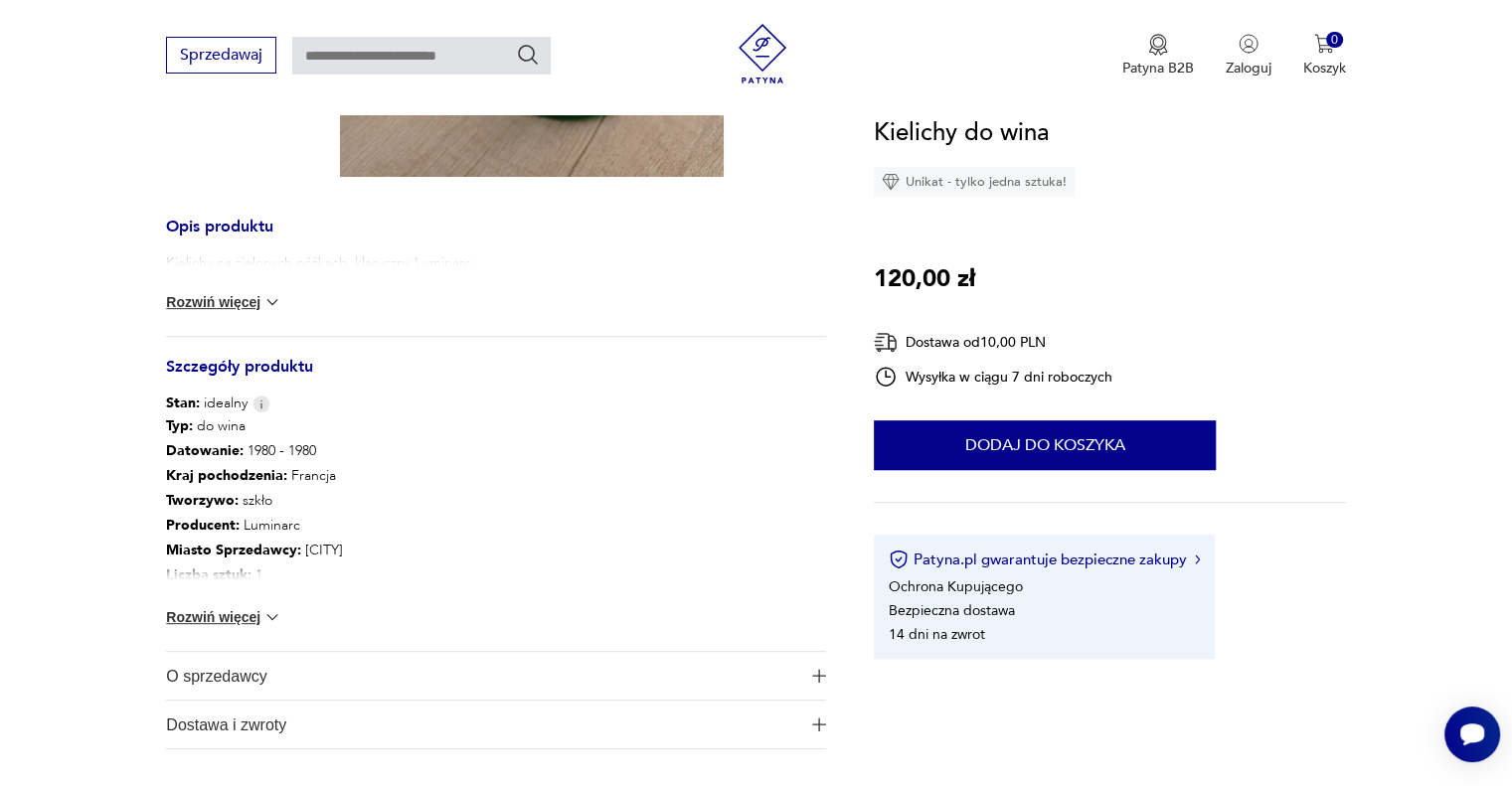 click on "Rozwiń więcej" at bounding box center [224, 617] 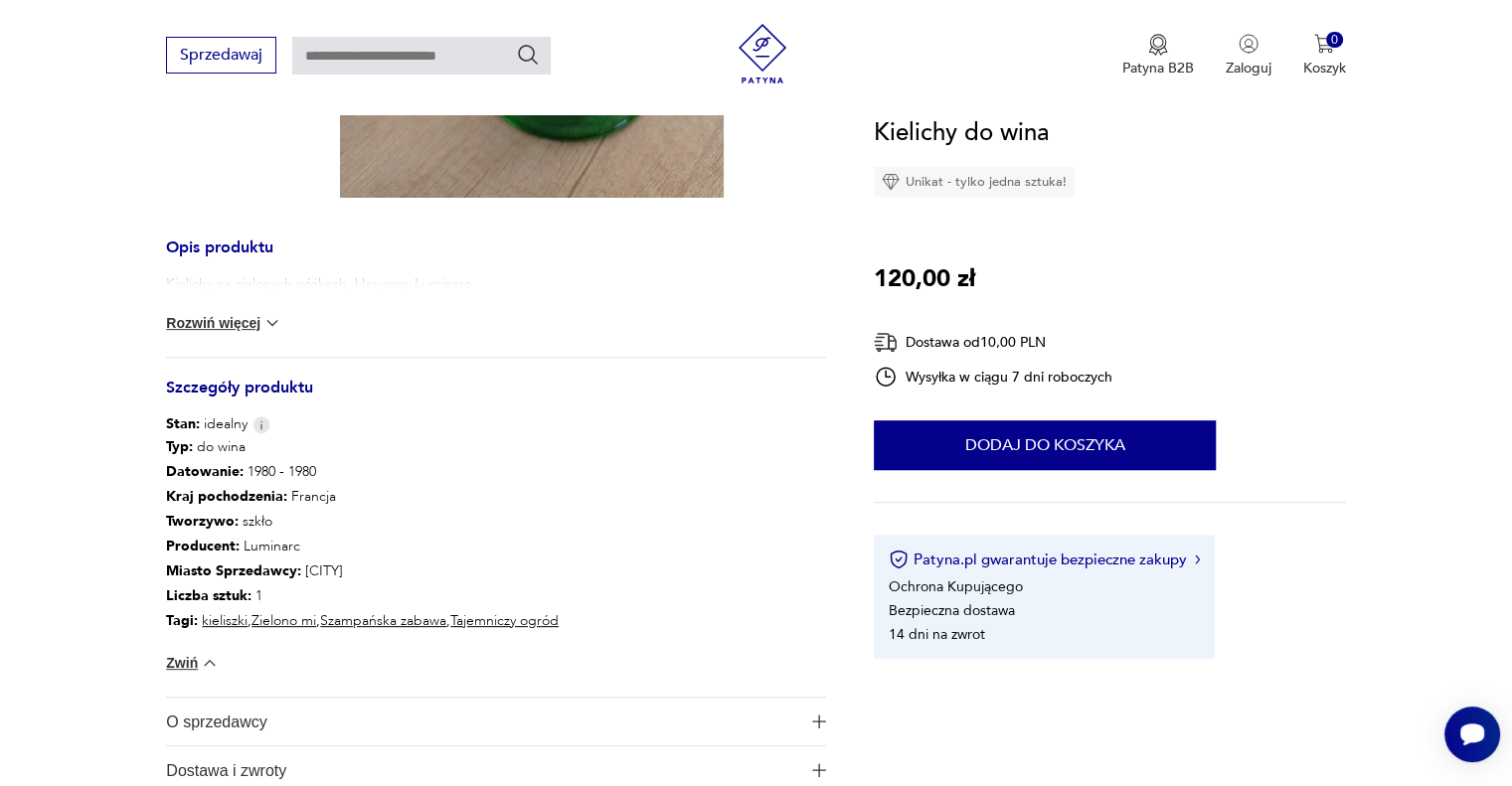 scroll, scrollTop: 600, scrollLeft: 0, axis: vertical 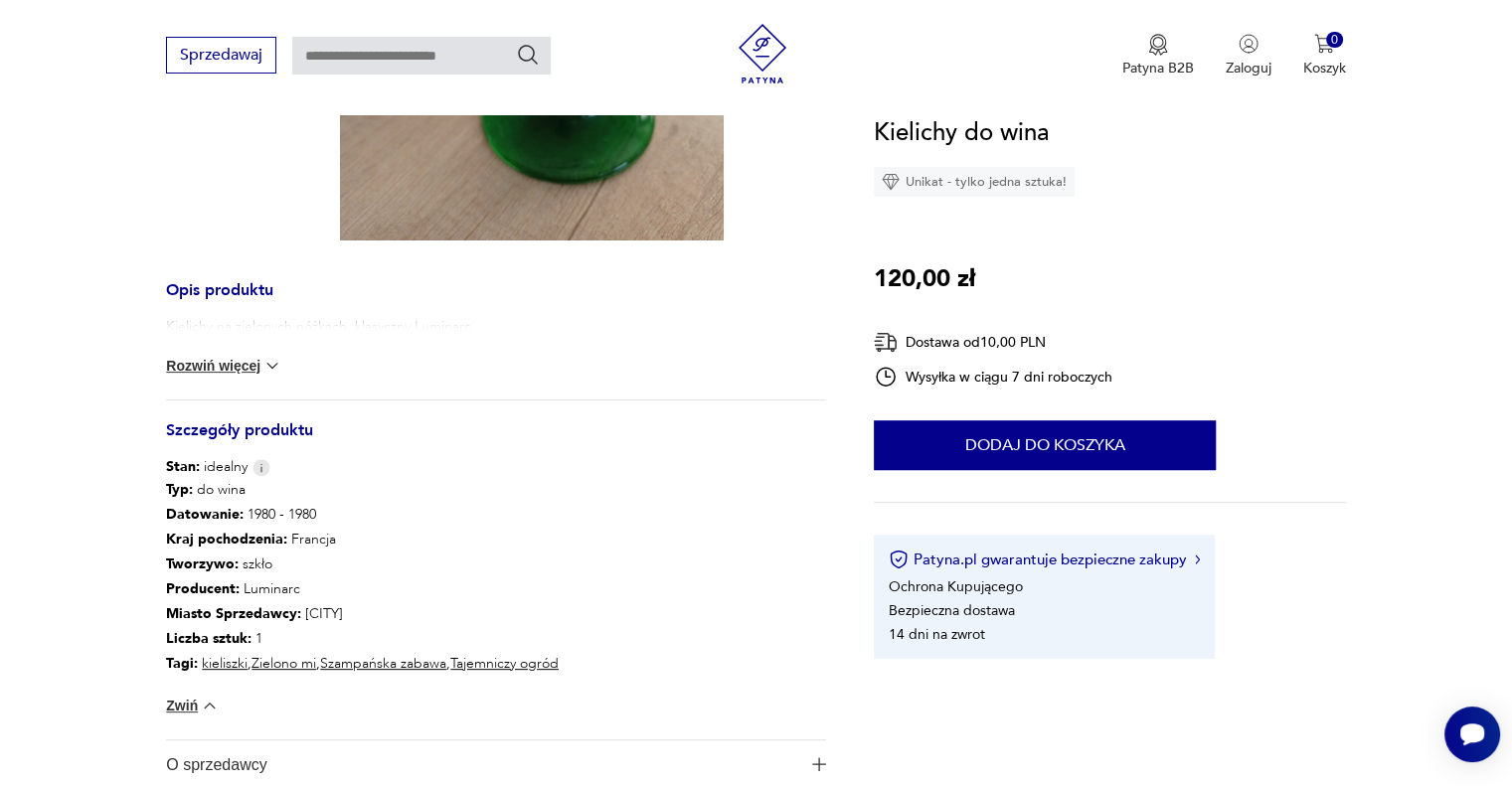 click on "Rozwiń więcej" at bounding box center [224, 366] 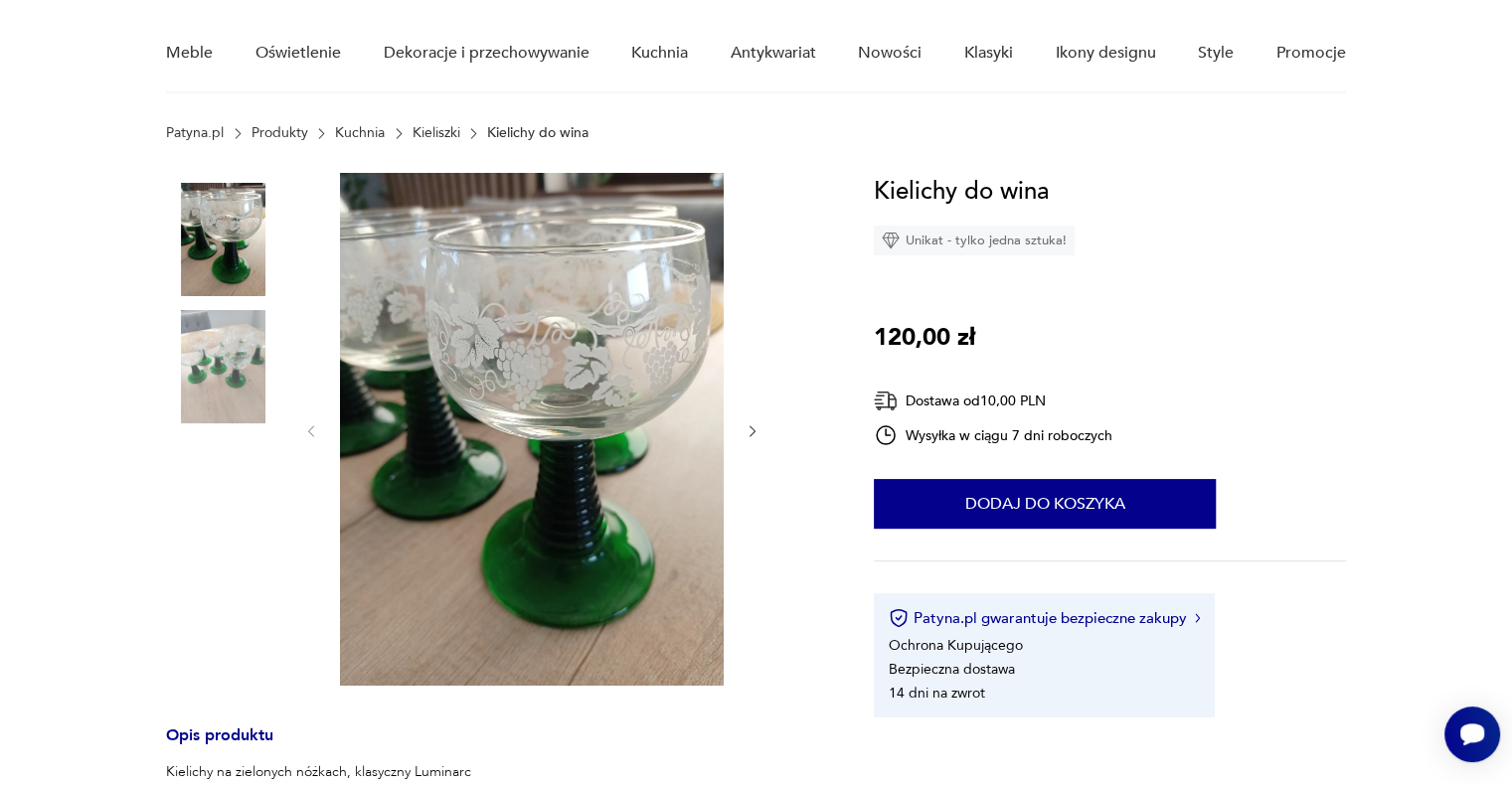 scroll, scrollTop: 155, scrollLeft: 0, axis: vertical 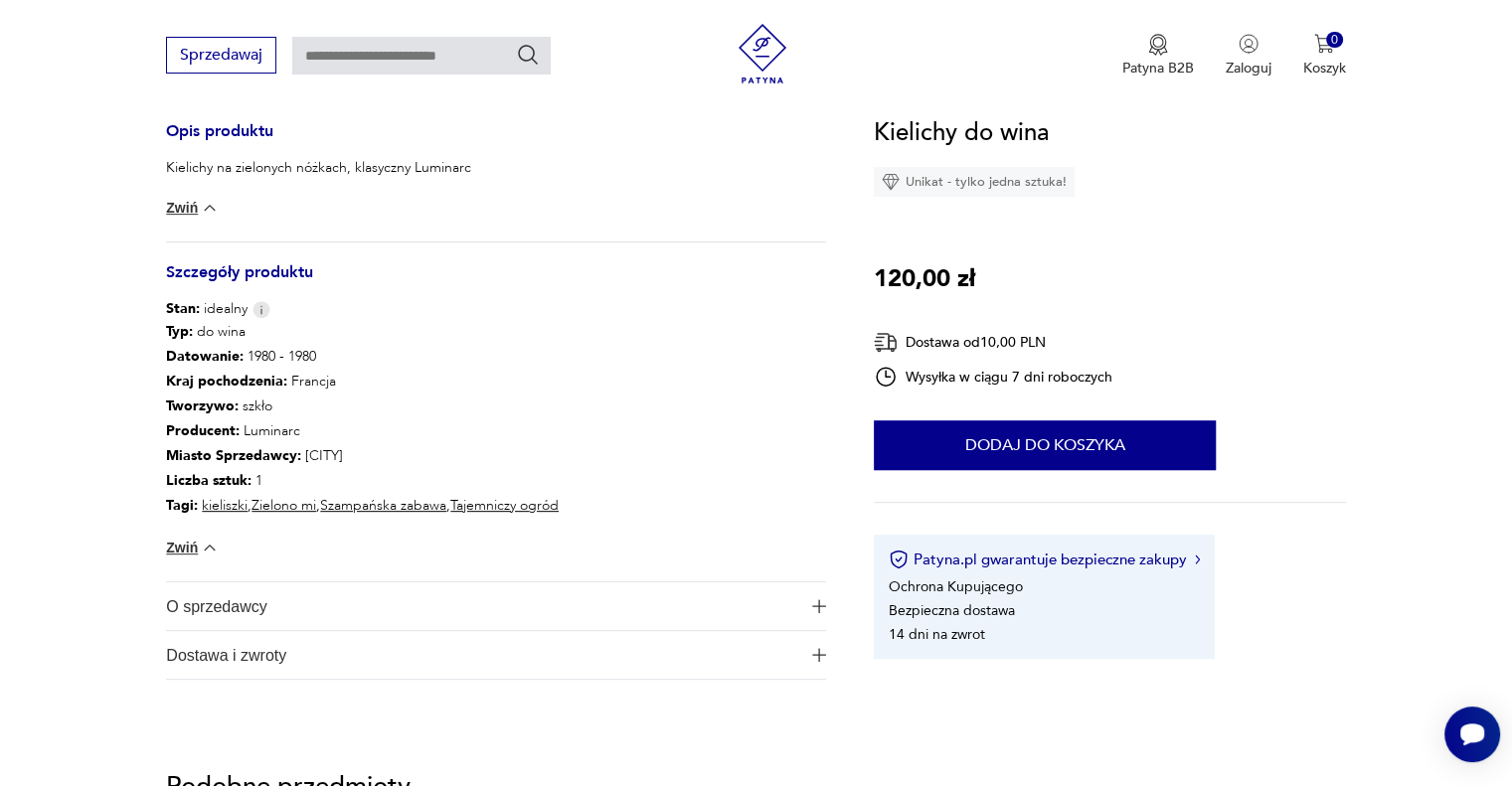 click on "O sprzedawcy" at bounding box center (482, 606) 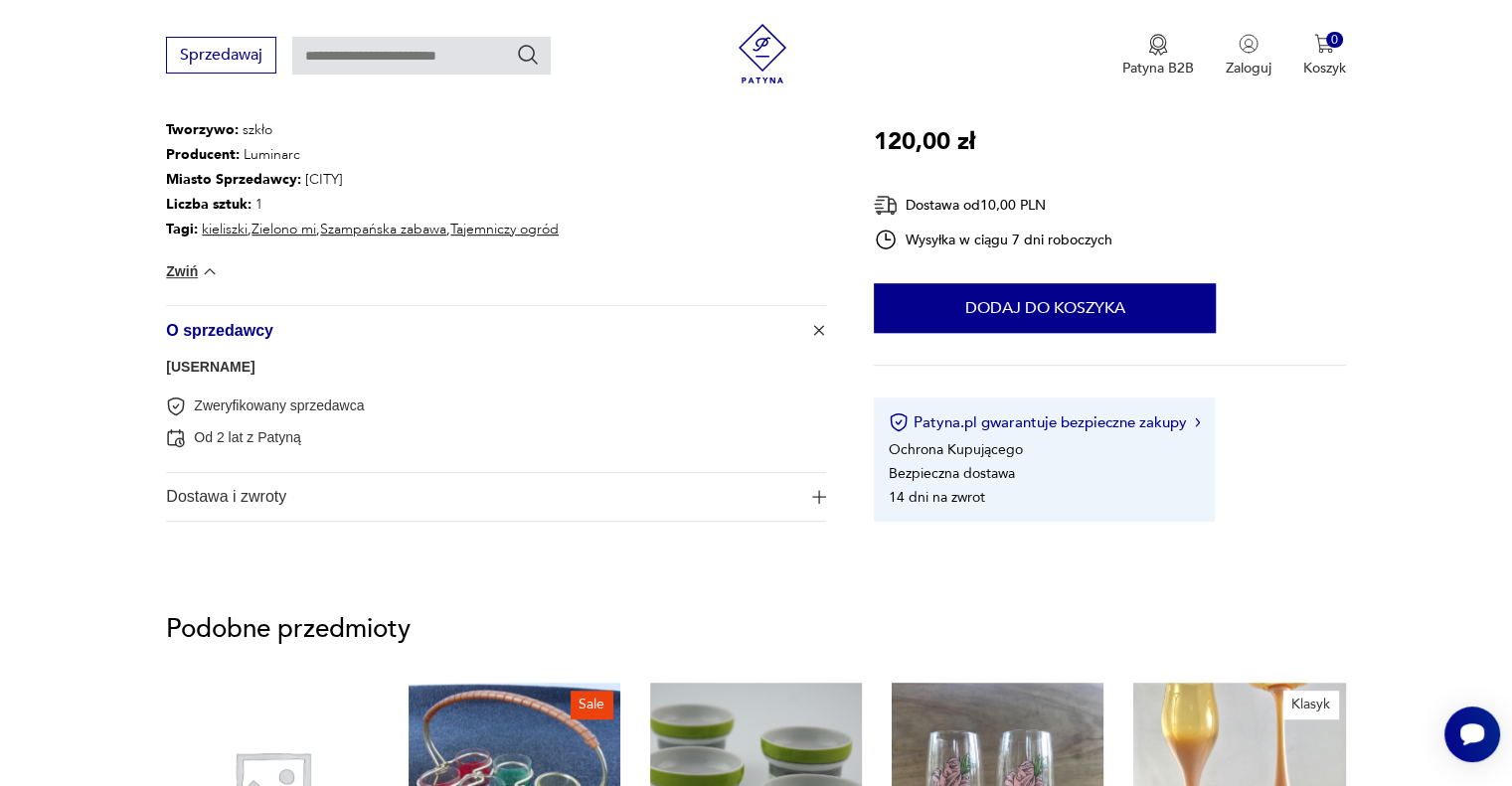 scroll, scrollTop: 1033, scrollLeft: 0, axis: vertical 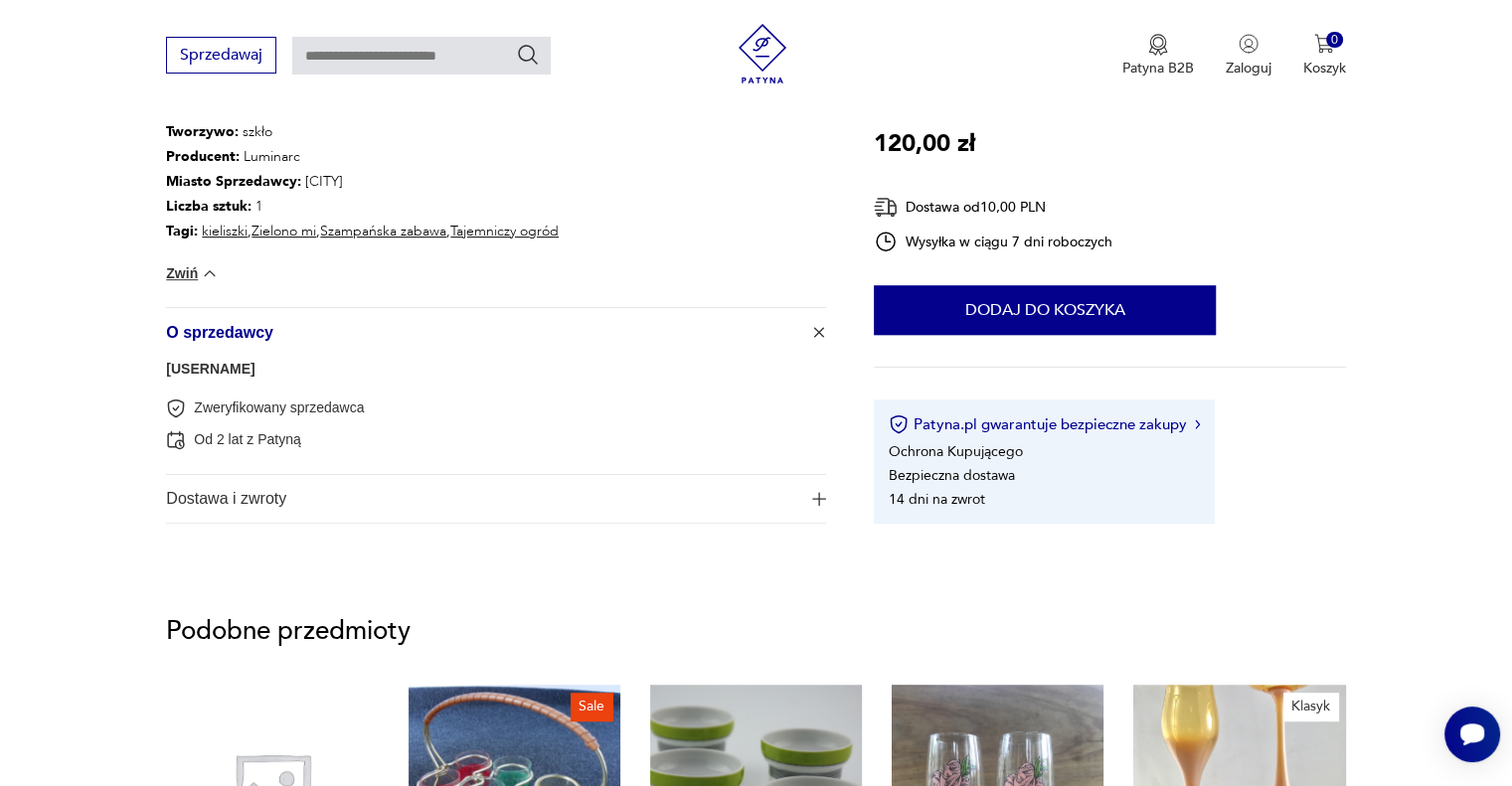 click on "Dostawa i zwroty" at bounding box center (482, 499) 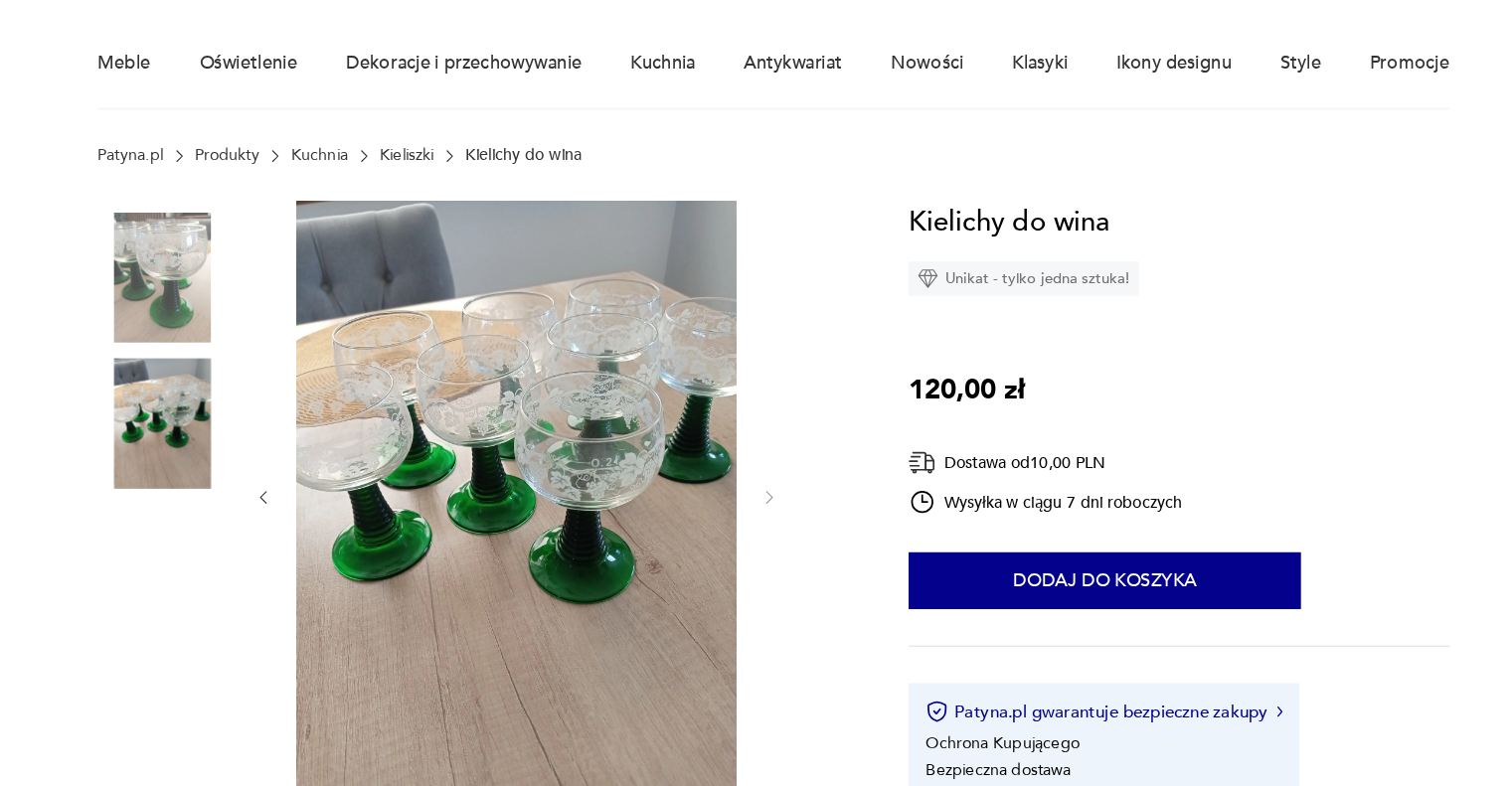 scroll, scrollTop: 91, scrollLeft: 0, axis: vertical 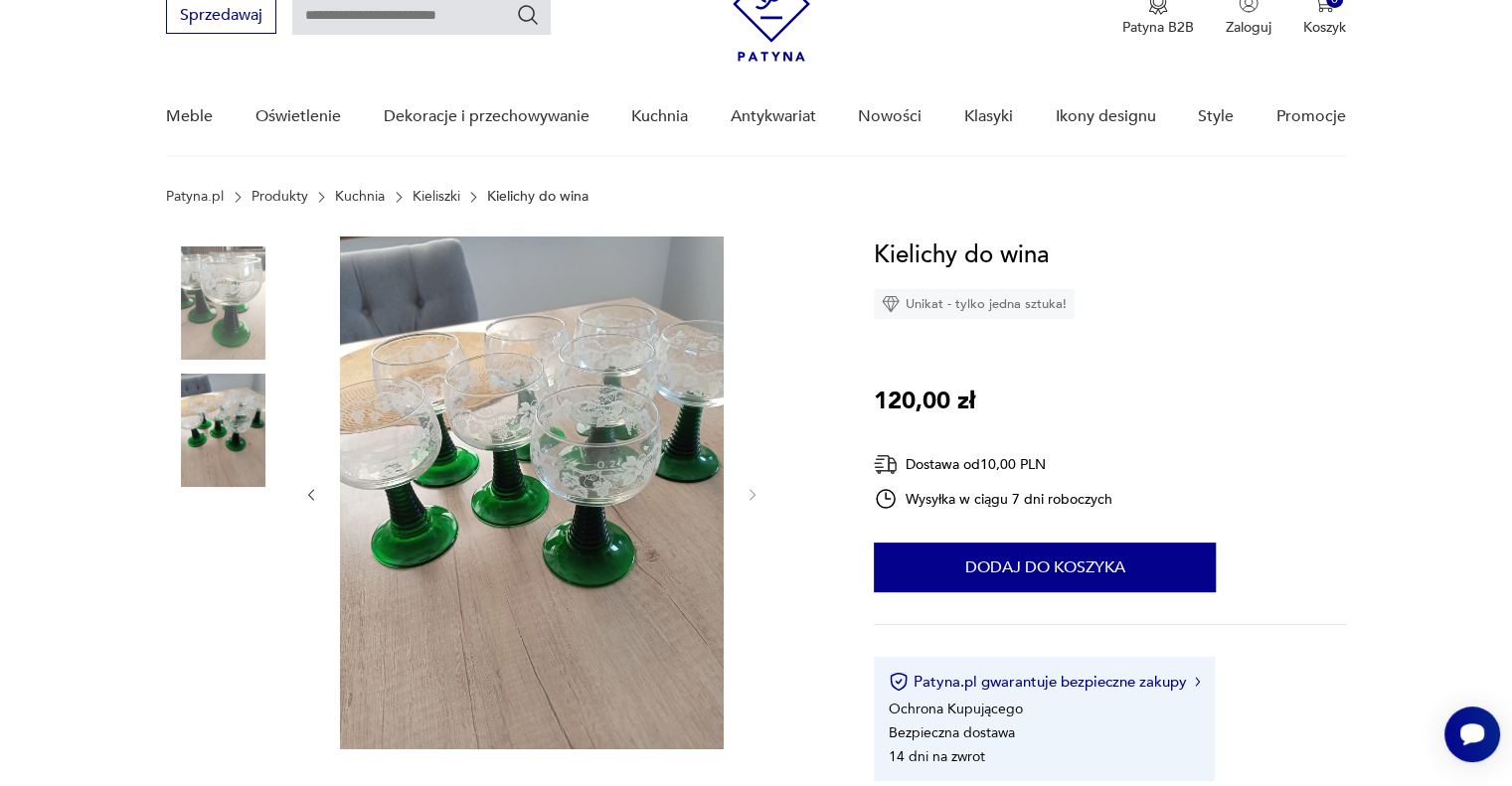 click at bounding box center [223, 430] 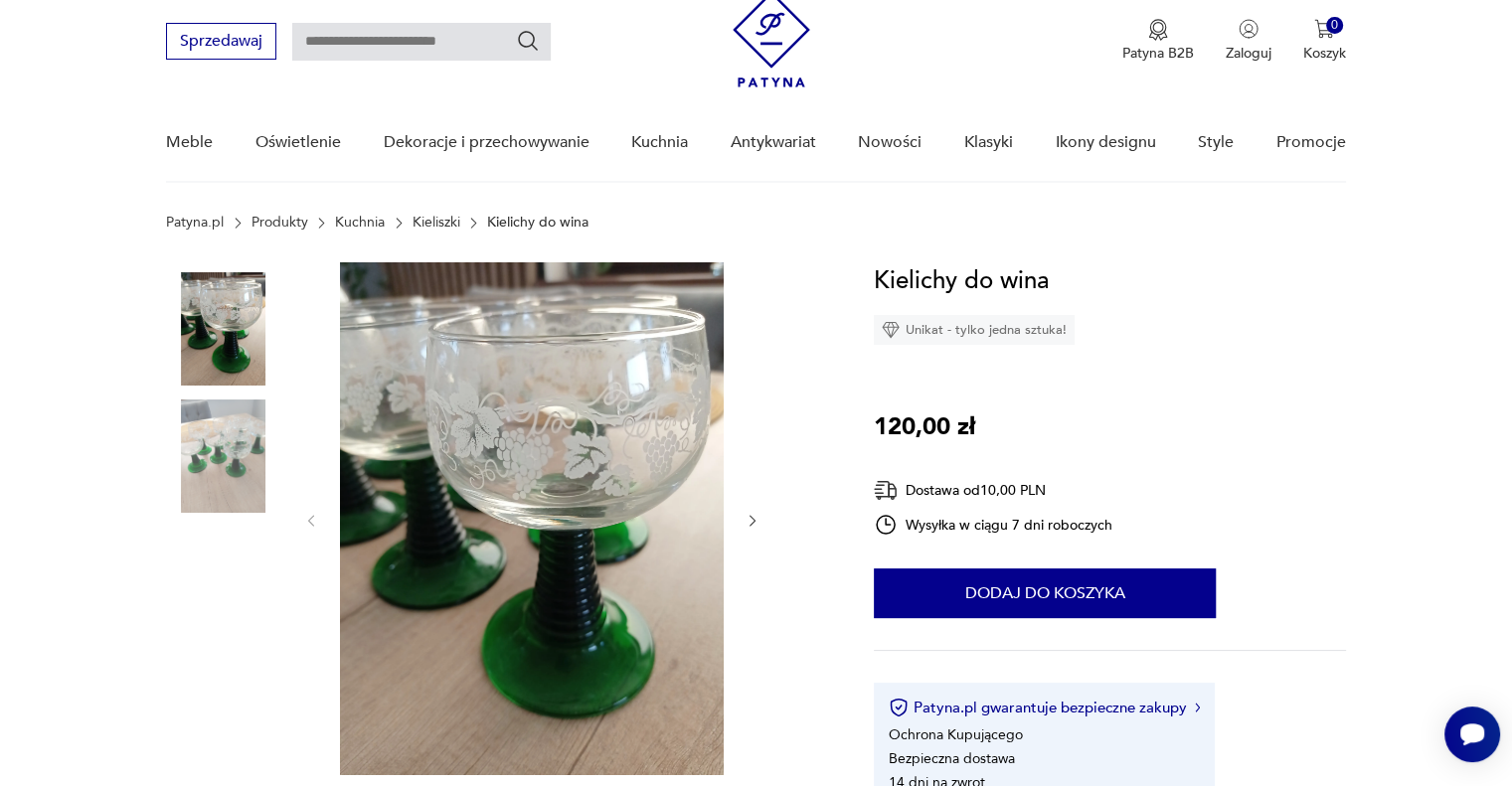 scroll, scrollTop: 64, scrollLeft: 0, axis: vertical 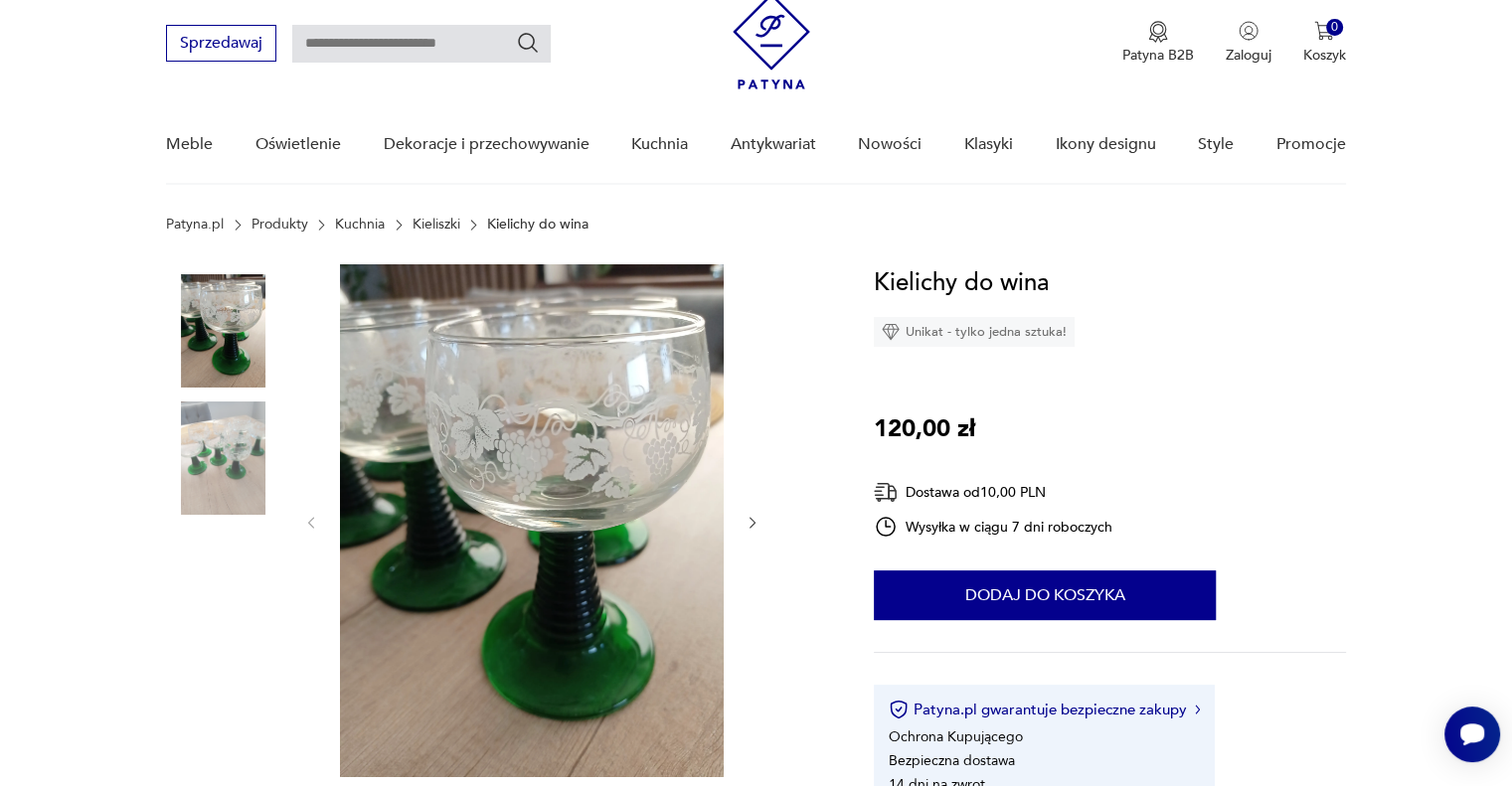 click at bounding box center [223, 458] 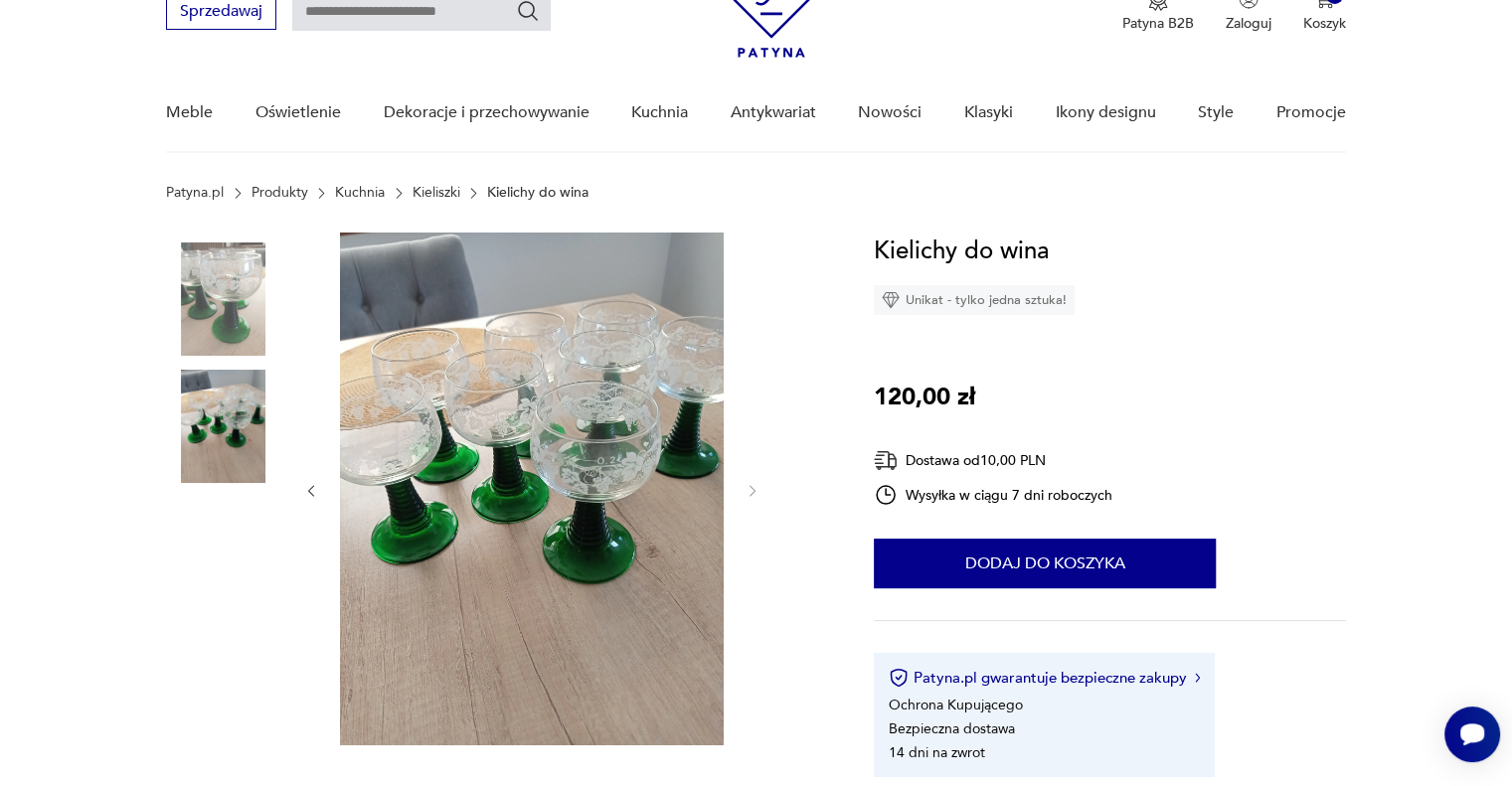 scroll, scrollTop: 93, scrollLeft: 0, axis: vertical 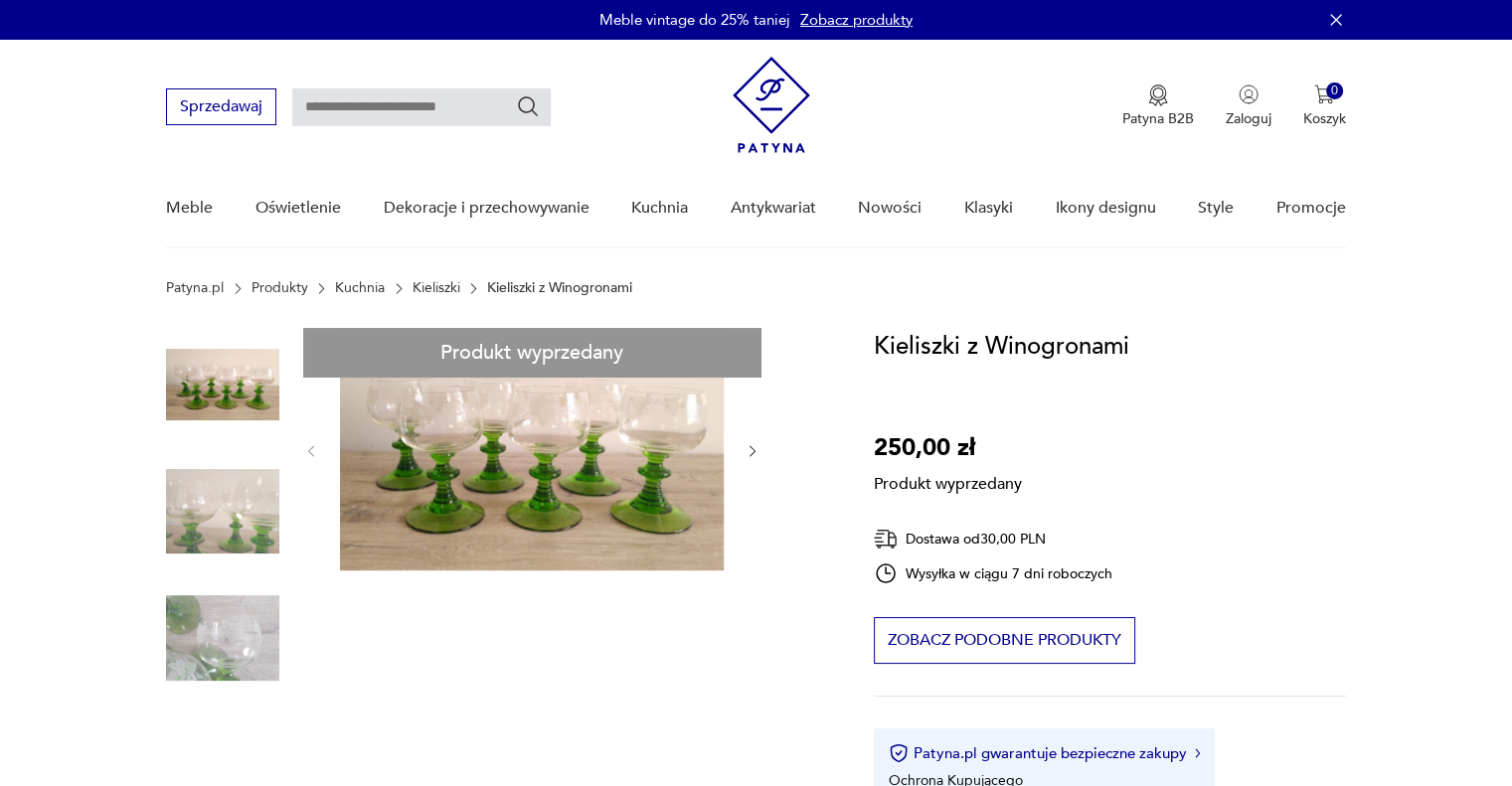 click on "Produkt wyprzedany Opis produktu Eleganckie kieliszki z zielonymi nóżkami i wytrawianymi liśćmi i gronami.
Komplet 6 sztuk, nieuszkodzone!
Byłoby fantastycznie, gdyby odbiór mógł być osobisty (stacjonuję w [CITY]), bo nie mam pełnego zaufania do wysyłki z wersją „ostrożnie”, aczkolwiek jeśli taka opcja będzie wybrana, to zabezpieczę całość w najlepszy możliwy sposób. Rozwiń więcej Szczegóły produktu Stan:   idealny Wysokość :   [NUMBER],   [NUMBER] Typ :   do wina Datowanie :   1970 - 1980 Kraj pochodzenia :   [COUNTRY] Tworzywo :   szkło Producent :   nieznany (brak oznaczeń lub ich śladów) Zdobienia :   inne Miasto Sprzedawcy :   [CITY] Tagi:   kieliszki ,  Zielono mi ,  Szampańska zabawa Rozwiń więcej O sprzedawcy RetroWerwa Zweryfikowany sprzedawca Od 8 lat z Patyną Dostawa i zwroty Dostępne formy dostawy: Przesylka zwykla   30,00 PLN Odbior osobisty   0,00 PLN Zwroty: Jeśli z jakiegokolwiek powodu chcesz zwrócić zamówiony przedmiot, masz na to" at bounding box center [496, 927] 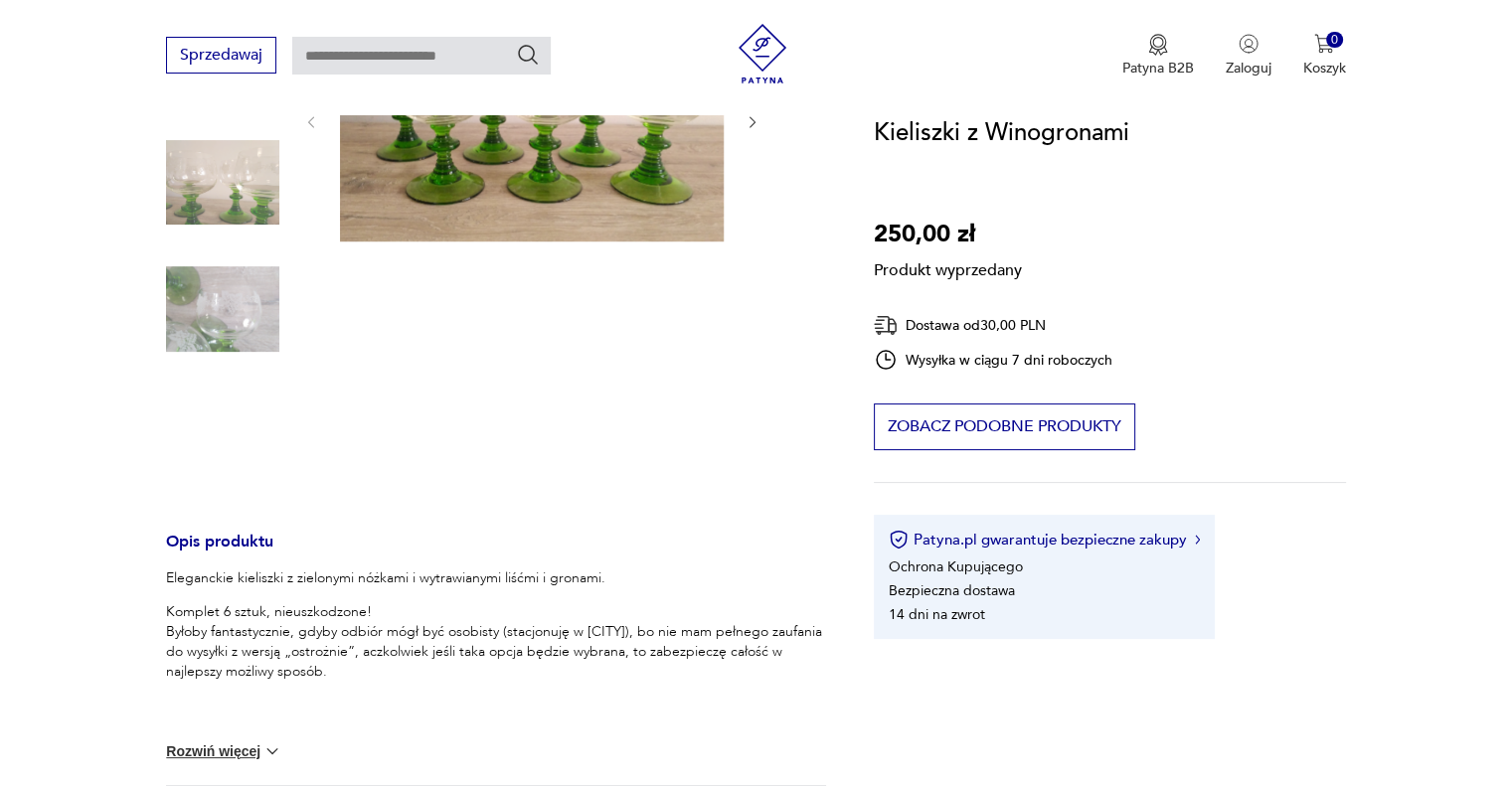 scroll, scrollTop: 330, scrollLeft: 0, axis: vertical 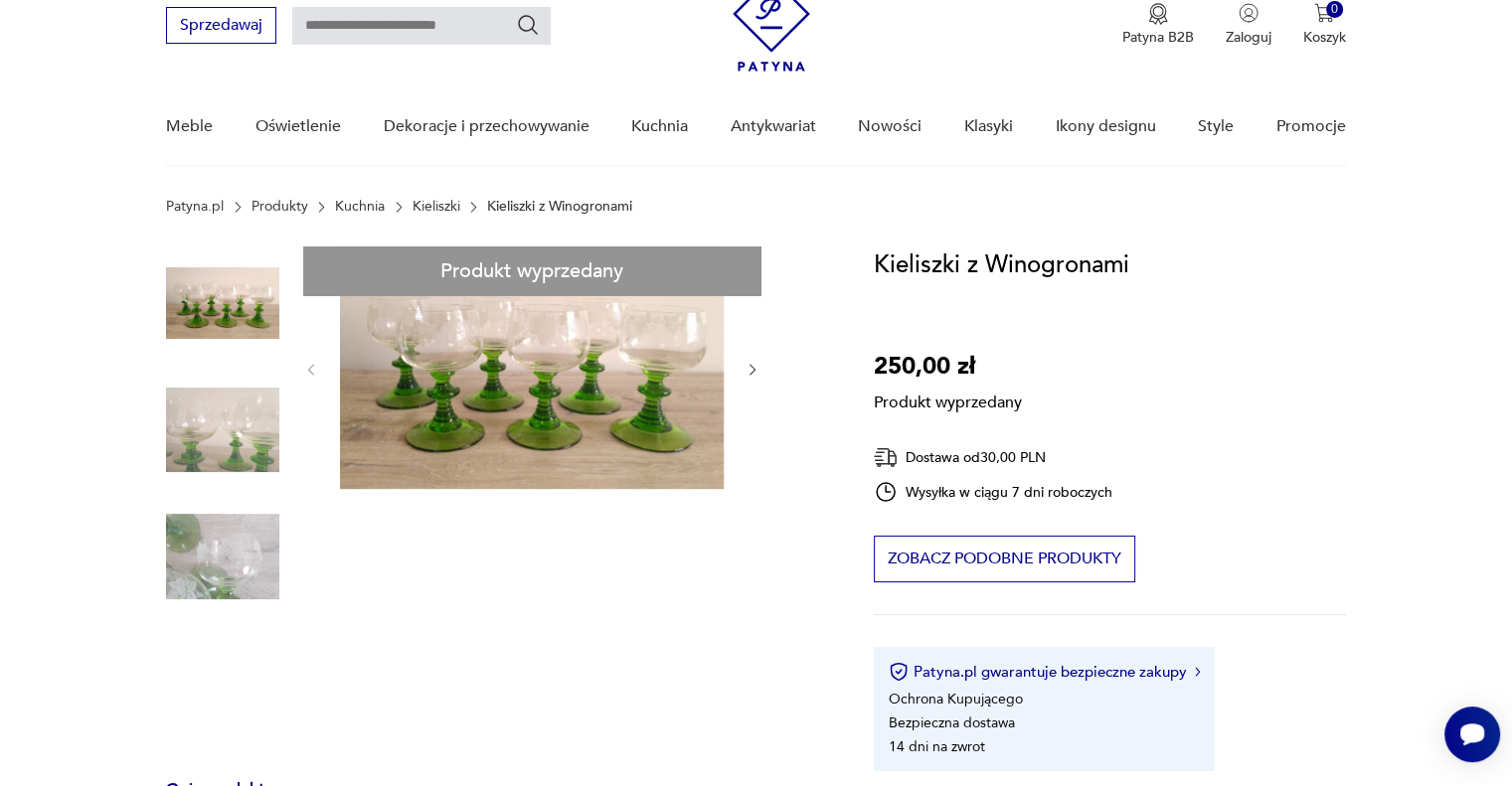drag, startPoint x: 240, startPoint y: 562, endPoint x: 753, endPoint y: 369, distance: 548.104 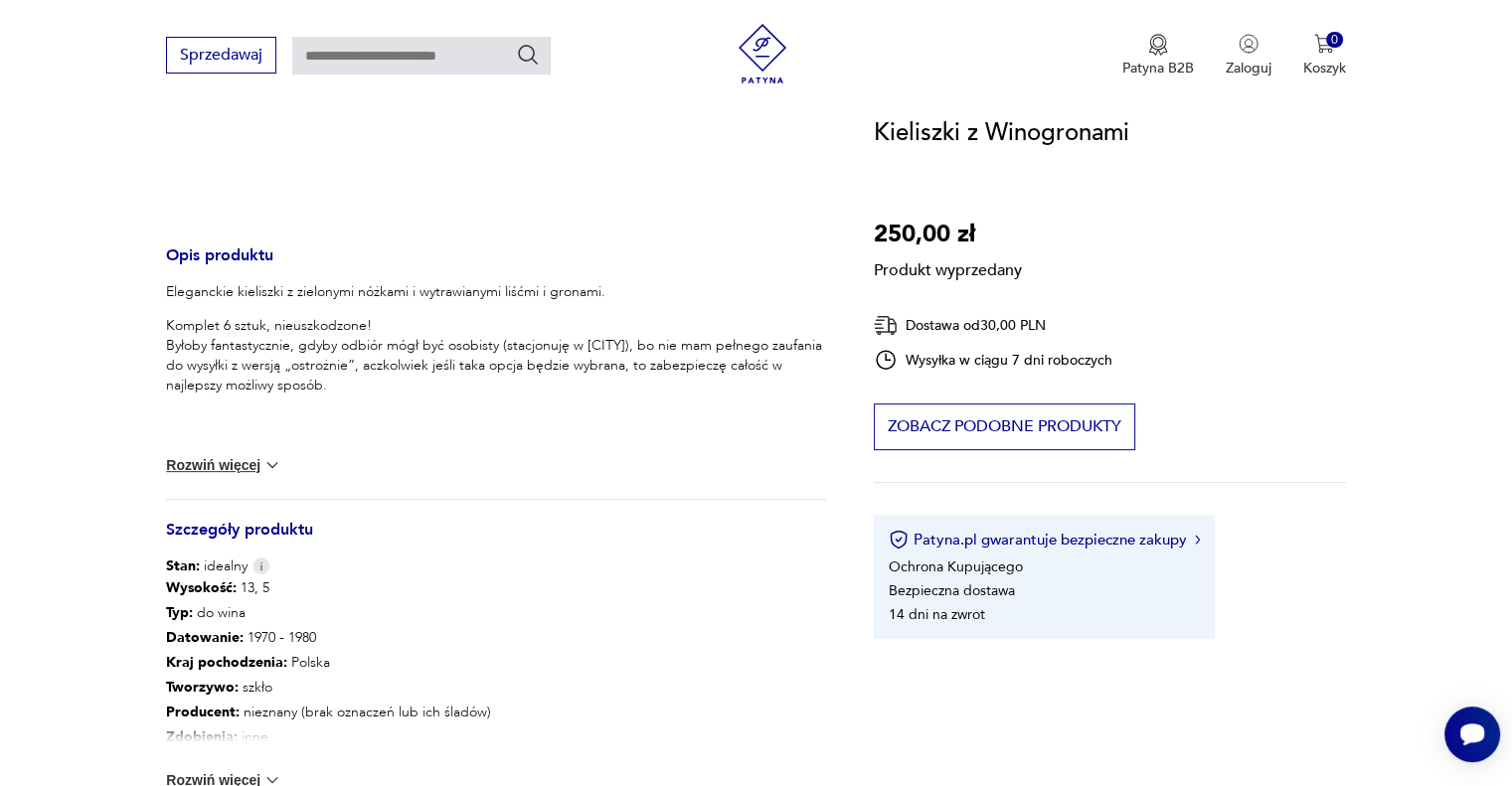 scroll, scrollTop: 688, scrollLeft: 0, axis: vertical 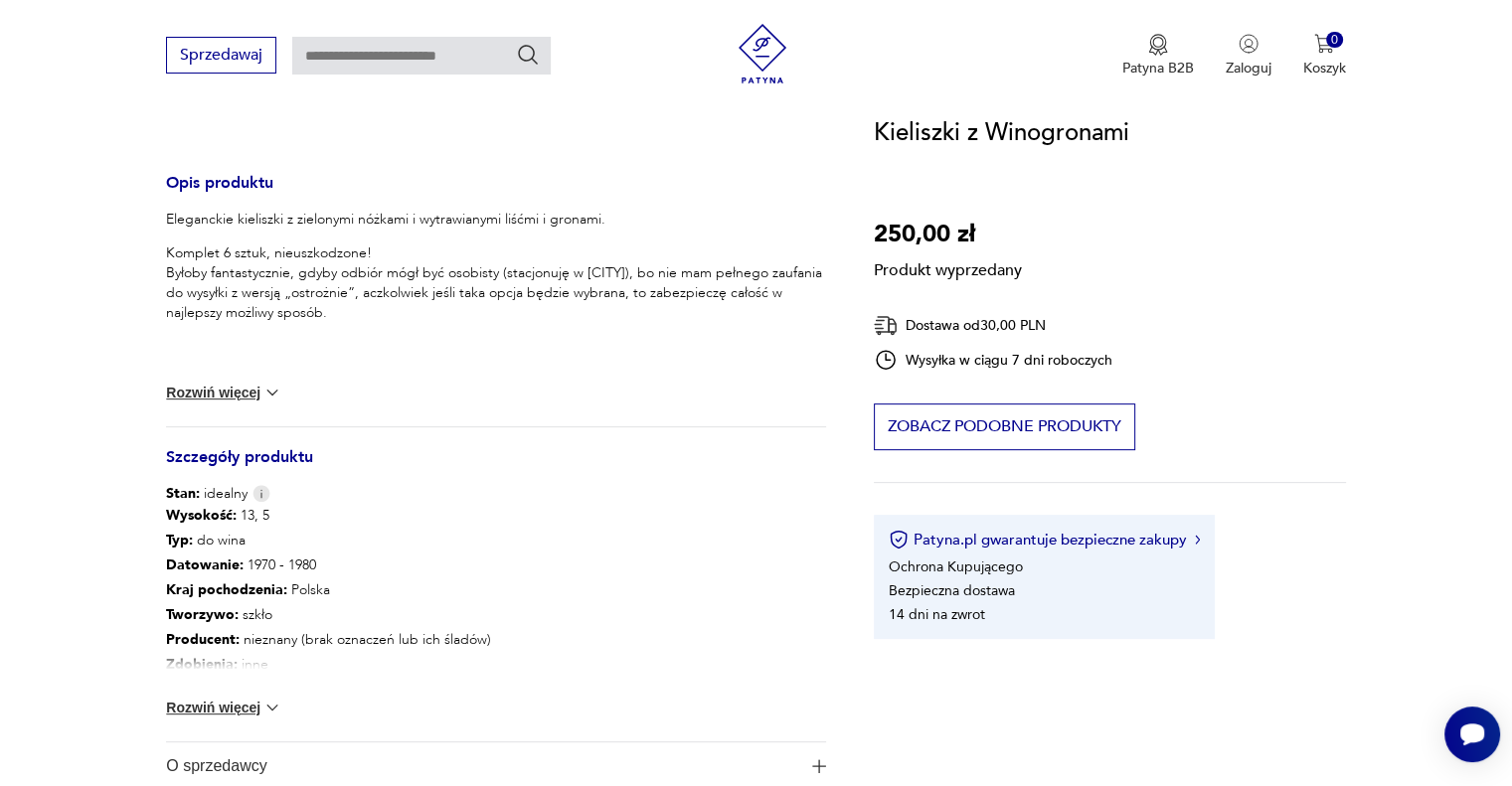 drag, startPoint x: 258, startPoint y: 704, endPoint x: 245, endPoint y: 714, distance: 16.401219 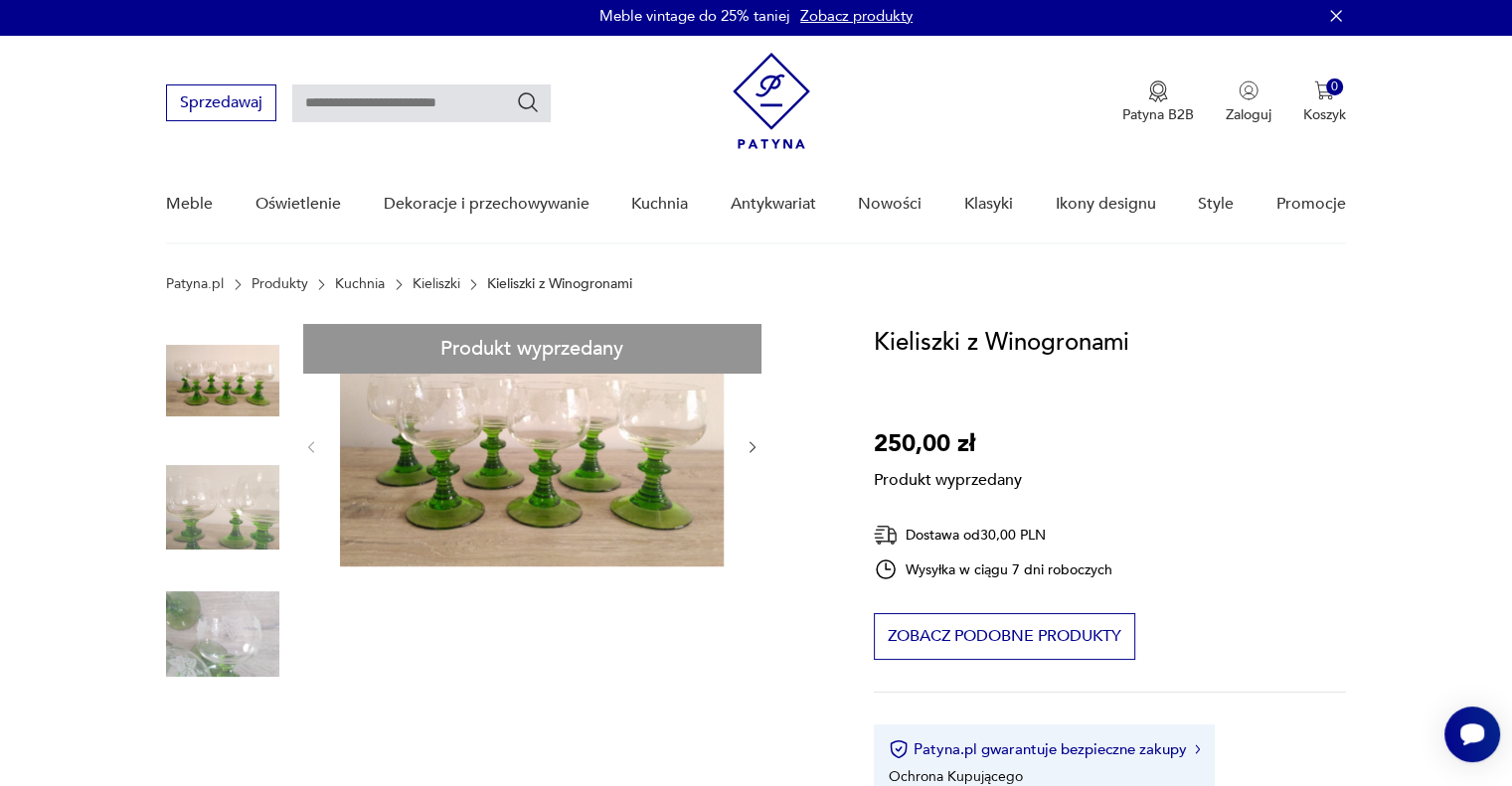 scroll, scrollTop: 0, scrollLeft: 0, axis: both 